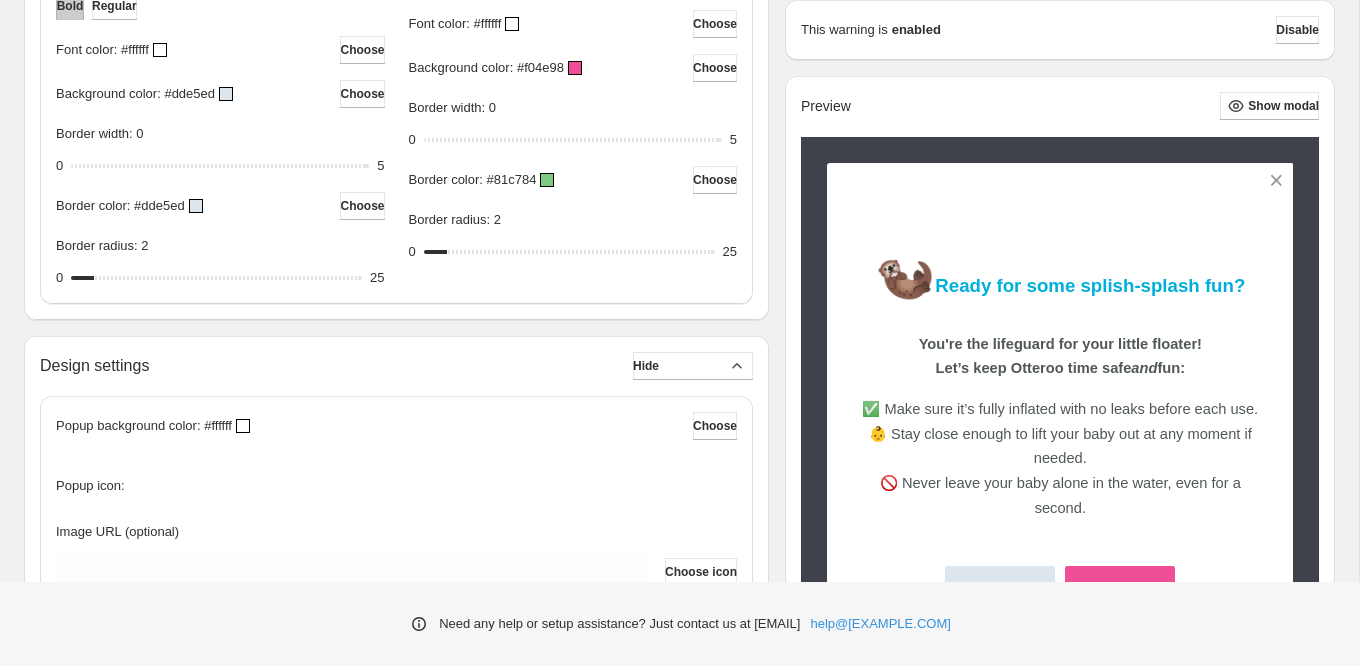 scroll, scrollTop: 955, scrollLeft: 0, axis: vertical 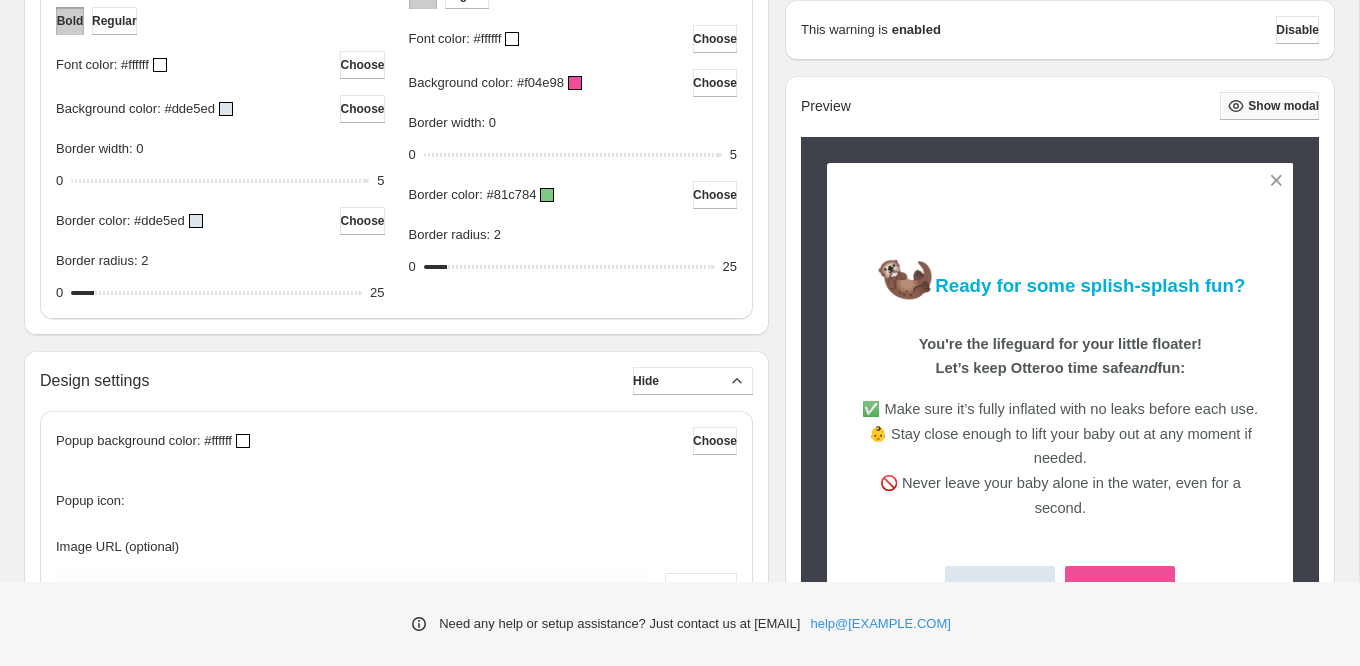 click on "Show modal" at bounding box center (1283, 106) 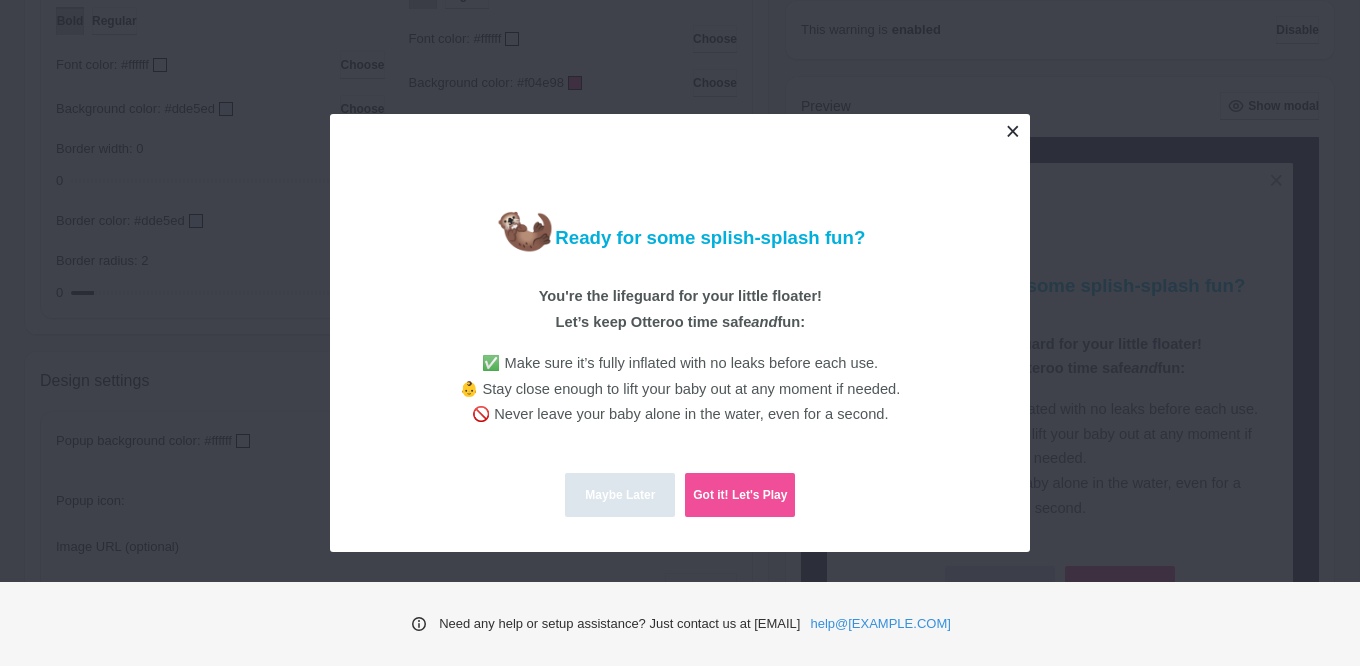 click at bounding box center [1012, 131] 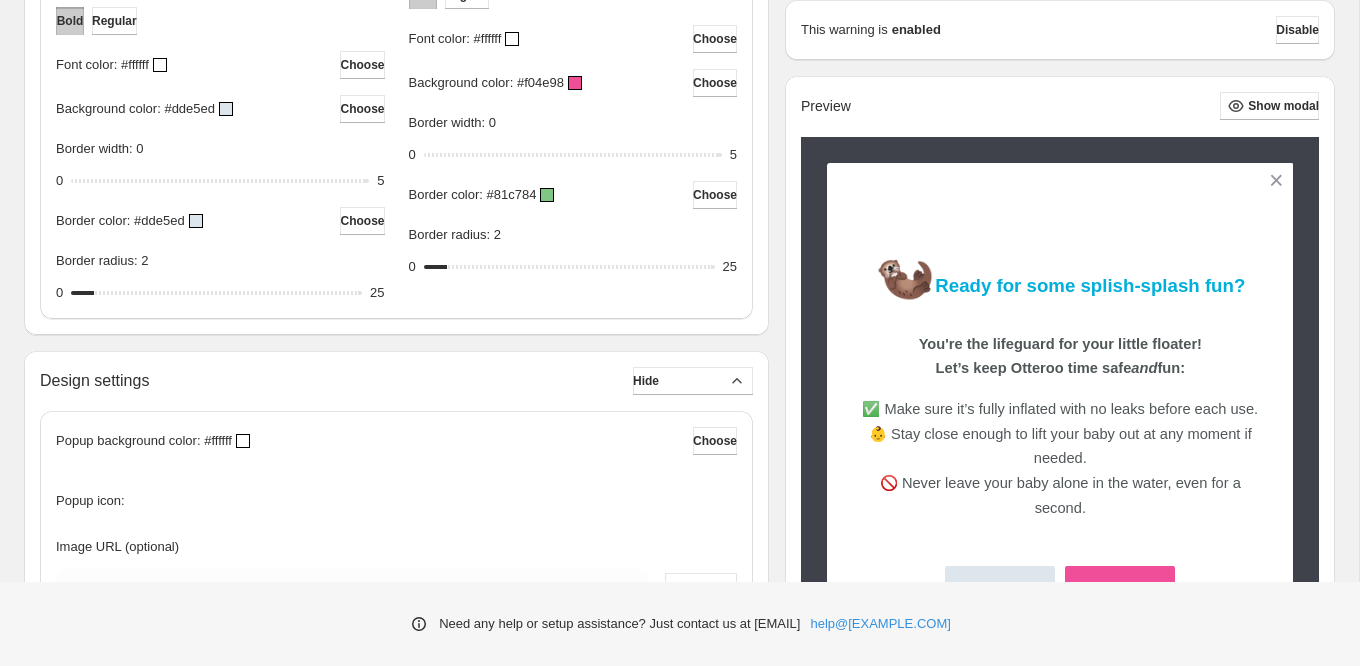 click on "Need any help or setup assistance? Just contact us at help@[EXAMPLE.COM]" at bounding box center [680, 624] 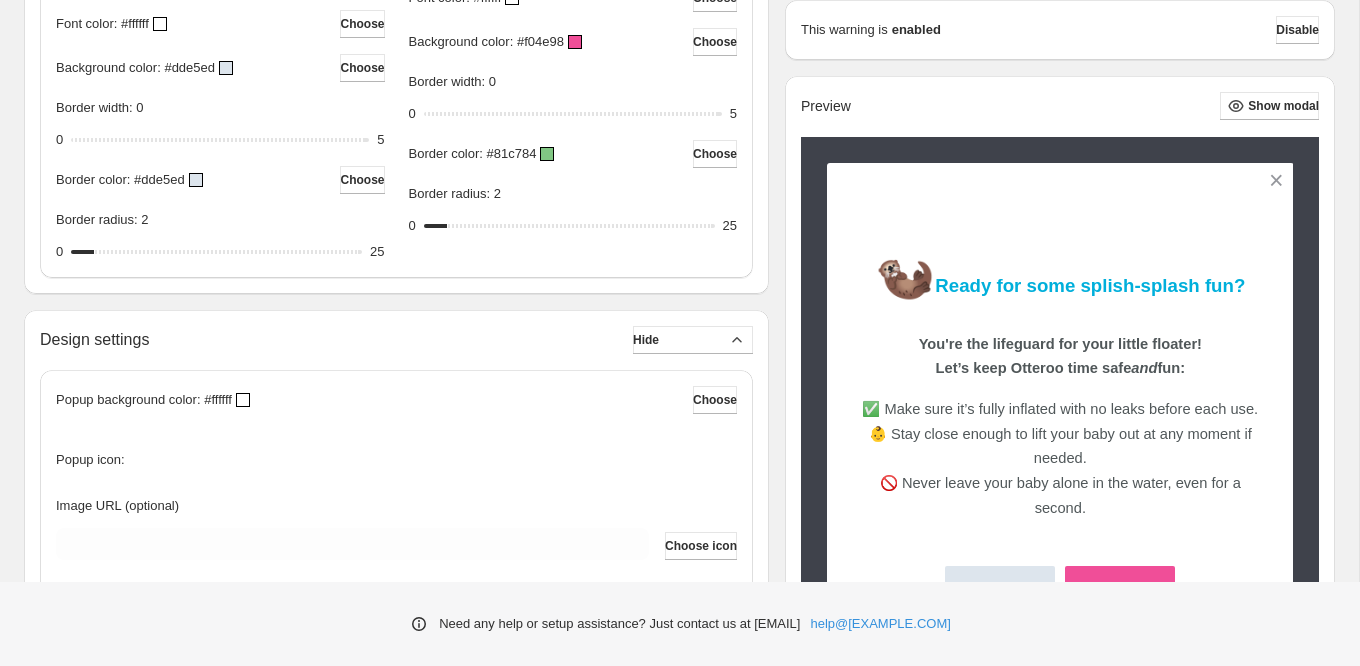 scroll, scrollTop: 978, scrollLeft: 0, axis: vertical 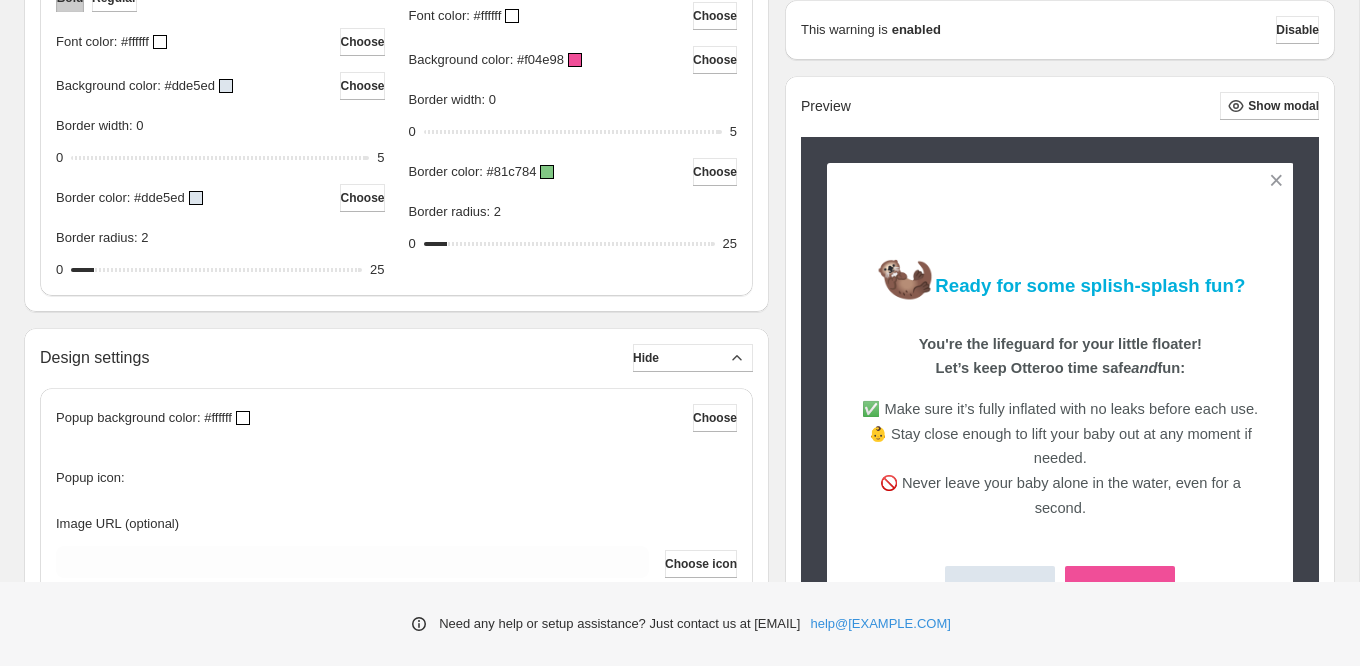 click on "Background color:   #f04e98" at bounding box center (486, 60) 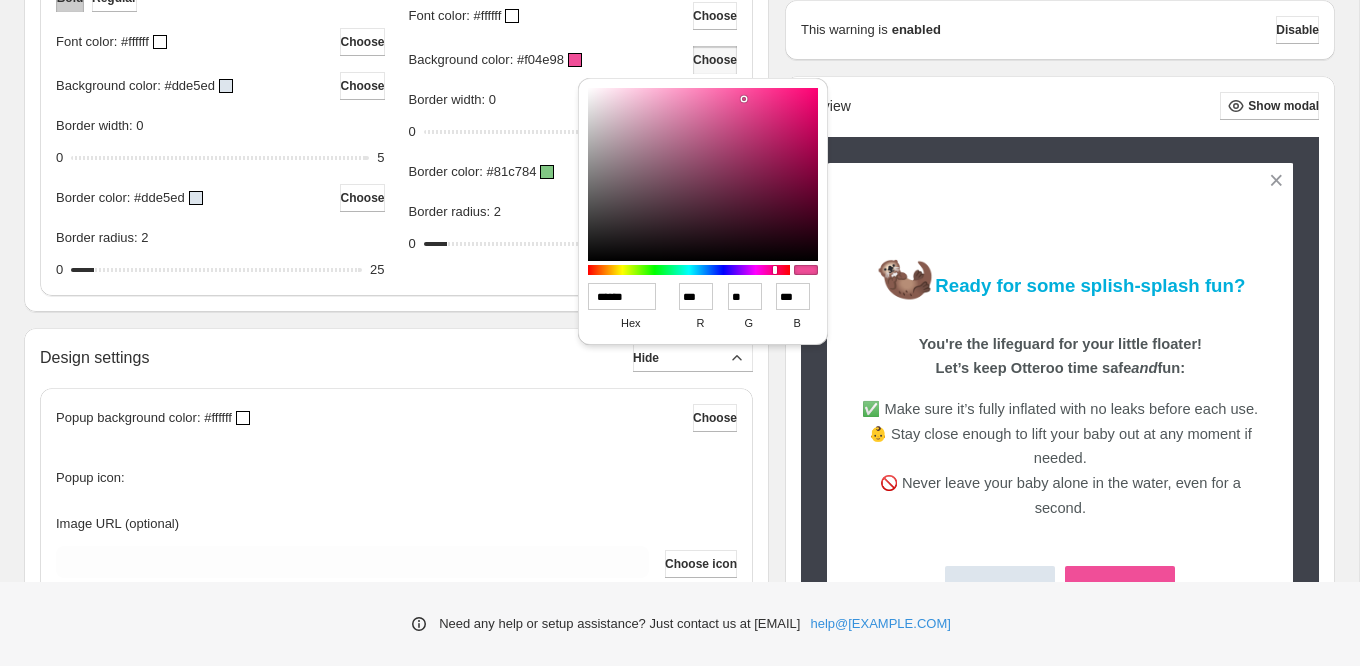 click on "******" at bounding box center [622, 296] 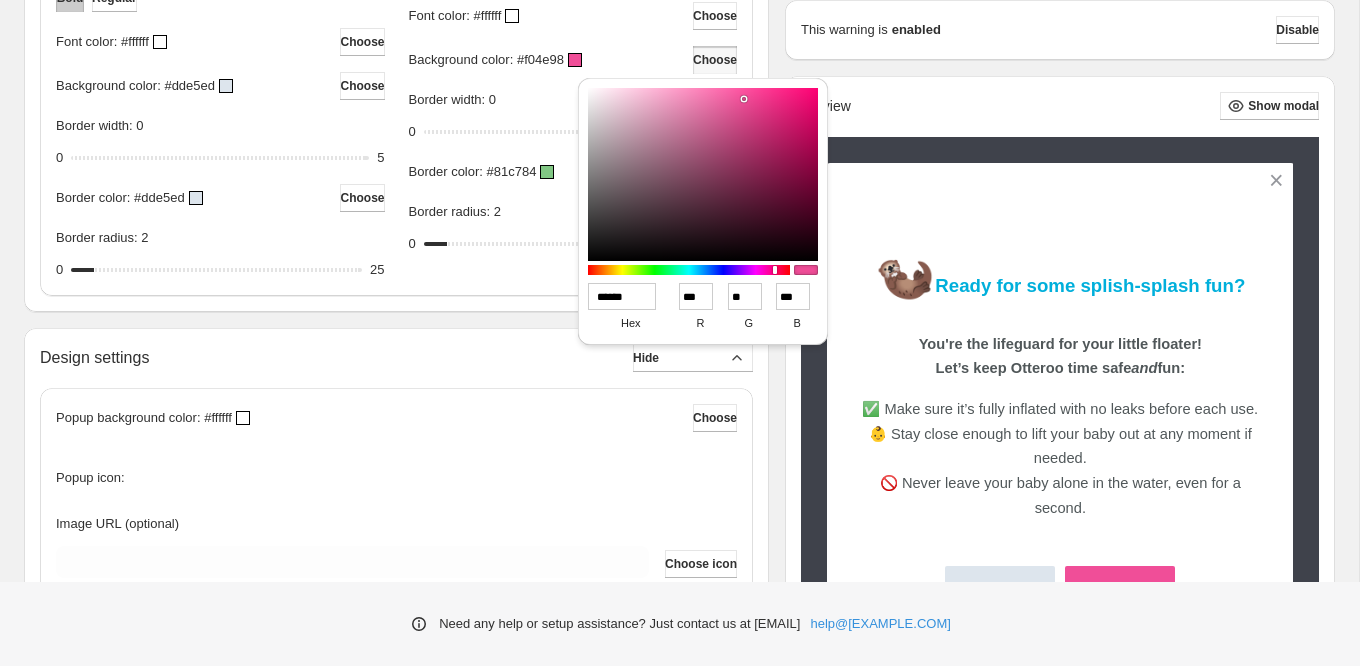 click on "**********" at bounding box center (573, 16) 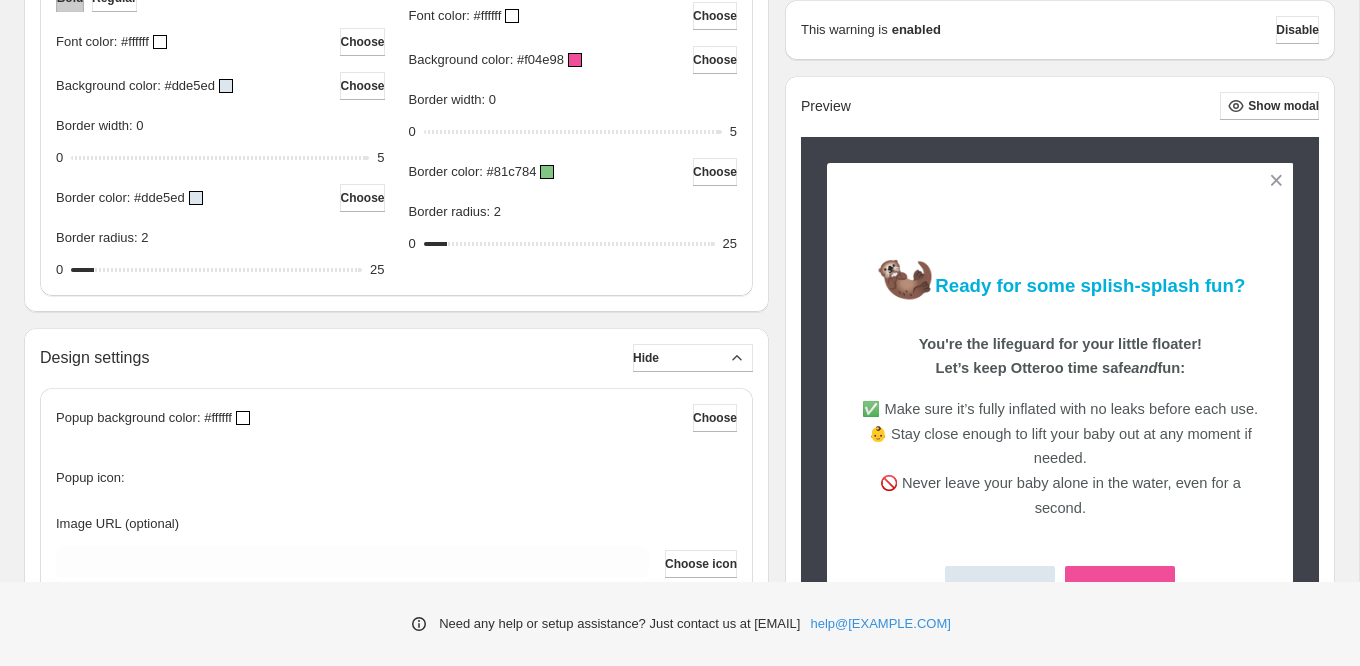 click at bounding box center [547, 172] 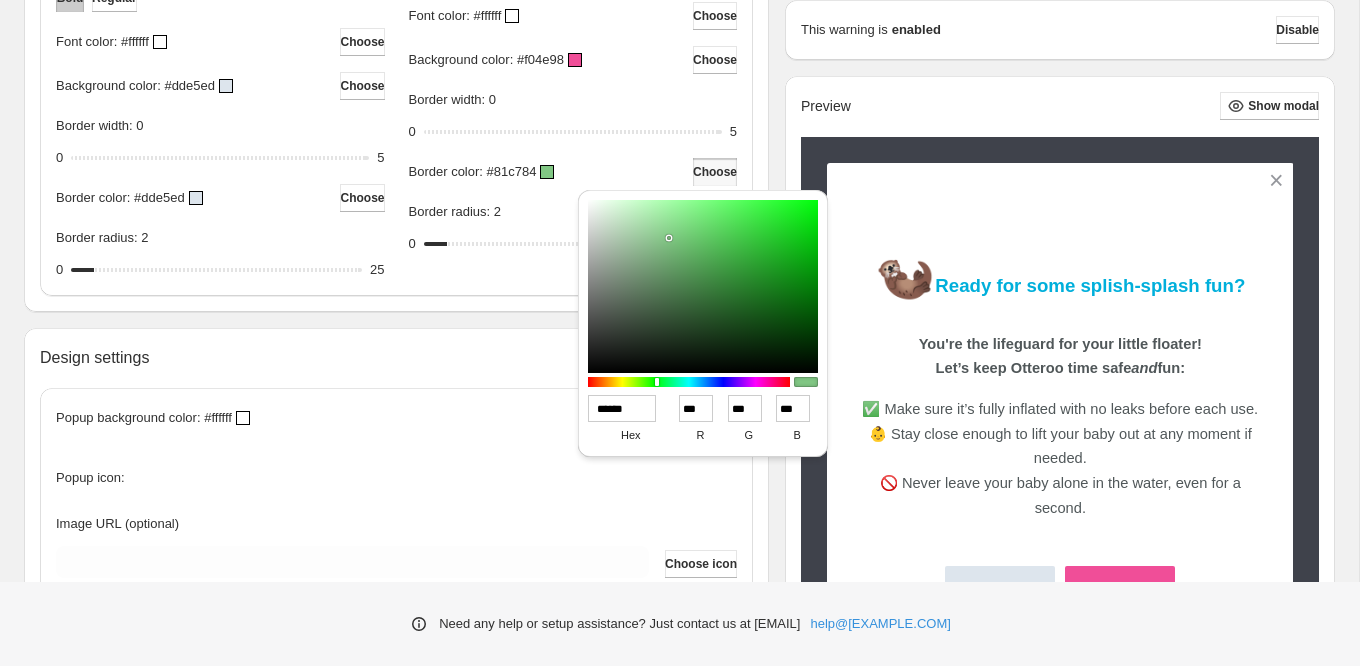 click on "******" at bounding box center [622, 408] 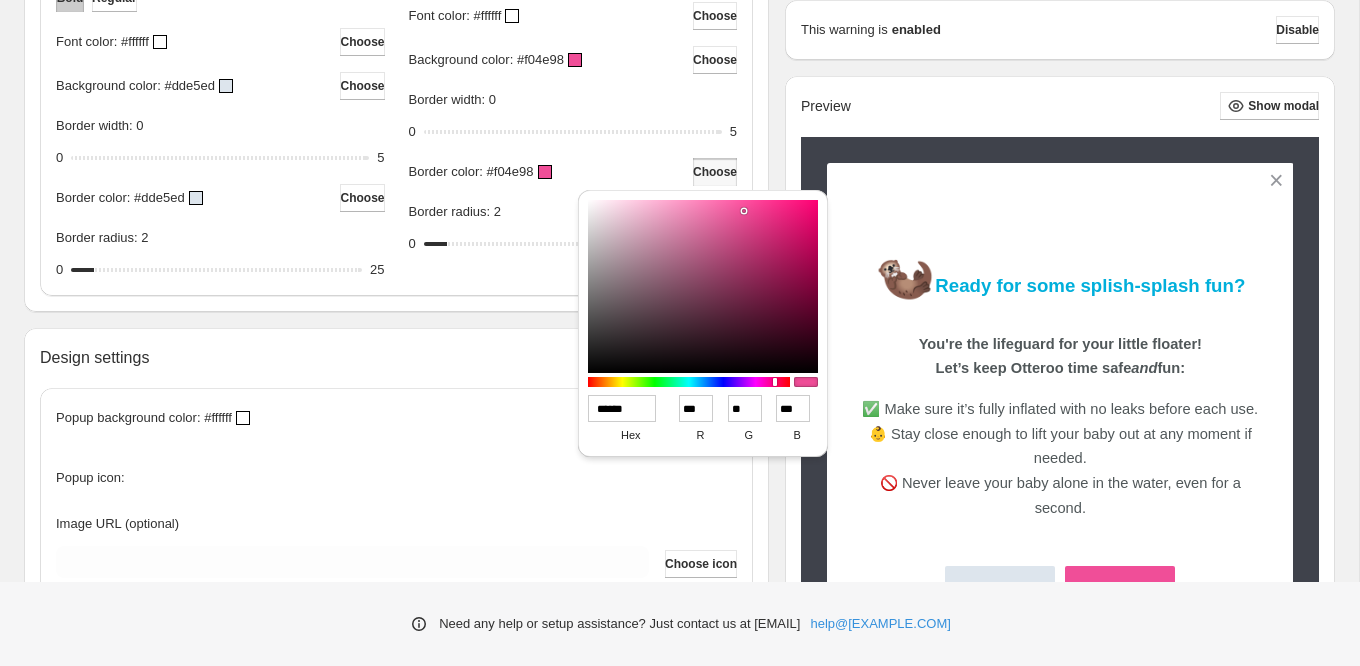 type on "******" 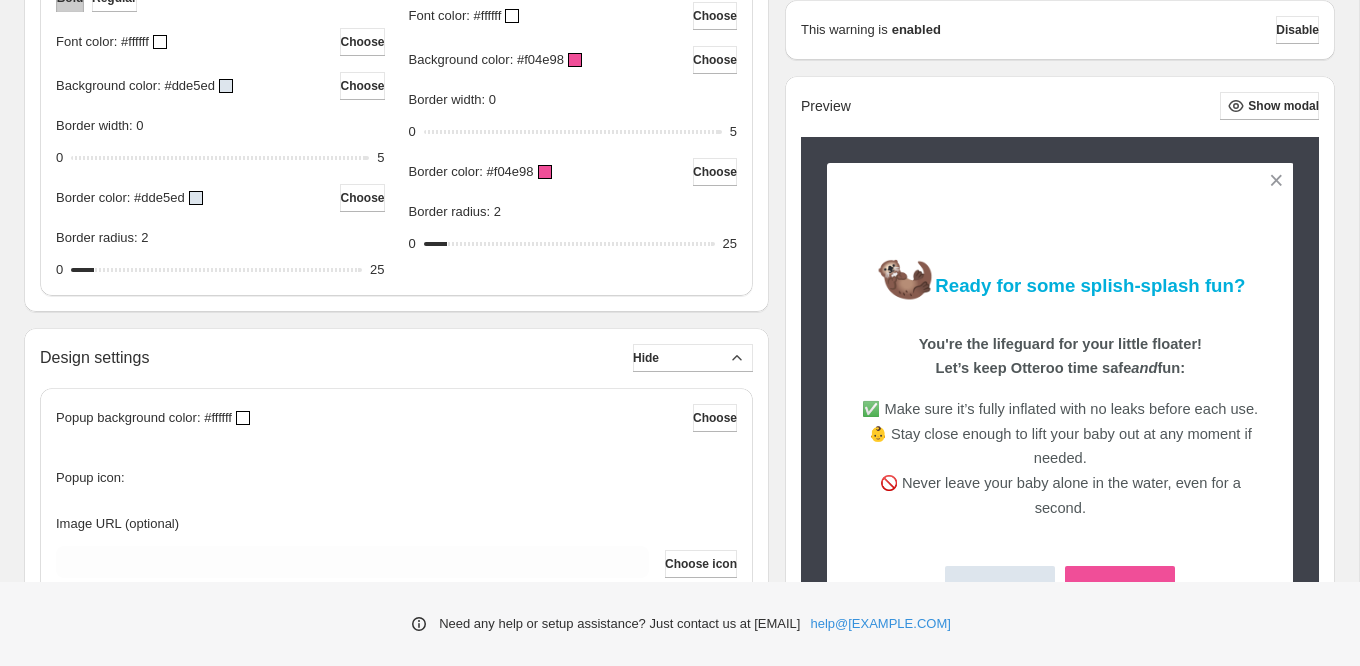 scroll, scrollTop: 1246, scrollLeft: 0, axis: vertical 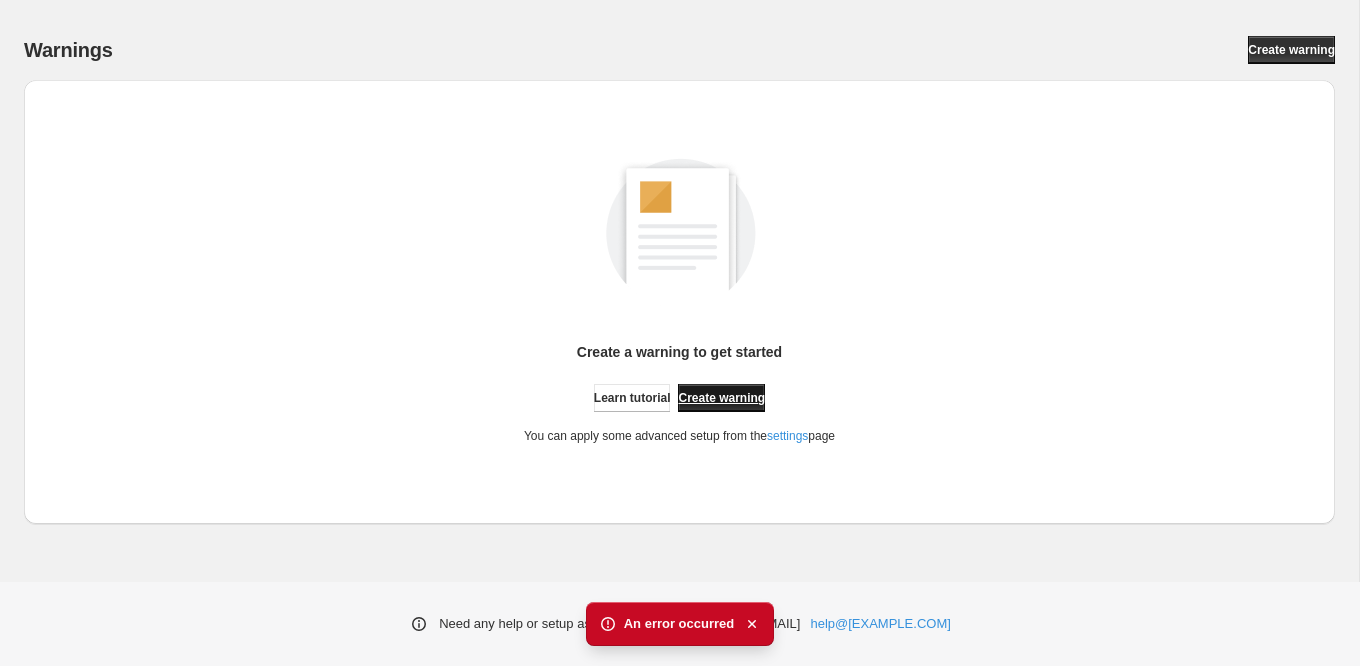 click on "Create warning" at bounding box center [721, 398] 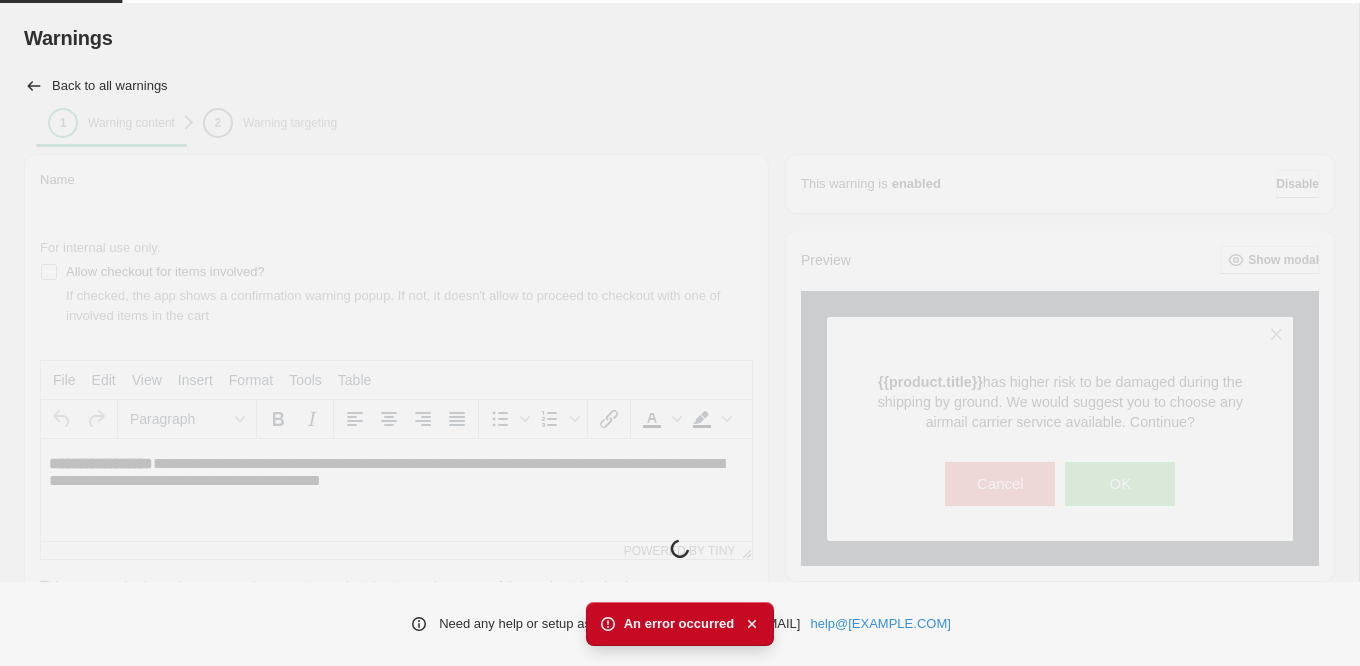 scroll, scrollTop: 0, scrollLeft: 0, axis: both 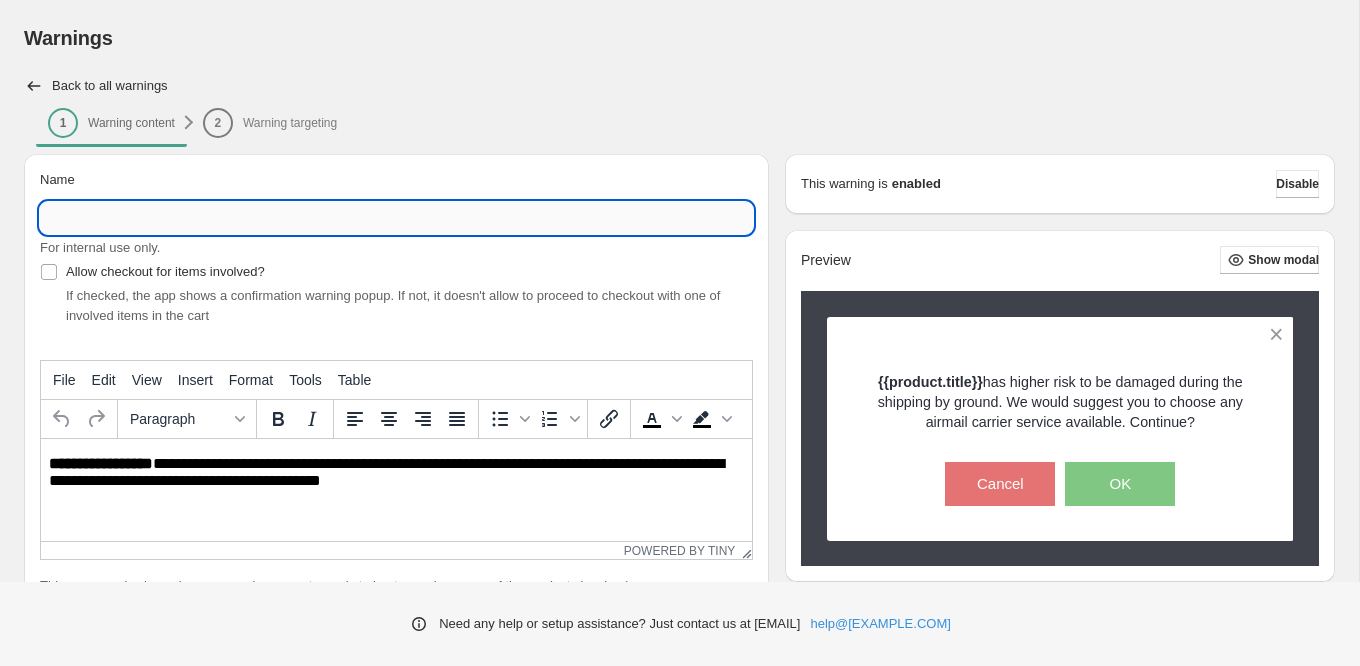 click on "Name" at bounding box center (396, 218) 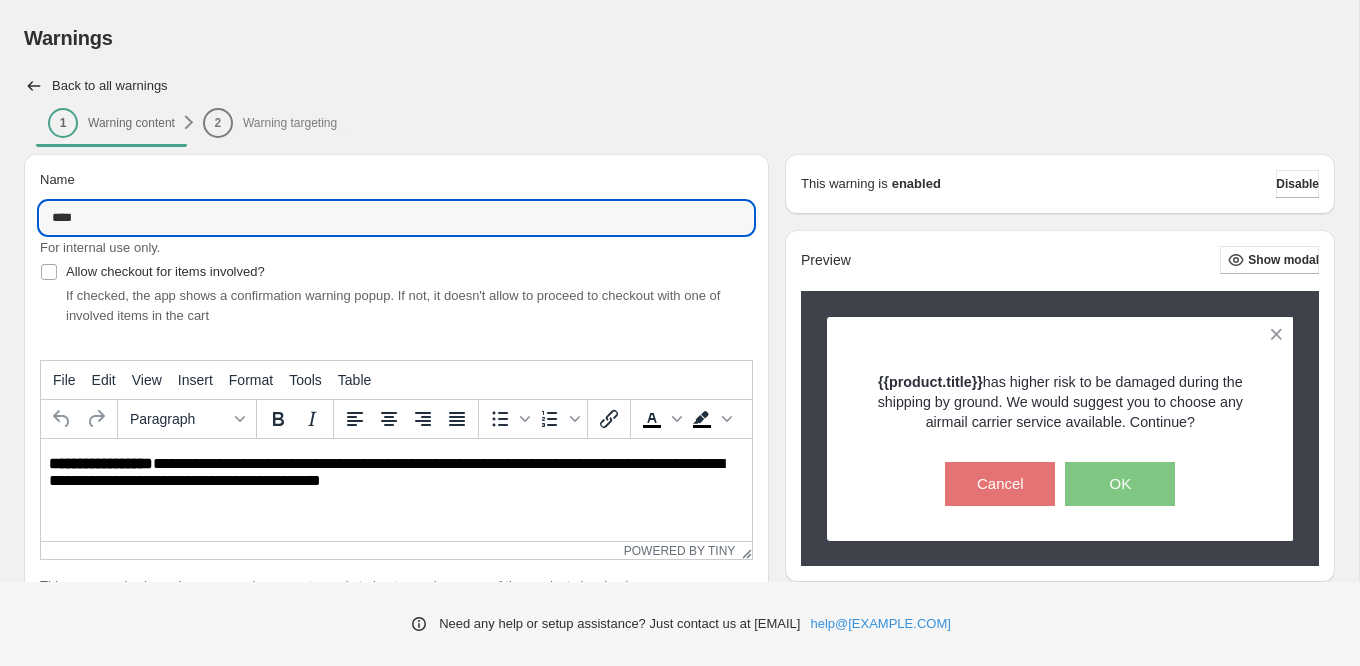 type on "****" 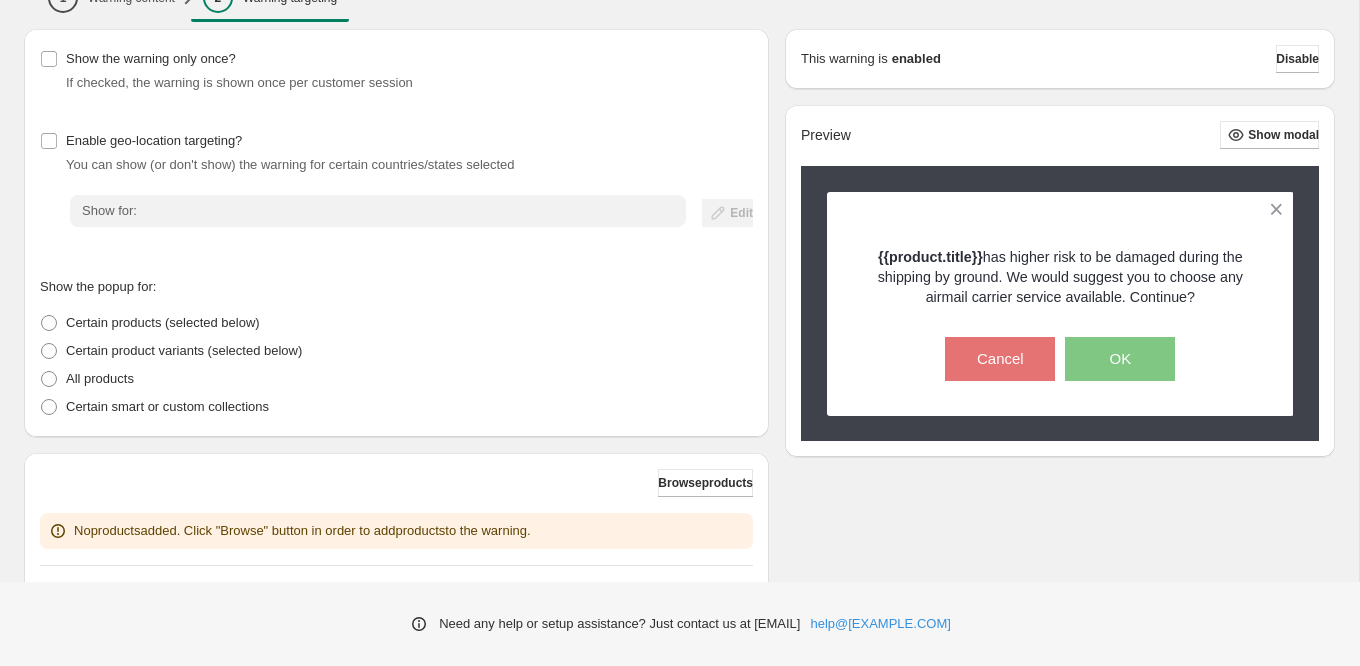 scroll, scrollTop: 228, scrollLeft: 0, axis: vertical 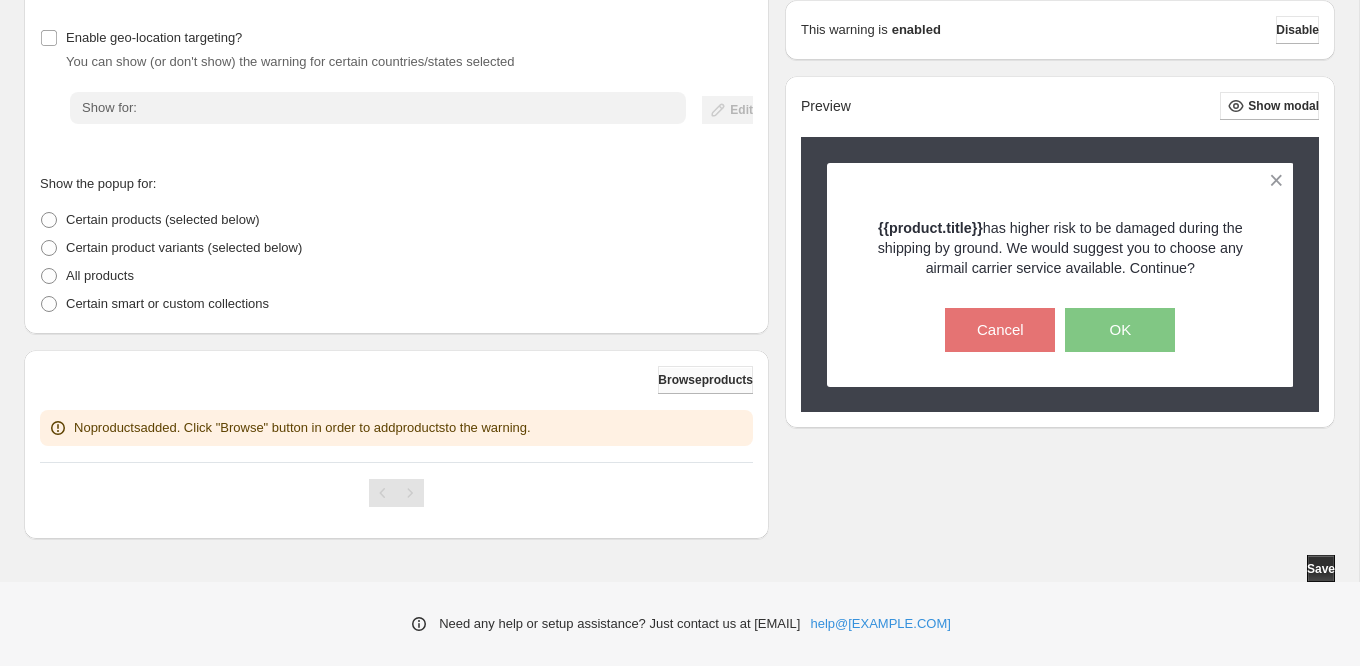 click on "Browse  products" at bounding box center [705, 380] 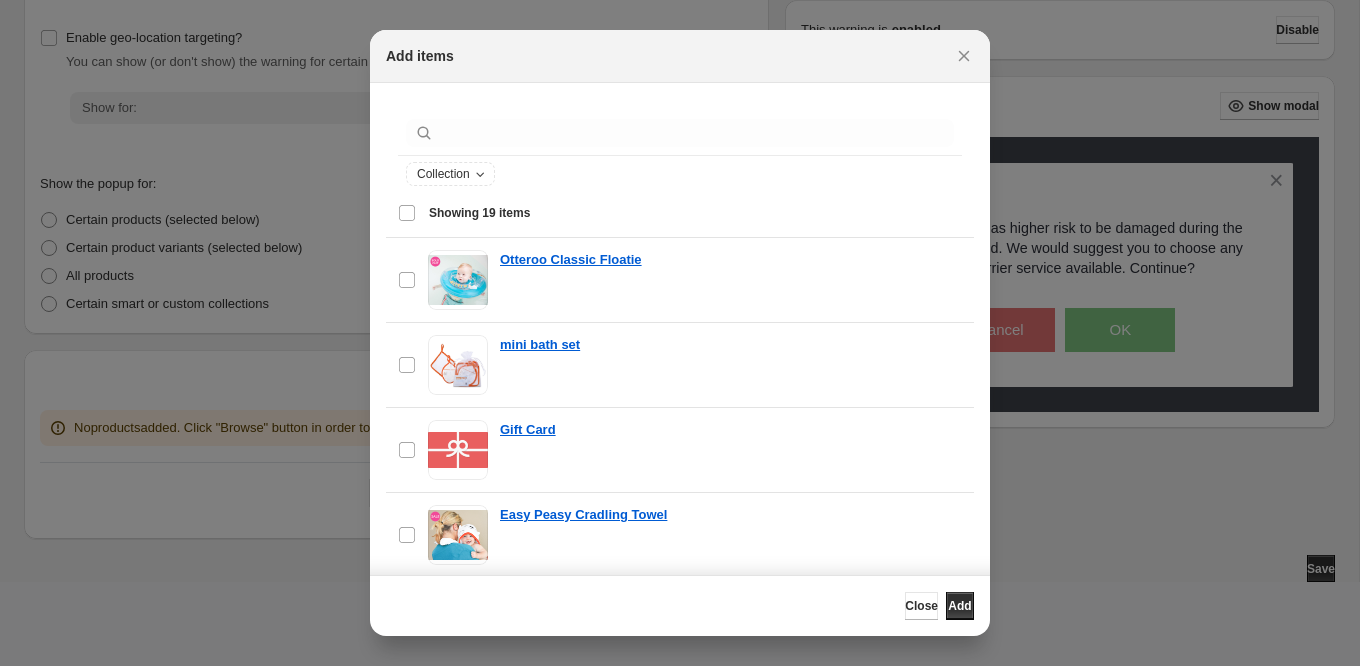 click on "Select all 19 items Showing 19 items" at bounding box center (680, 213) 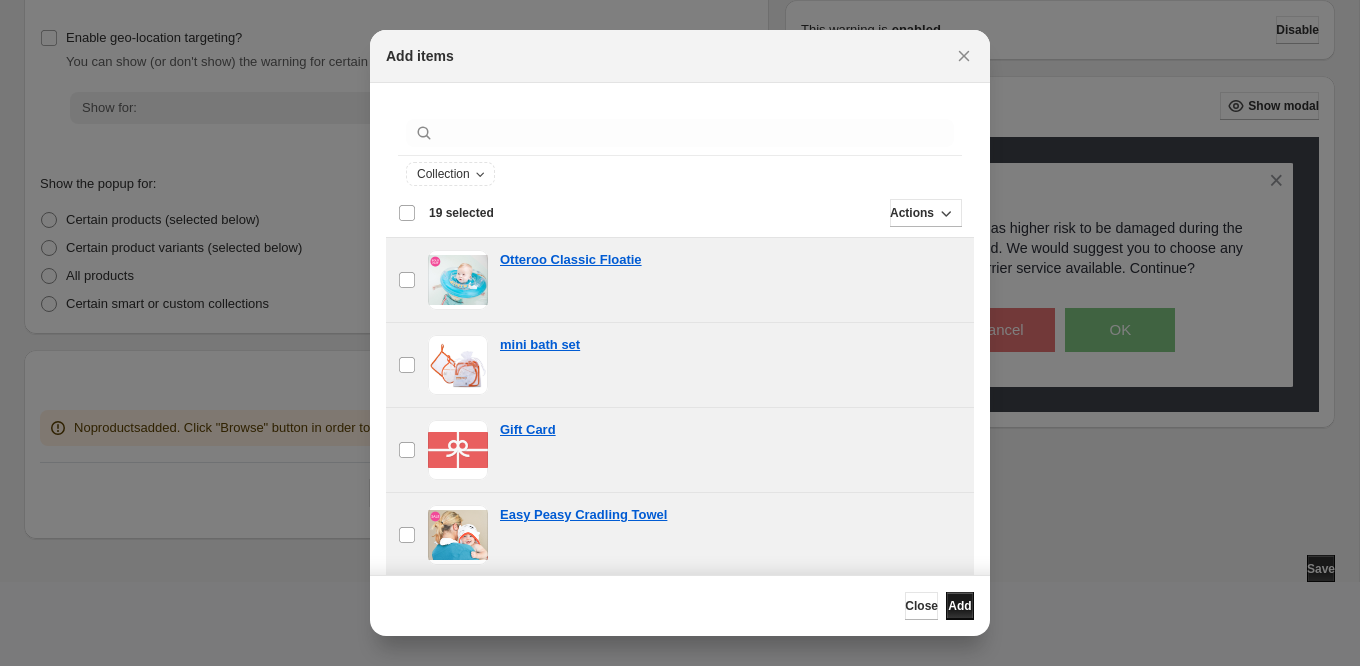 click on "Add" at bounding box center [960, 606] 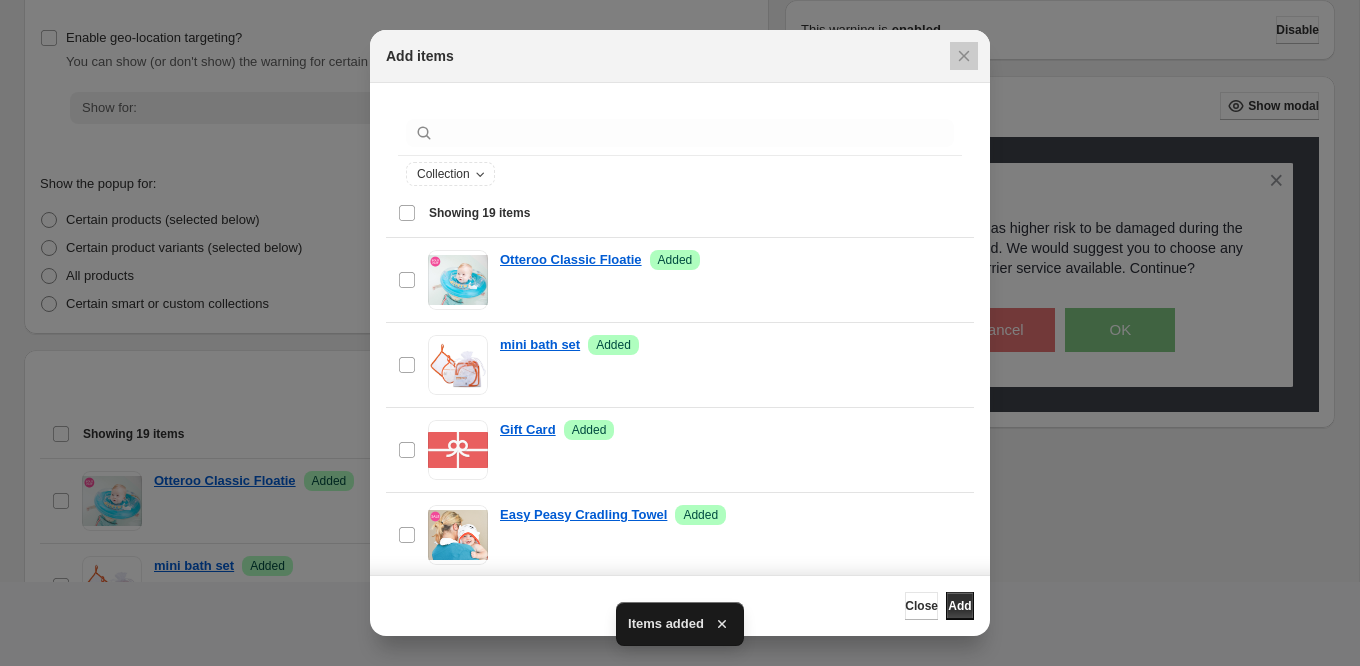 click at bounding box center [680, 333] 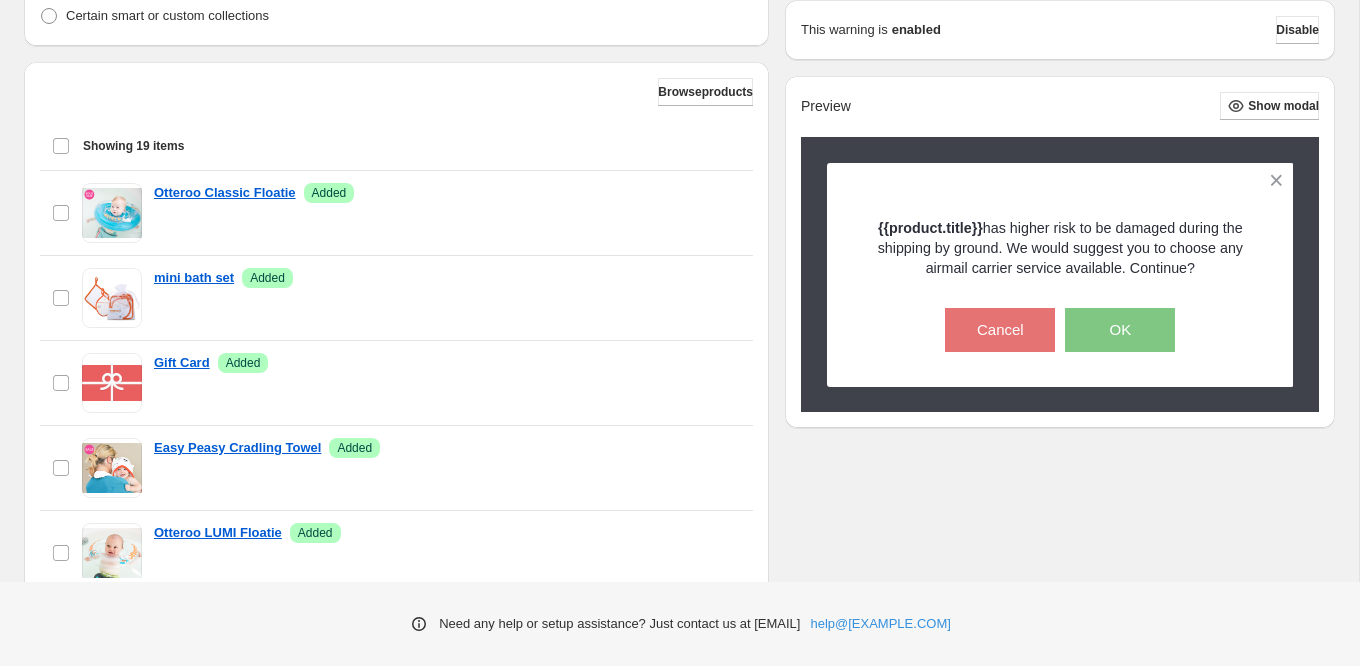 scroll, scrollTop: 648, scrollLeft: 0, axis: vertical 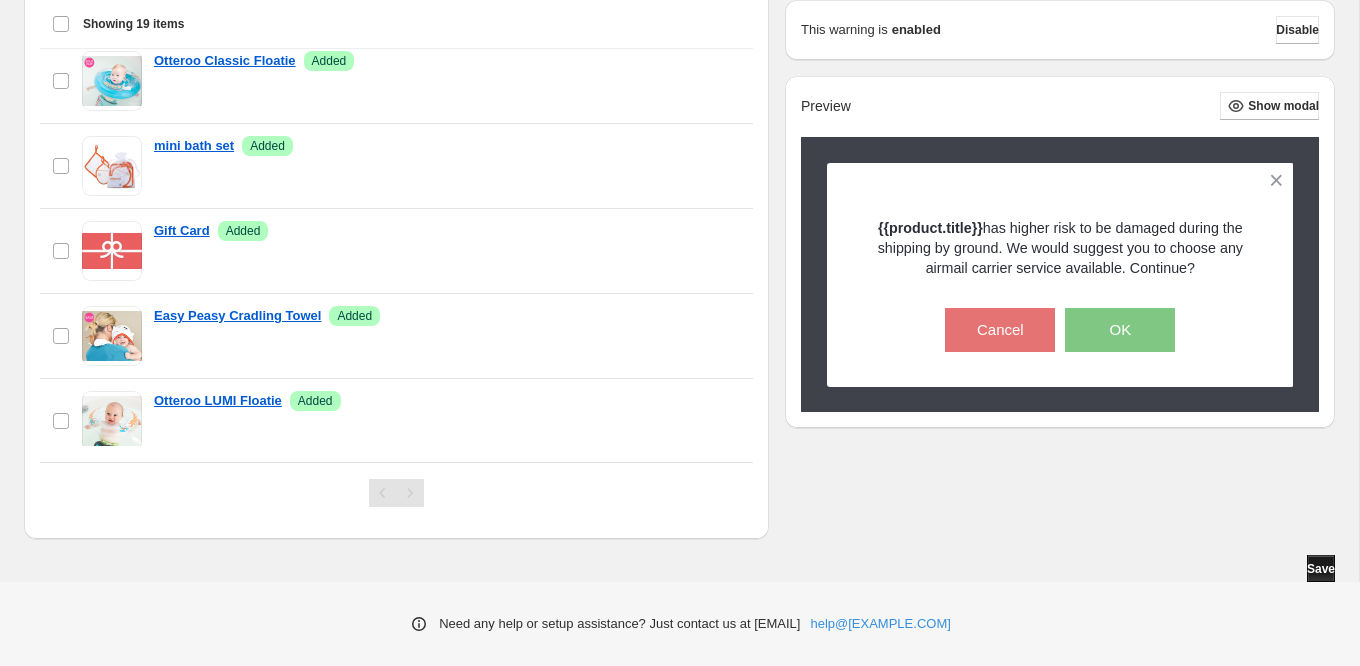 click on "Save" at bounding box center [1321, 569] 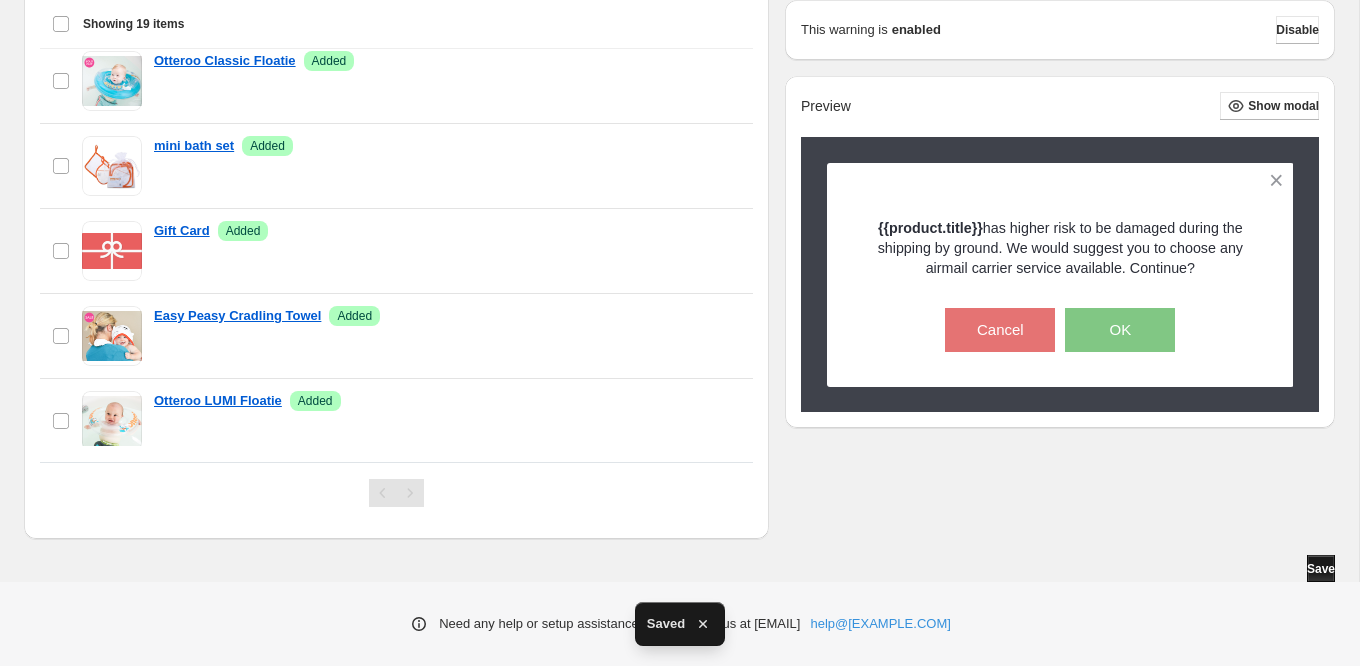 click on "Save" at bounding box center (1321, 569) 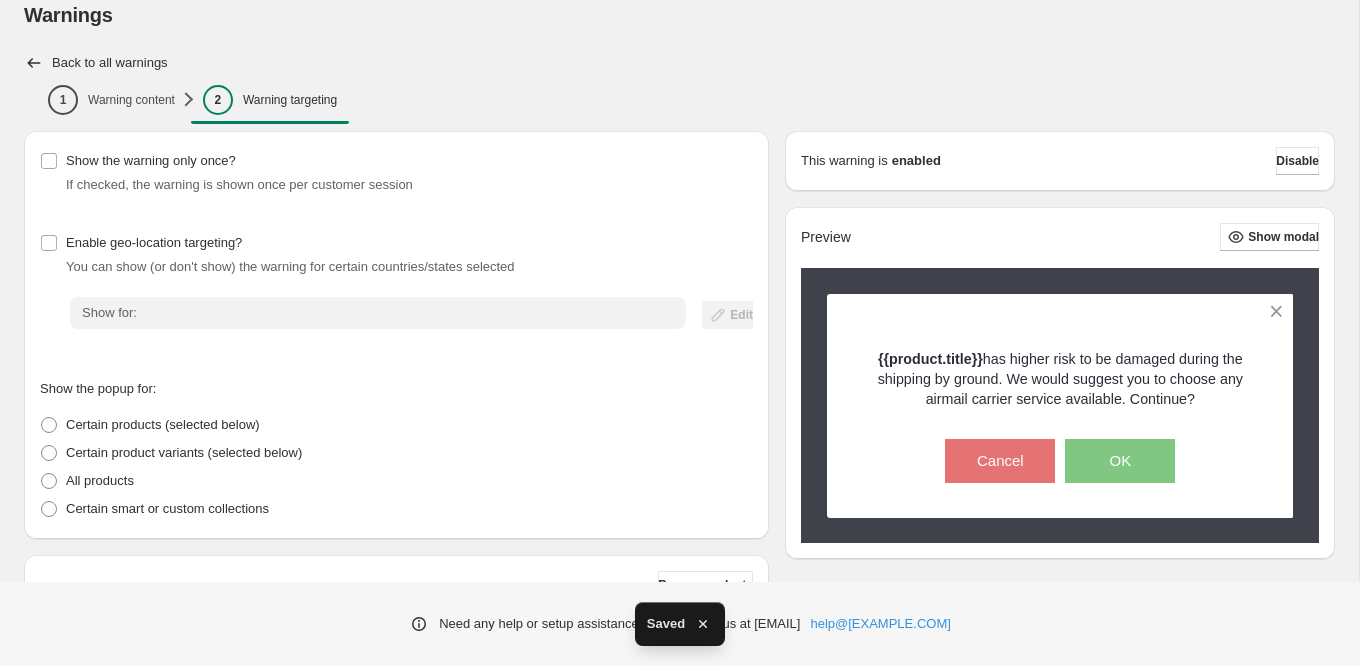 scroll, scrollTop: 0, scrollLeft: 0, axis: both 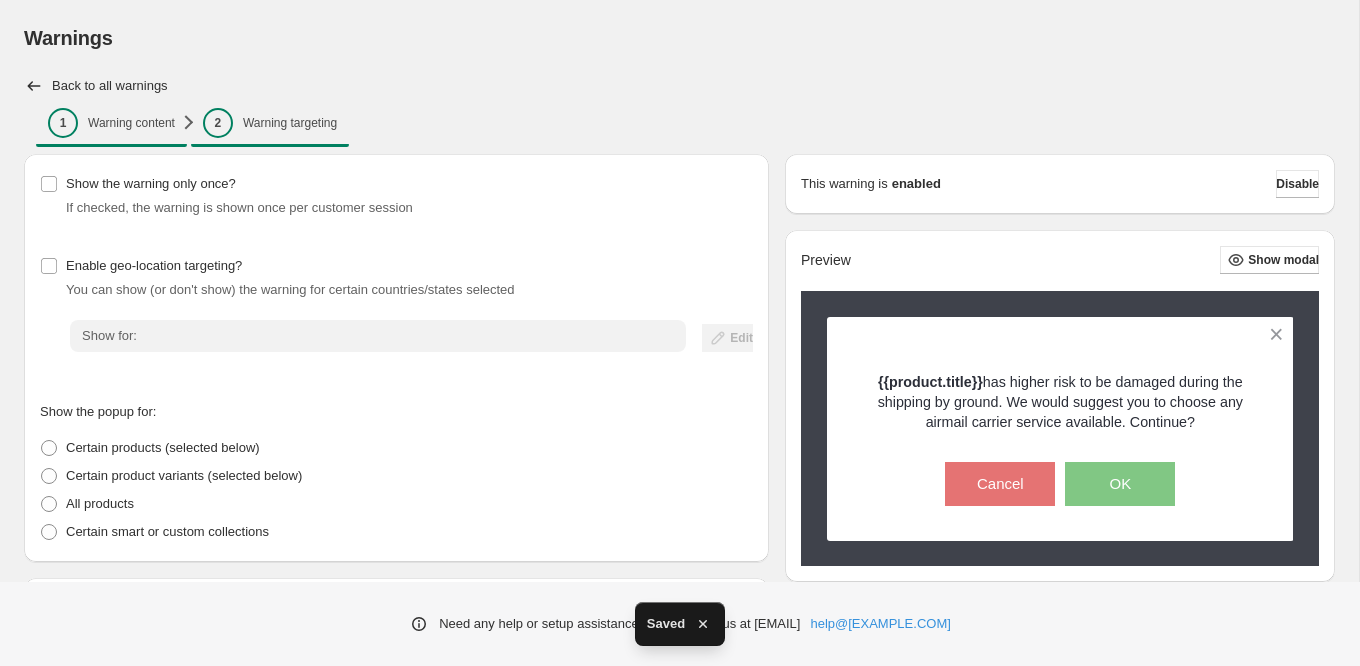 click on "Warning content" at bounding box center (131, 123) 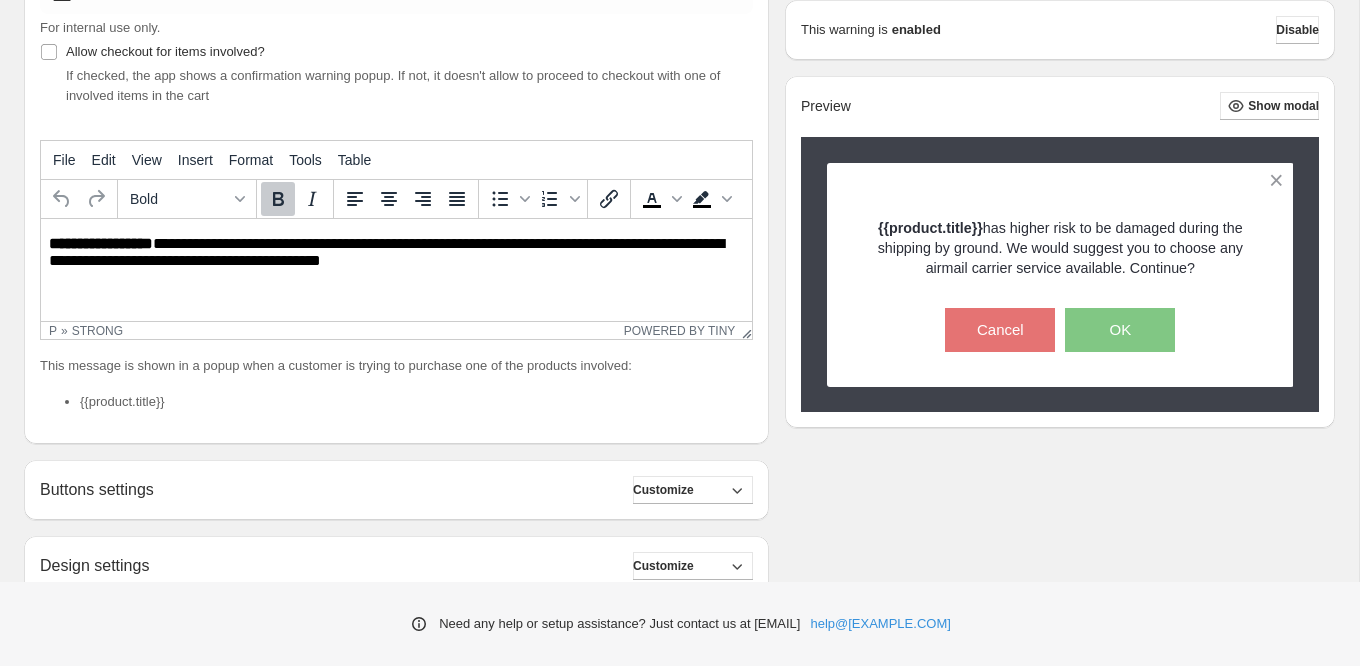 scroll, scrollTop: 226, scrollLeft: 0, axis: vertical 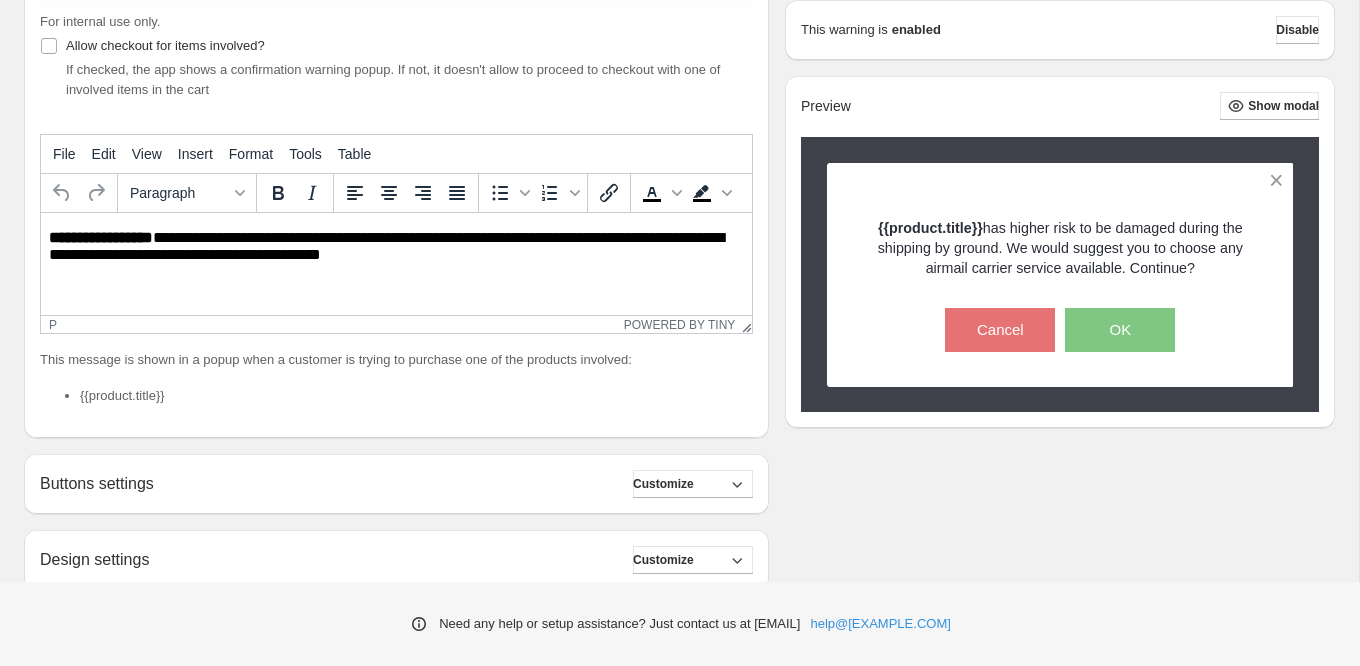 click on "**********" at bounding box center [397, 247] 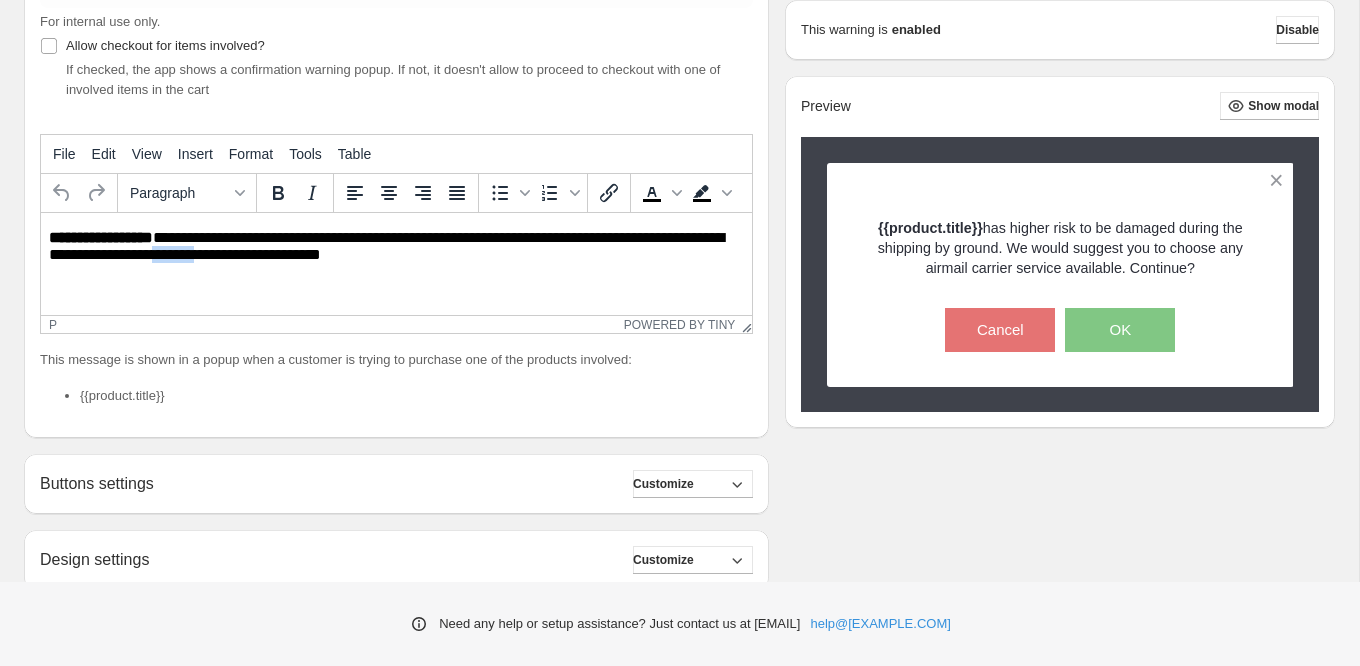 click on "**********" at bounding box center (397, 247) 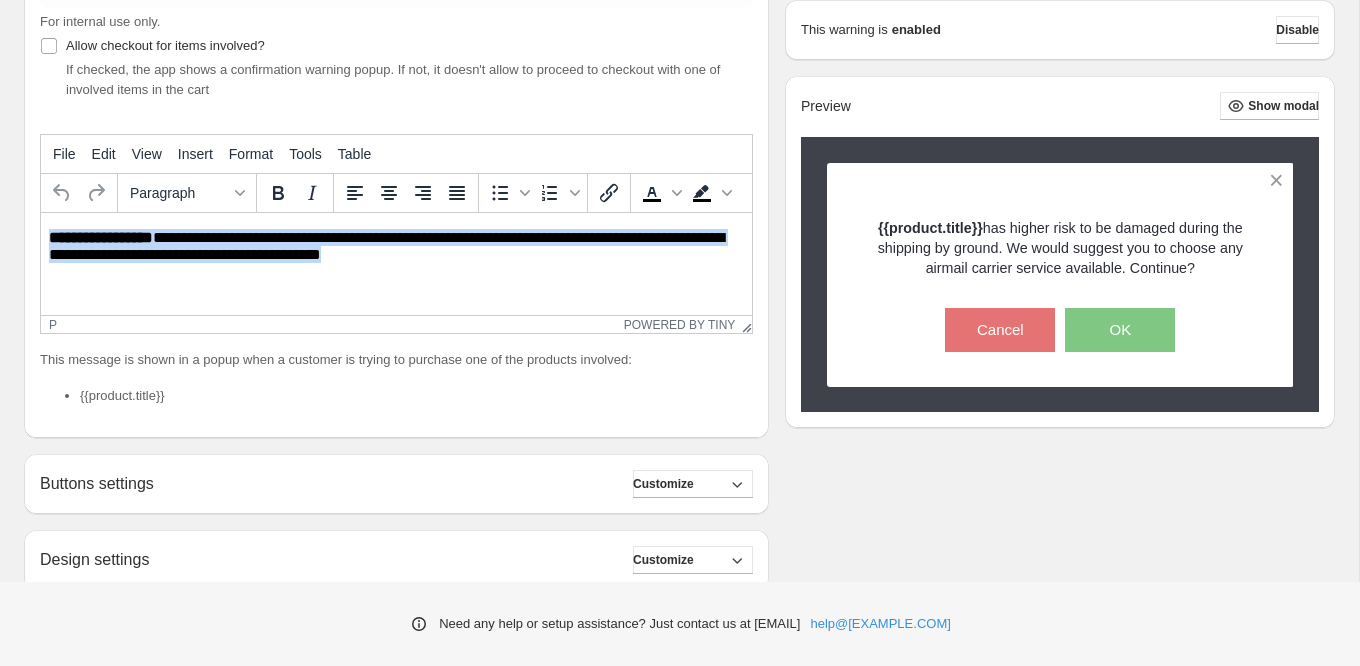 click on "**********" at bounding box center [397, 247] 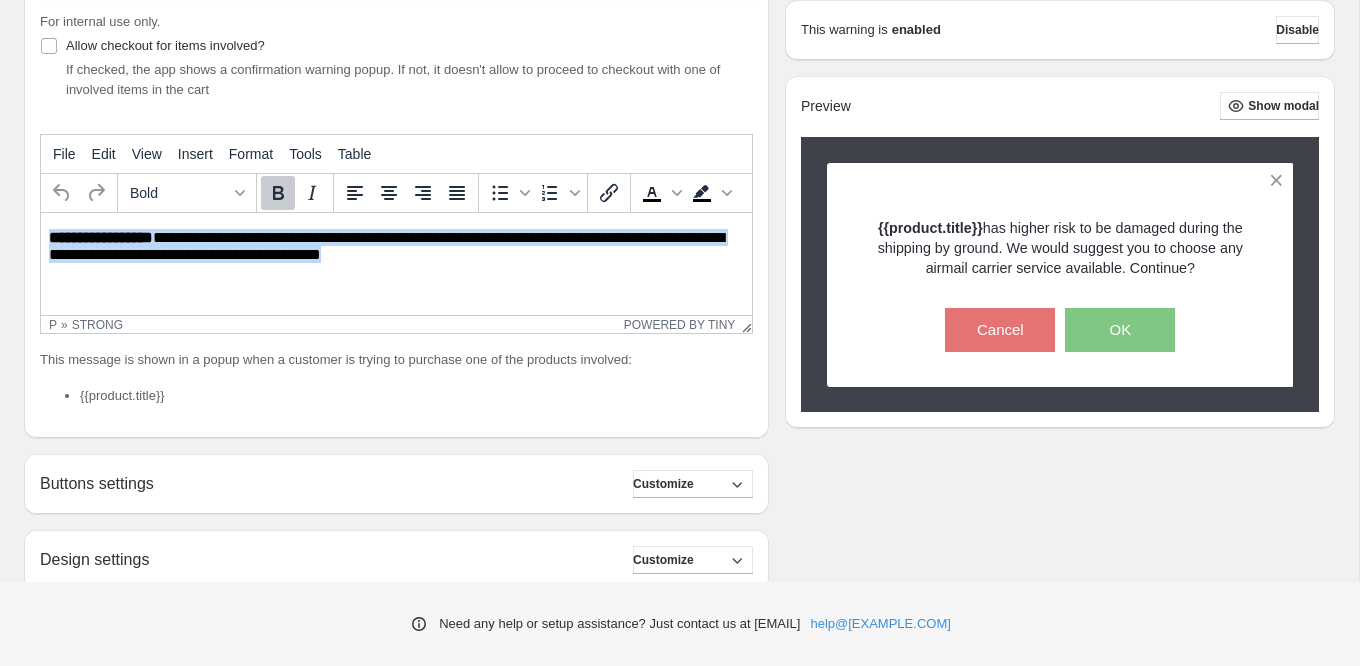 type 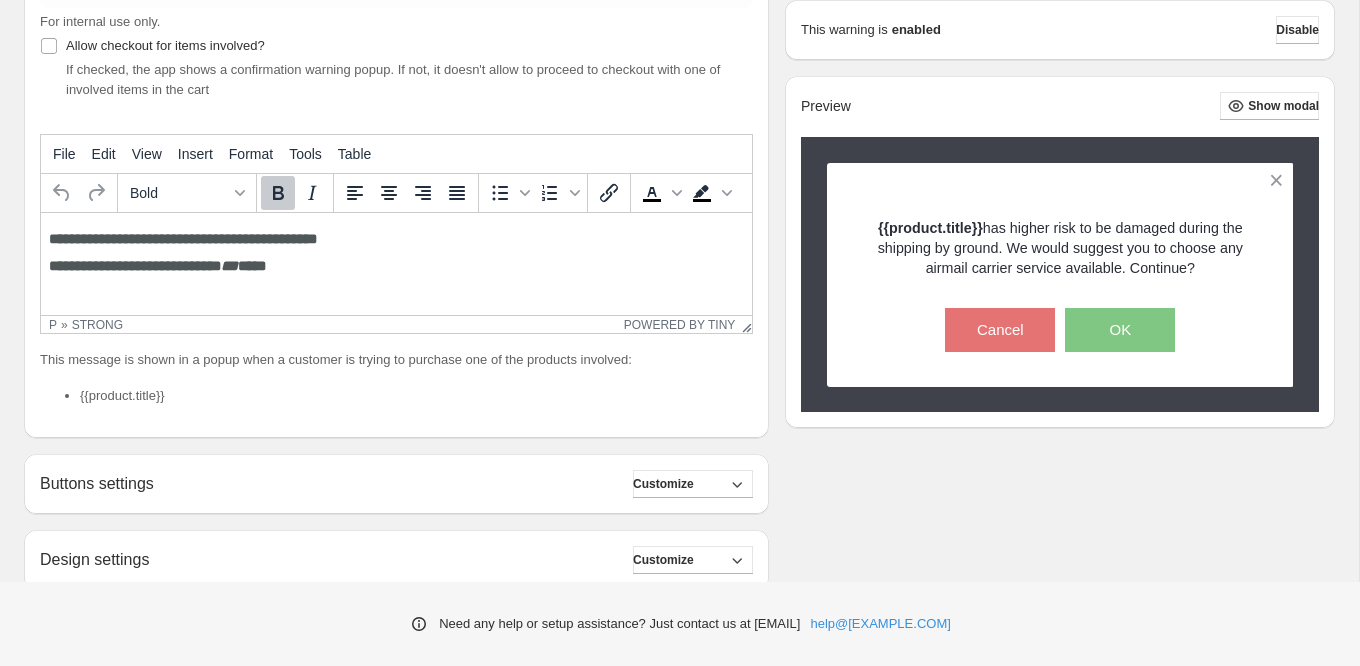 scroll, scrollTop: 0, scrollLeft: 0, axis: both 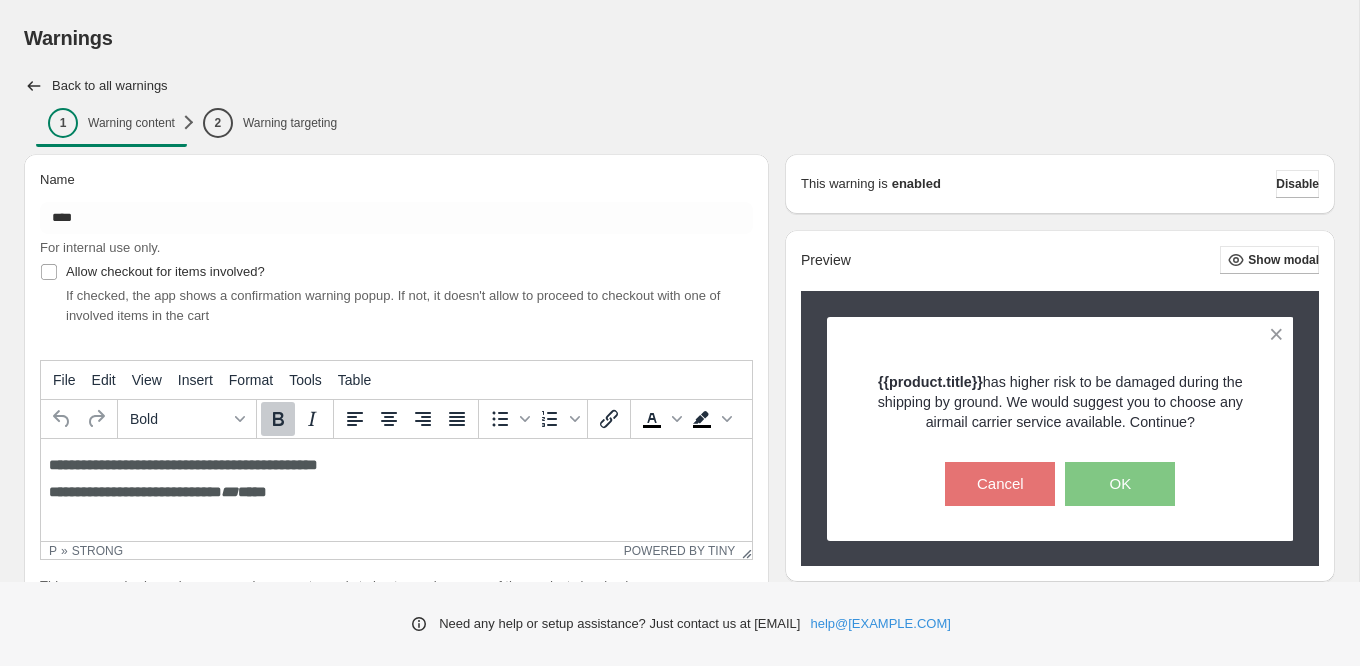 type 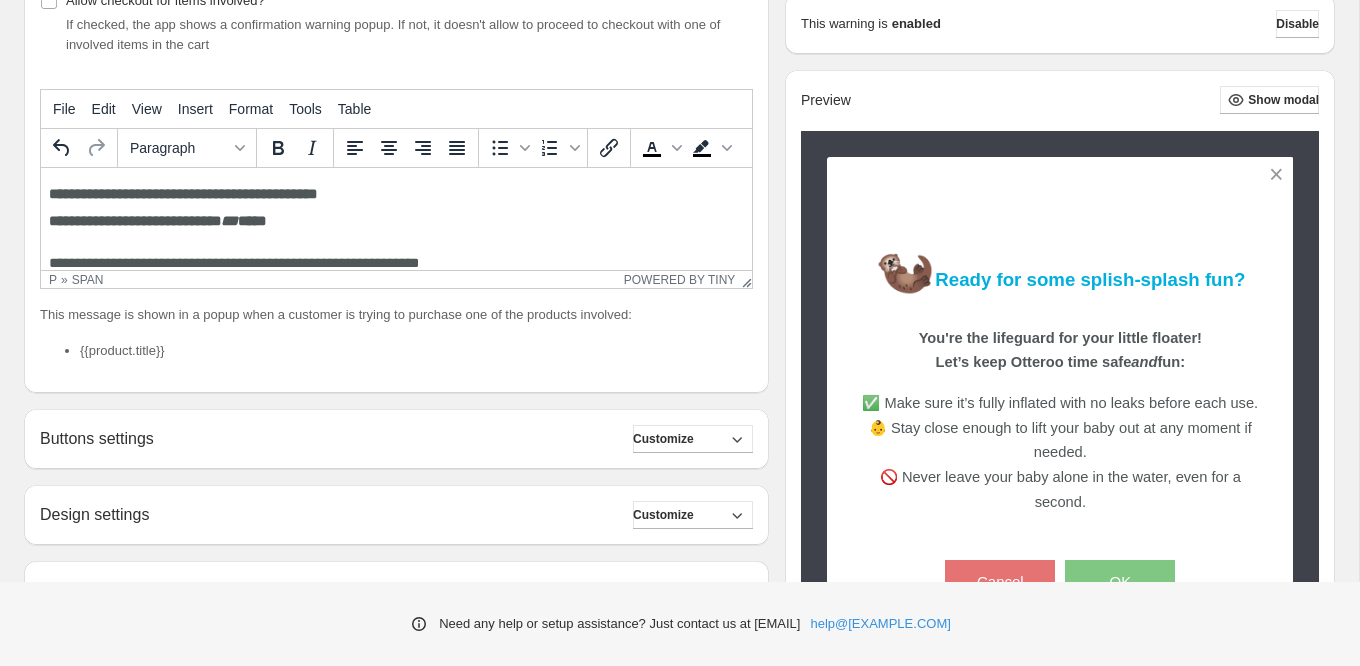 scroll, scrollTop: 145, scrollLeft: 0, axis: vertical 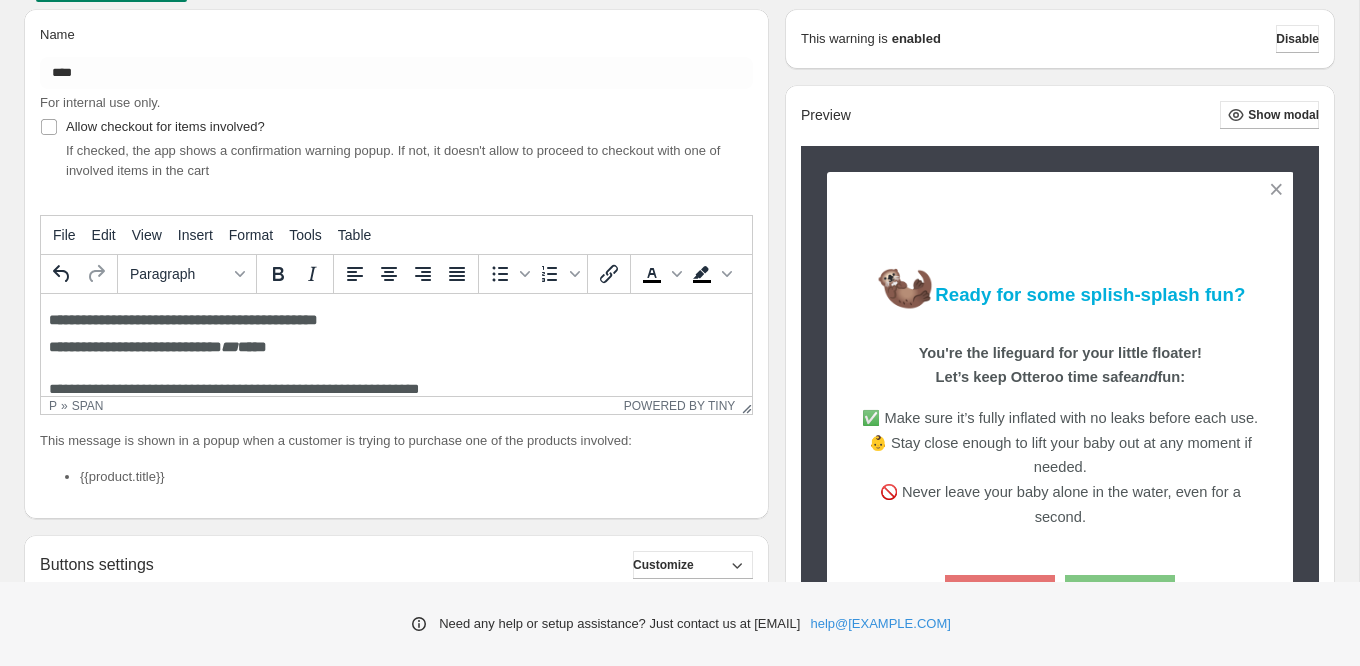 click on "**********" at bounding box center [396, 333] 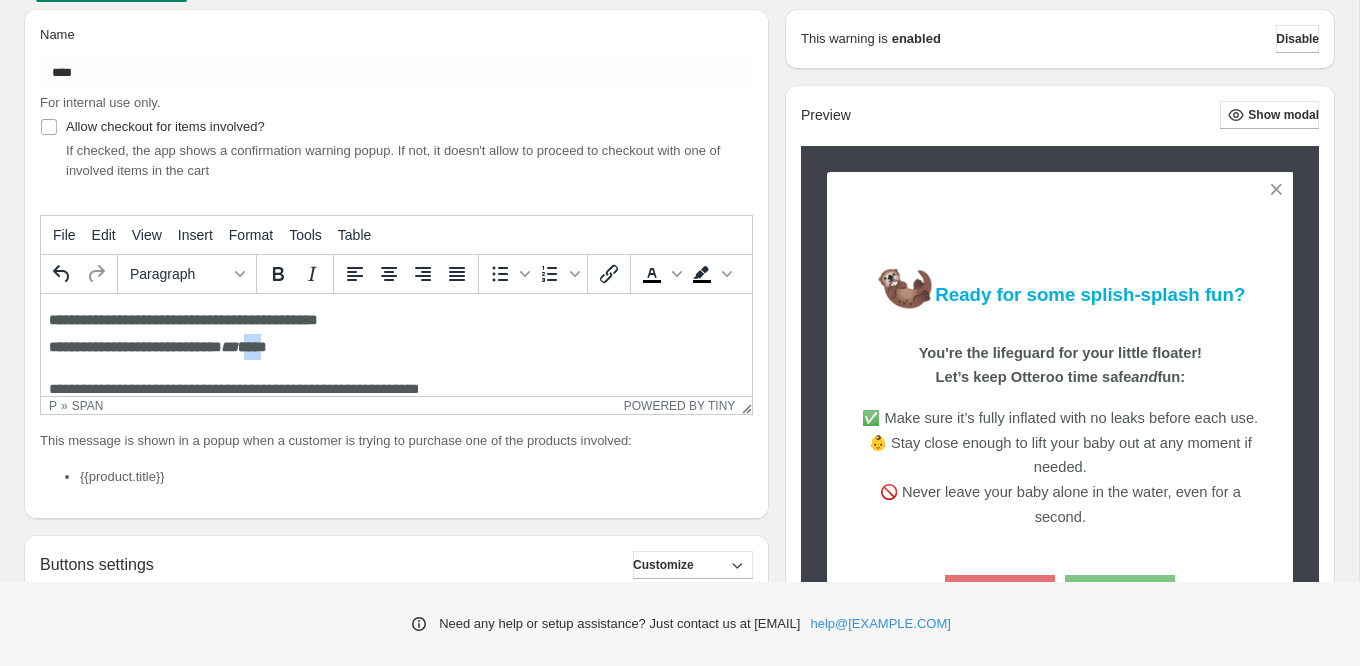 click on "**********" at bounding box center [396, 333] 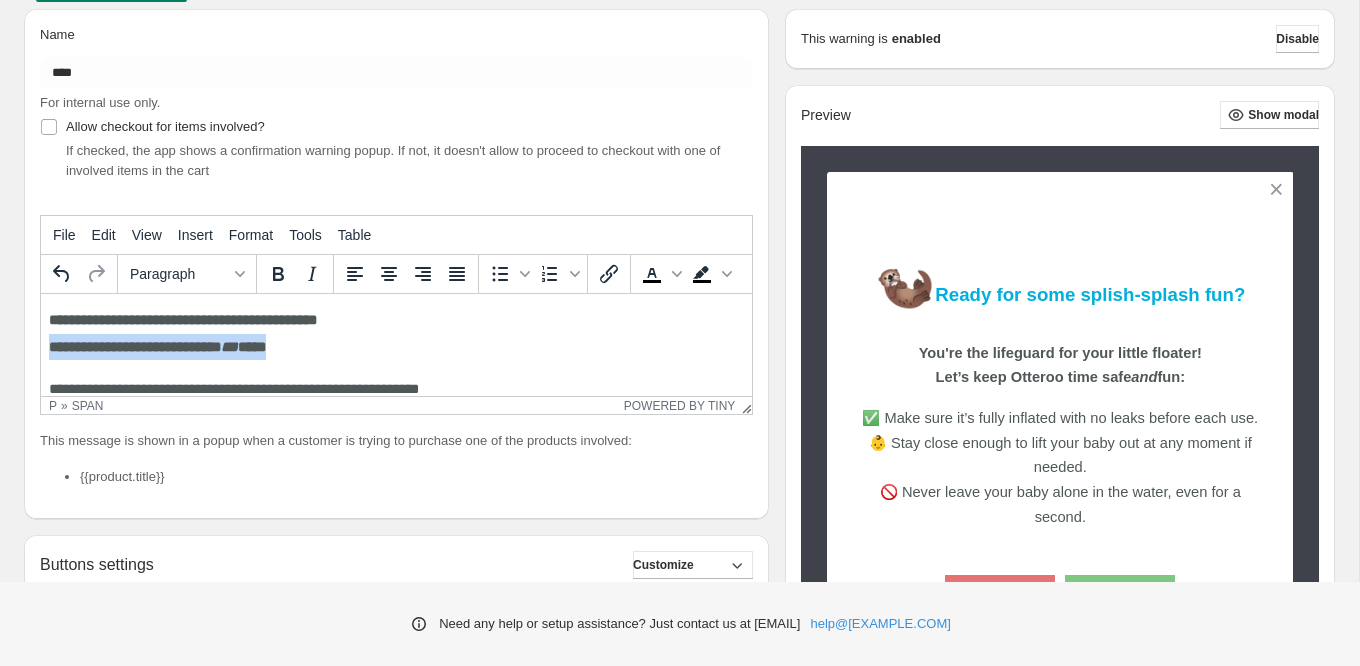 click on "**********" at bounding box center [396, 333] 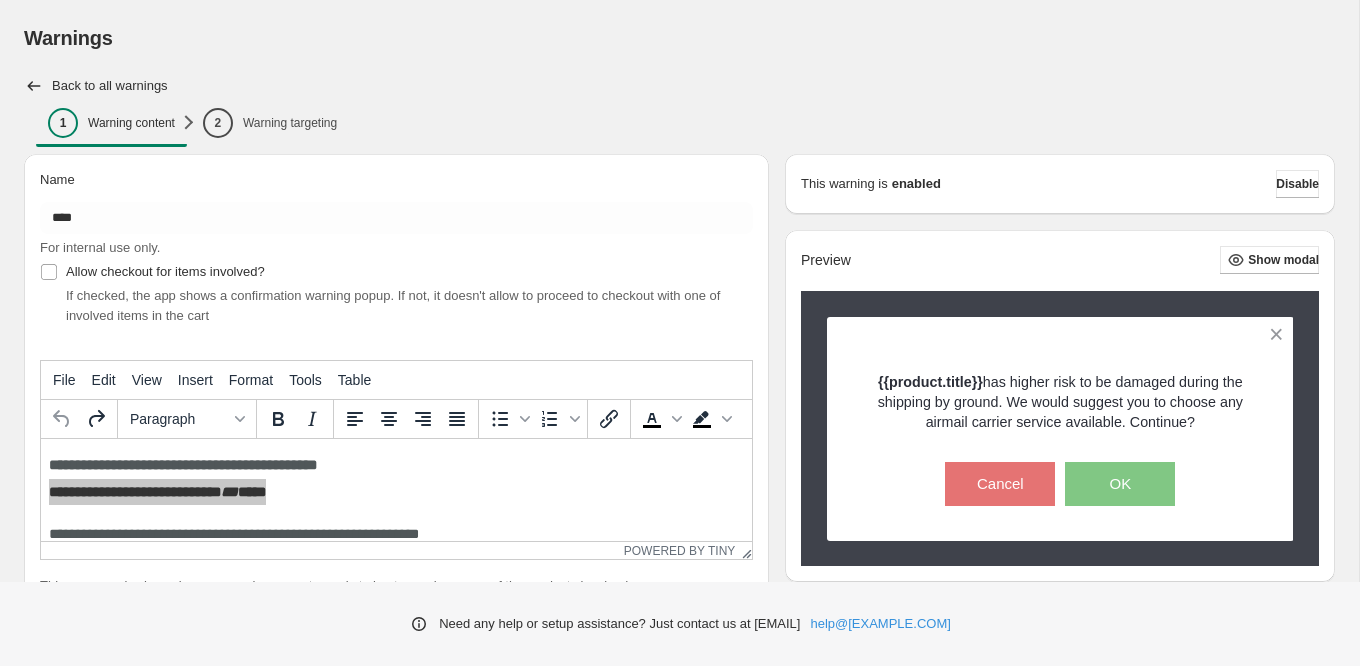 scroll, scrollTop: 0, scrollLeft: 0, axis: both 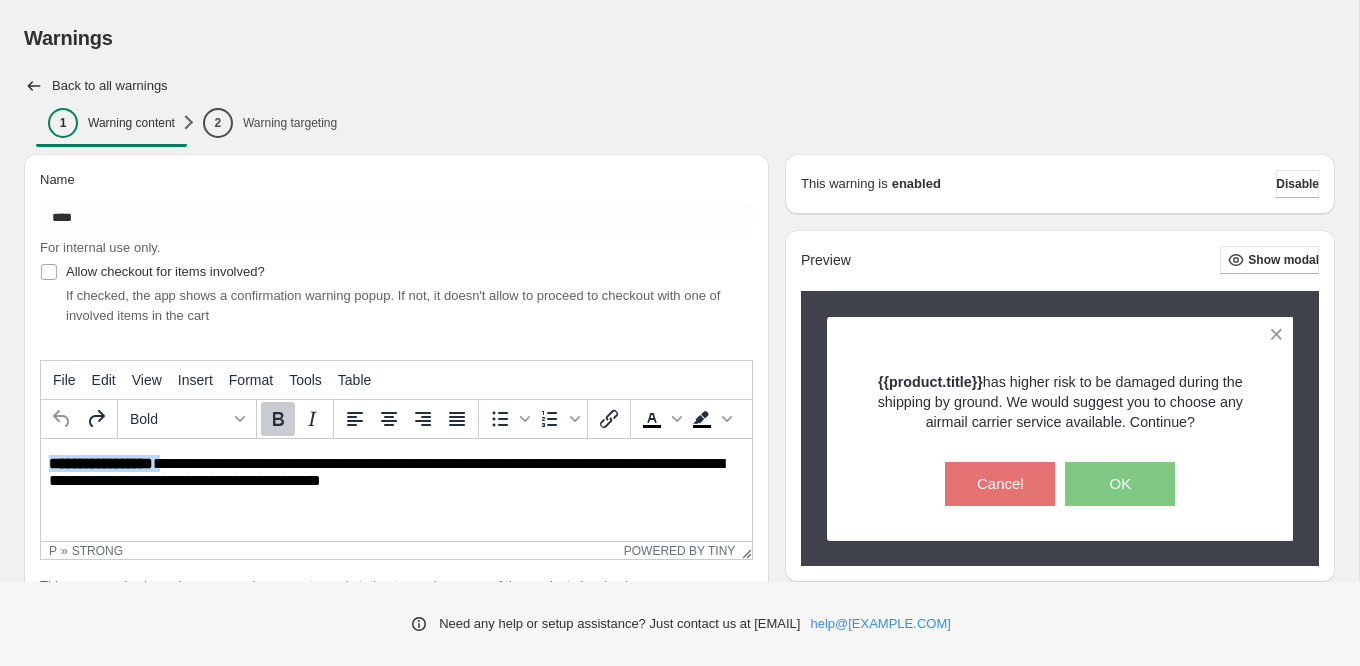drag, startPoint x: 162, startPoint y: 460, endPoint x: 47, endPoint y: 460, distance: 115 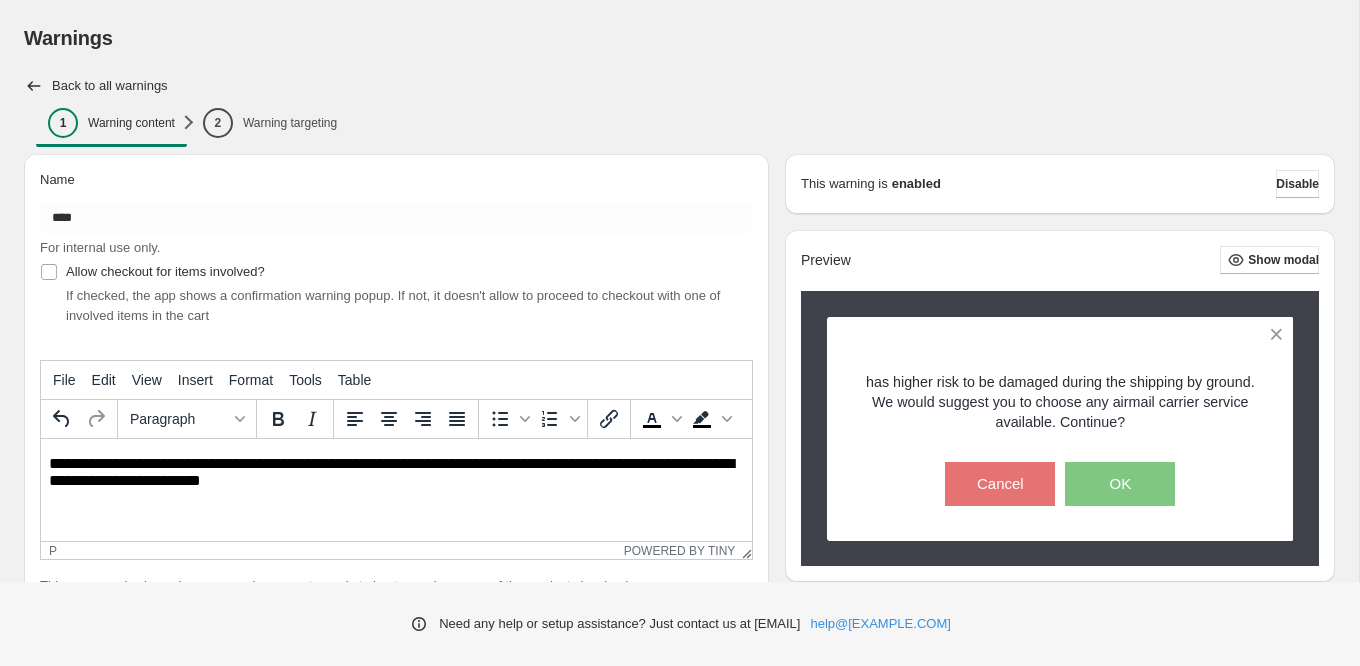 click on "**********" at bounding box center [397, 473] 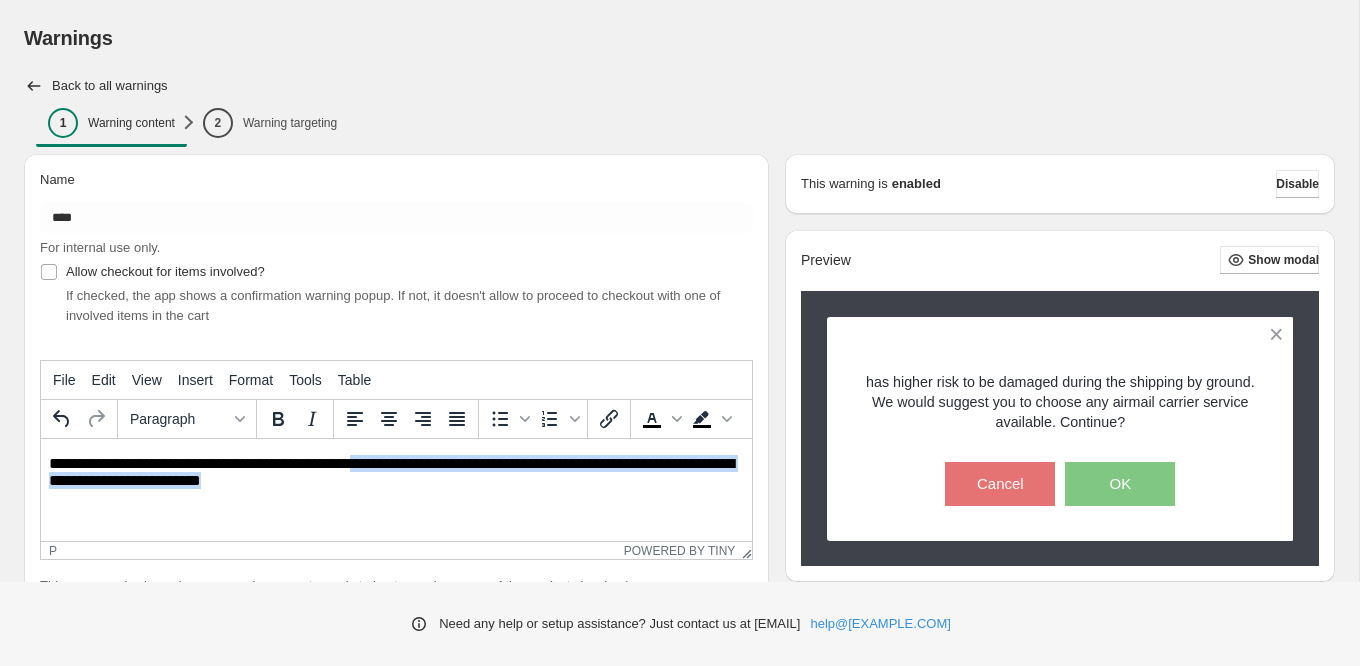 drag, startPoint x: 374, startPoint y: 466, endPoint x: 376, endPoint y: 493, distance: 27.073973 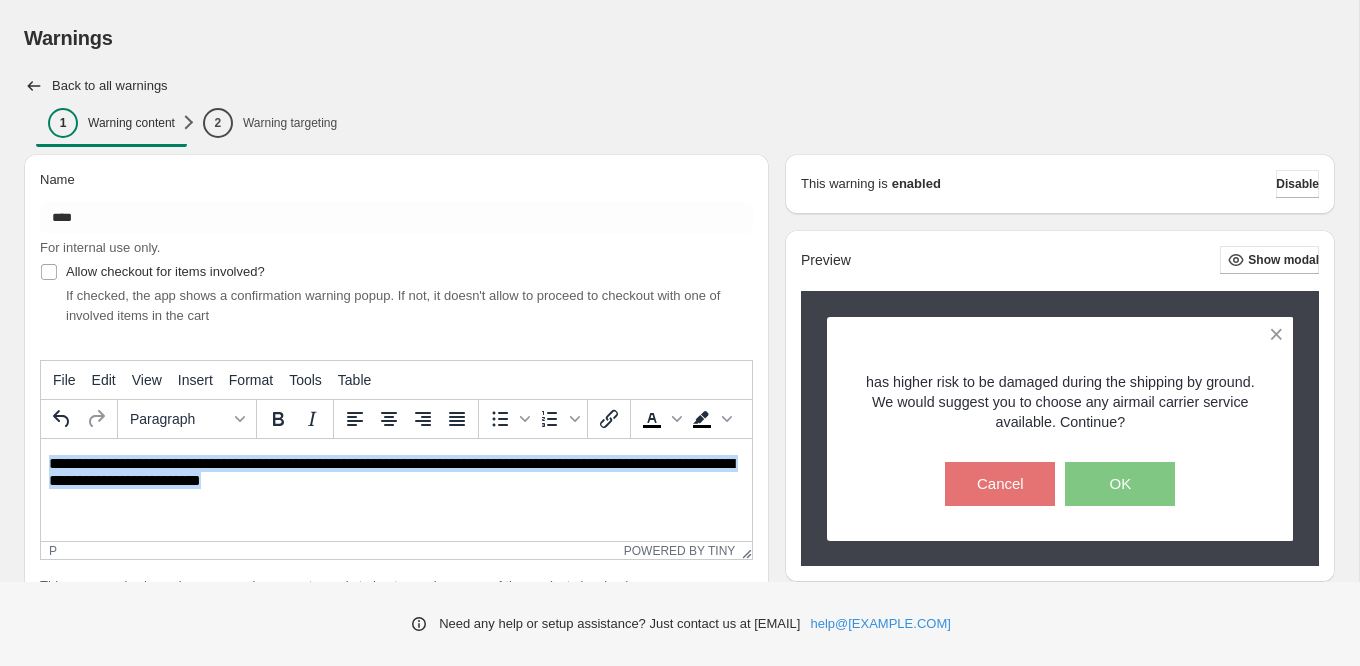 drag, startPoint x: 51, startPoint y: 461, endPoint x: 300, endPoint y: 517, distance: 255.21951 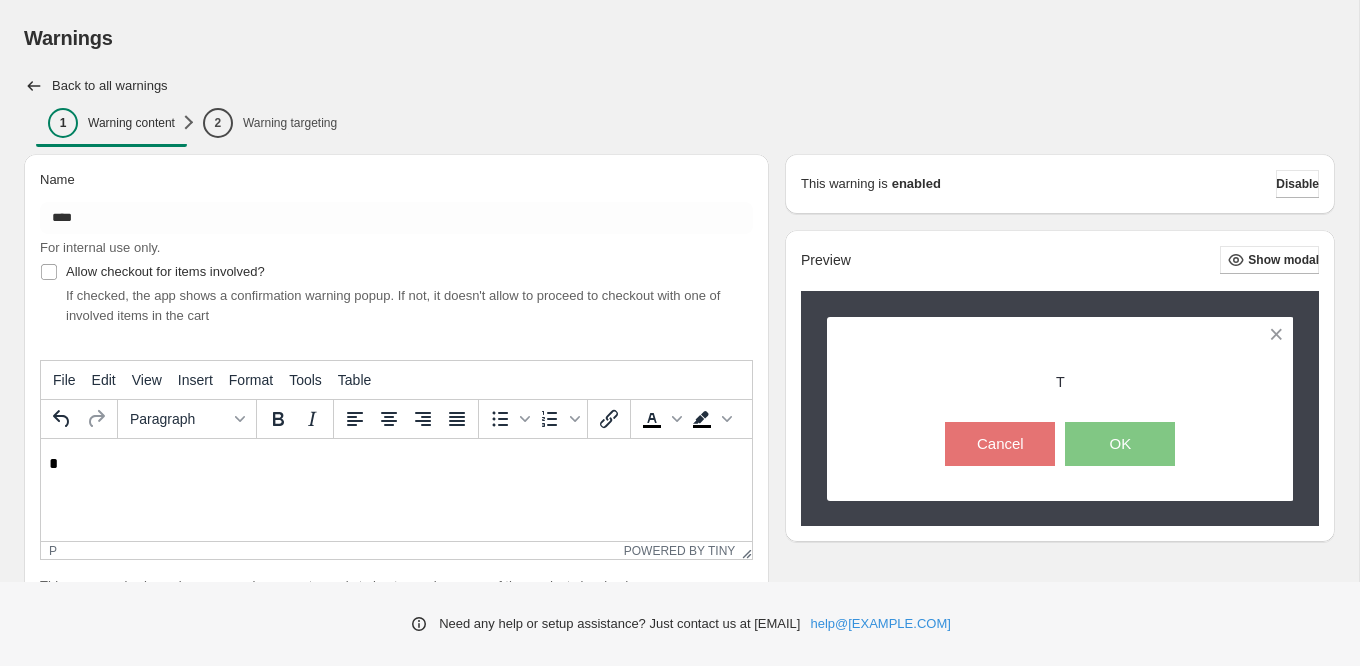 click on "*" at bounding box center [396, 464] 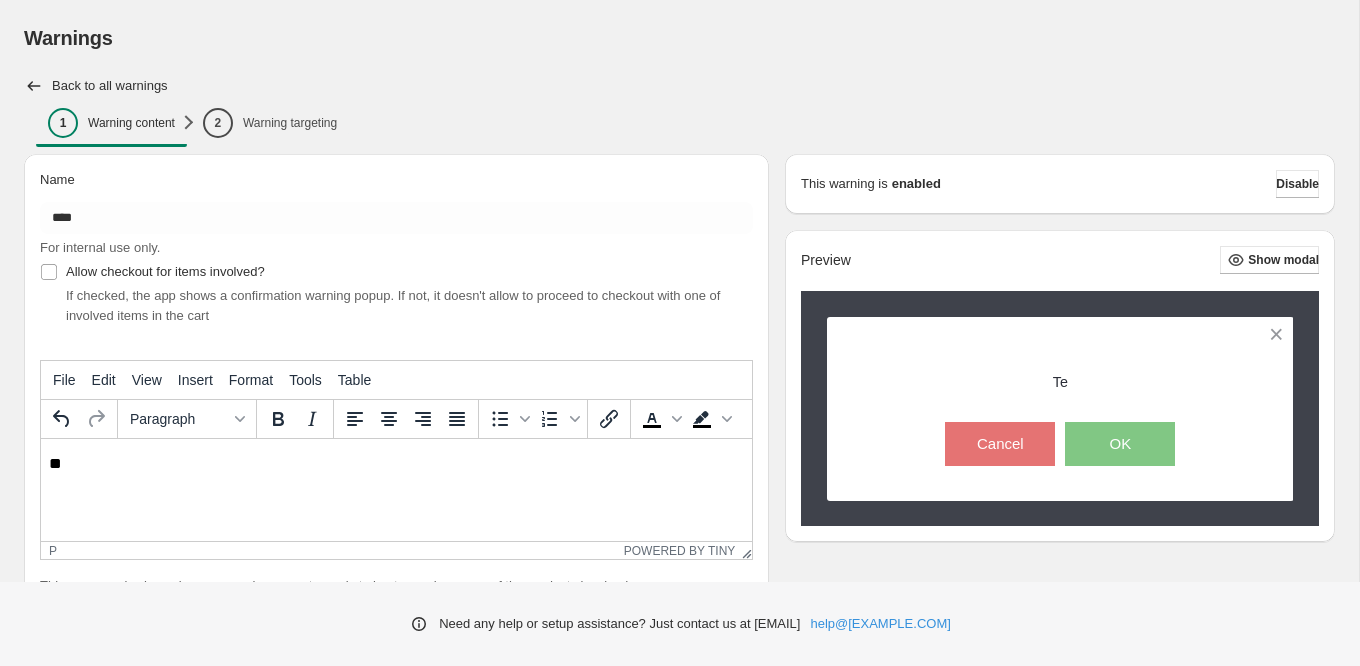 click on "**" at bounding box center (397, 464) 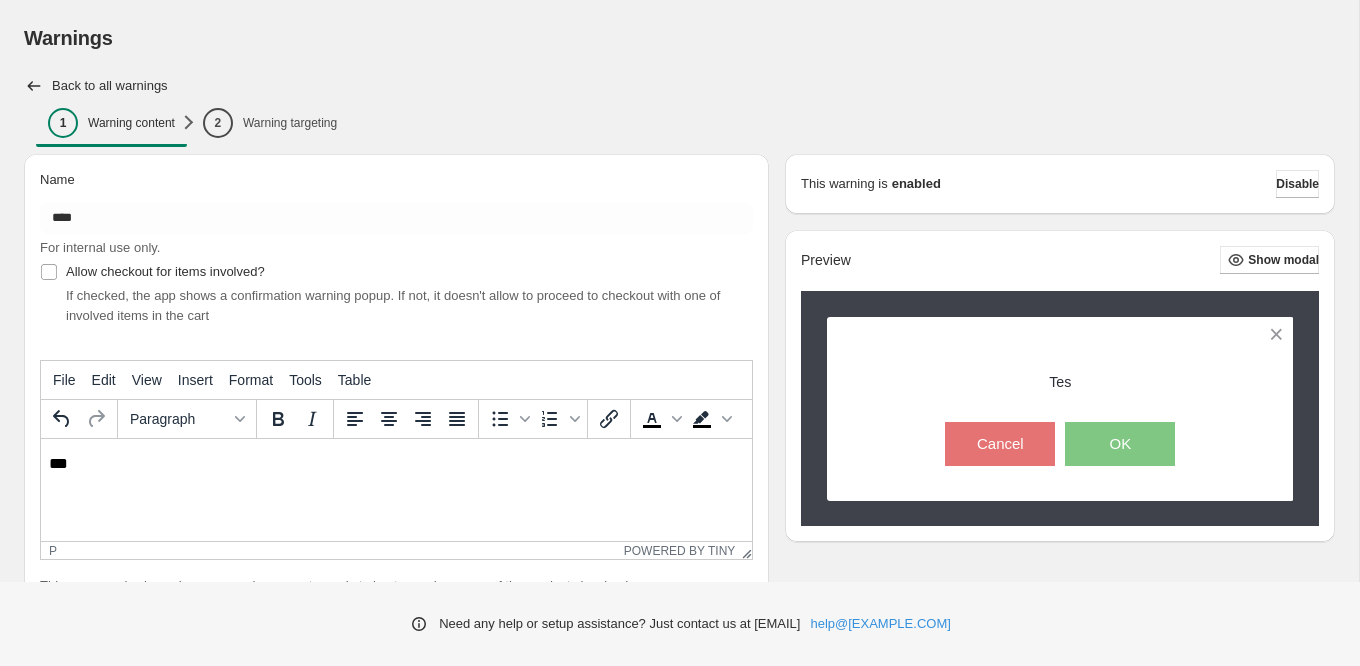 click on "***" at bounding box center (396, 464) 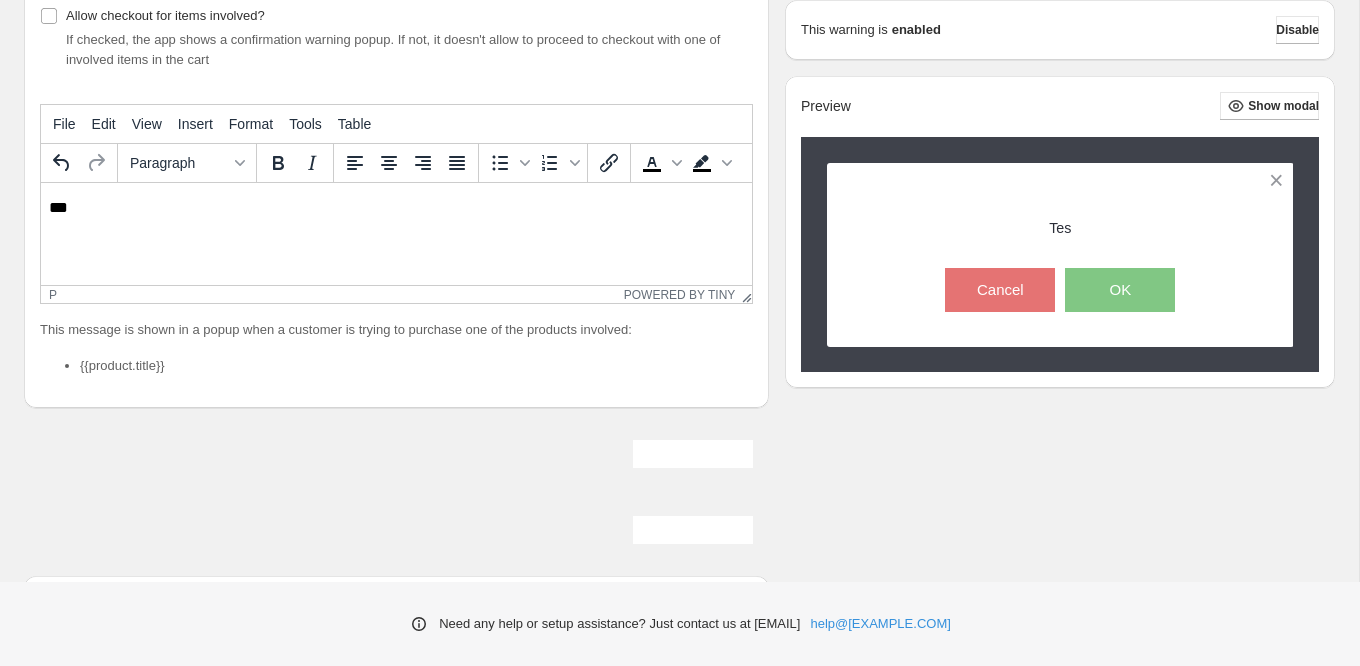 scroll, scrollTop: 303, scrollLeft: 0, axis: vertical 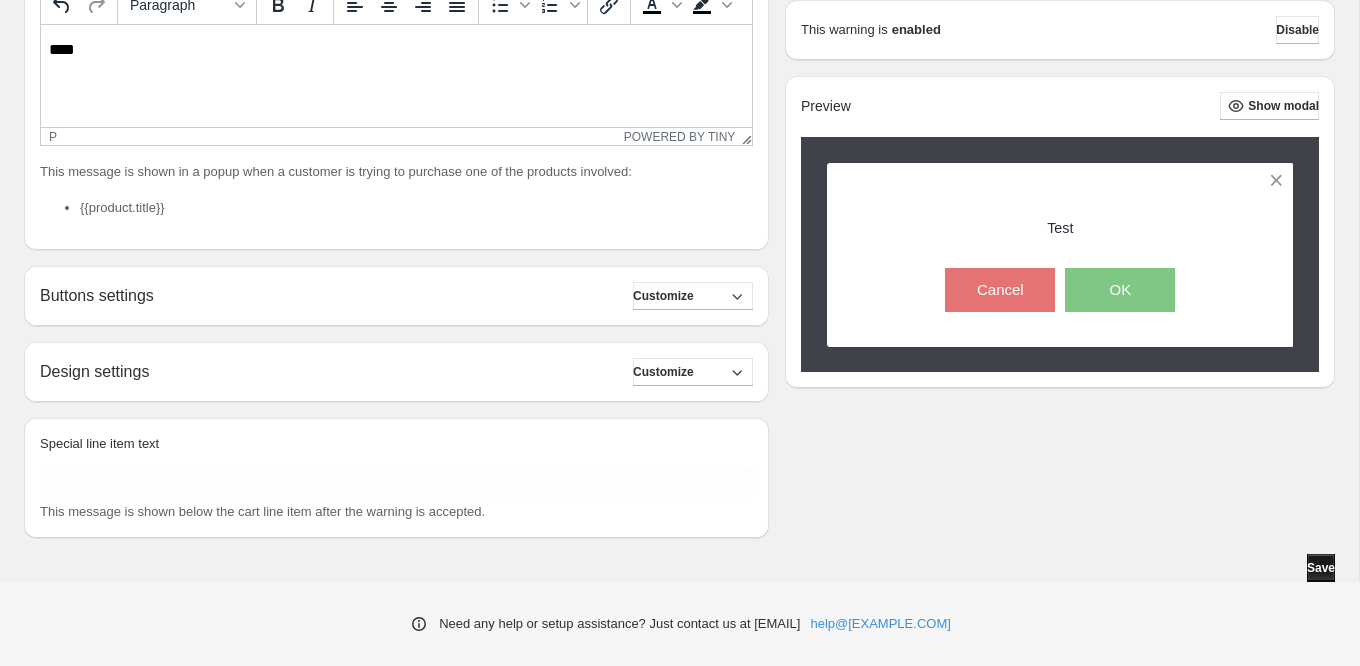 click on "Save" at bounding box center (1321, 568) 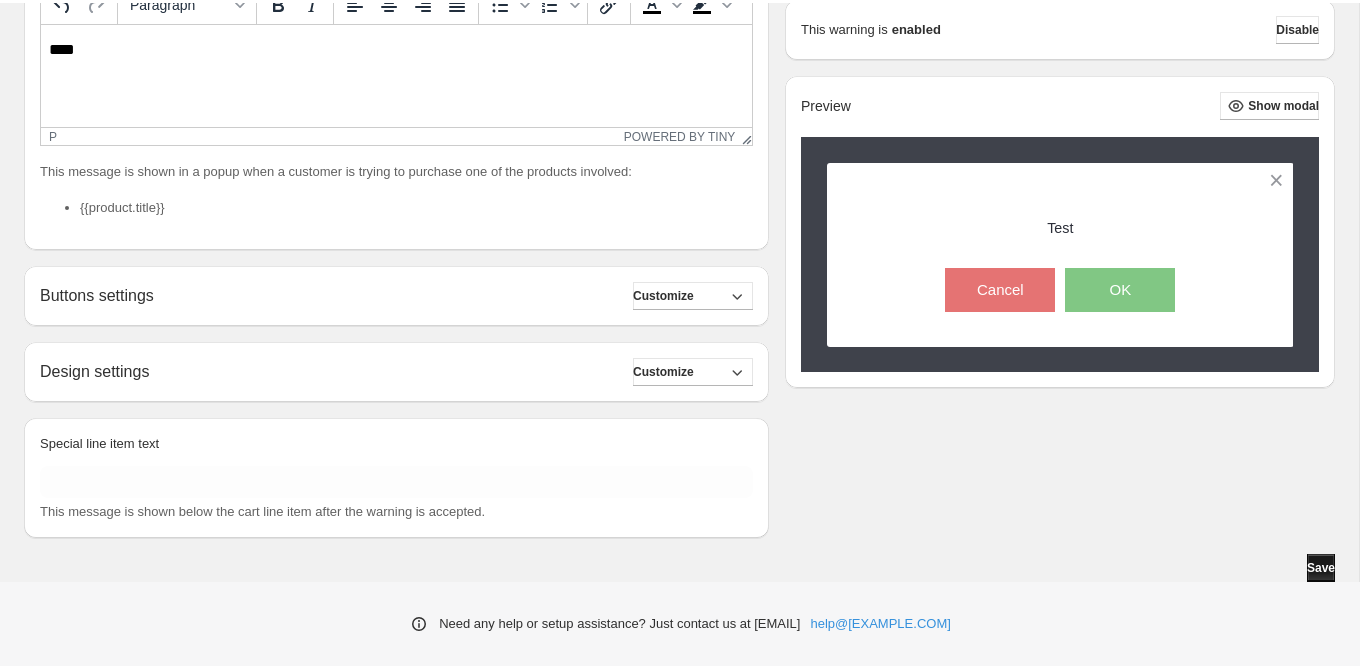 scroll, scrollTop: 0, scrollLeft: 0, axis: both 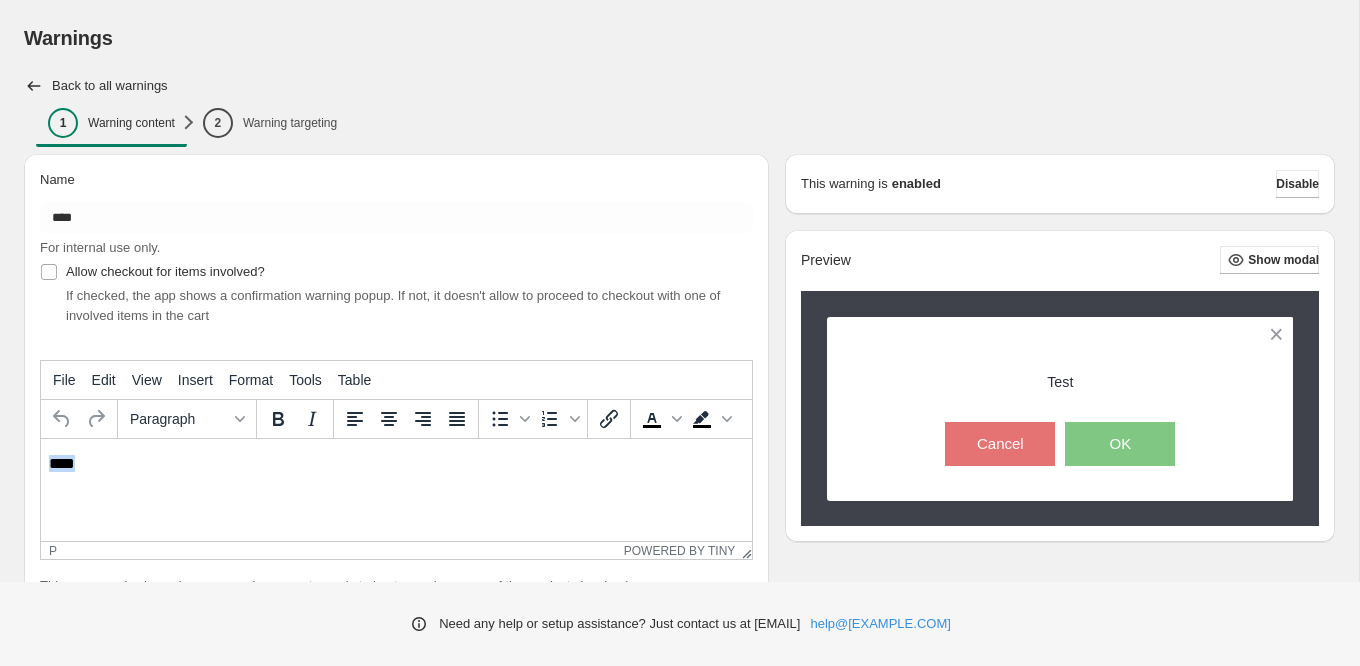 drag, startPoint x: 227, startPoint y: 466, endPoint x: 82, endPoint y: 440, distance: 147.31259 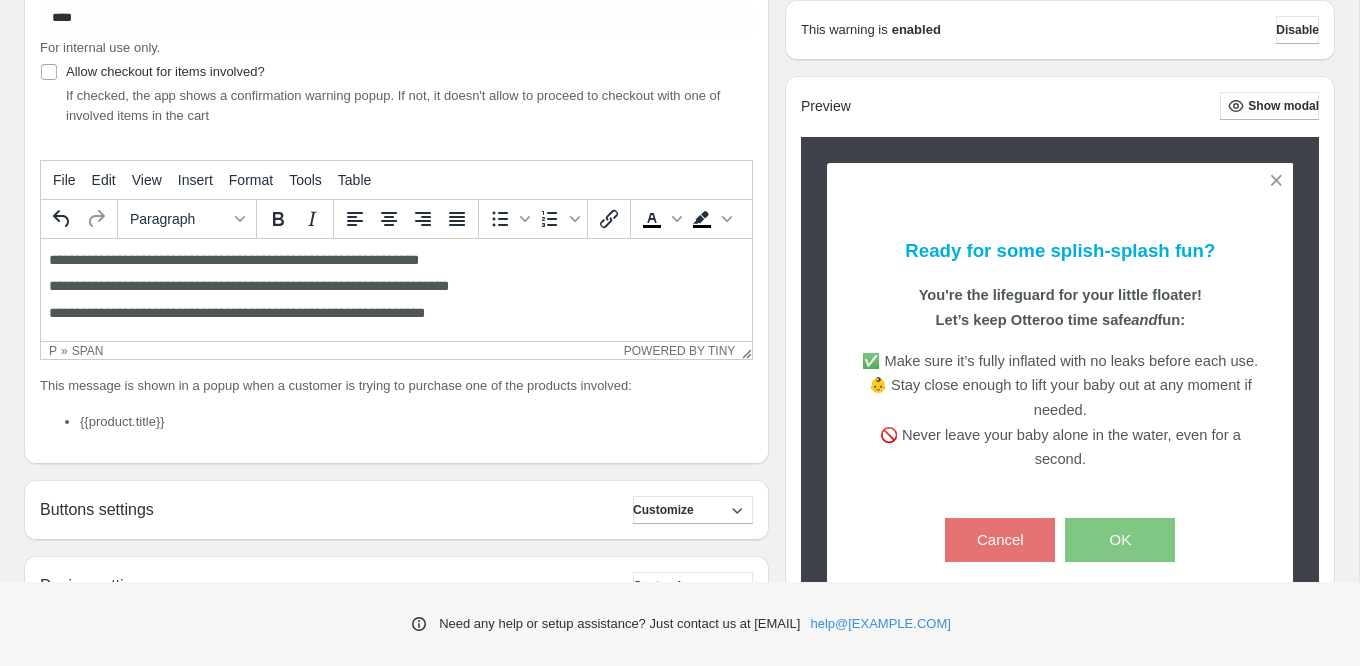 scroll, scrollTop: 361, scrollLeft: 0, axis: vertical 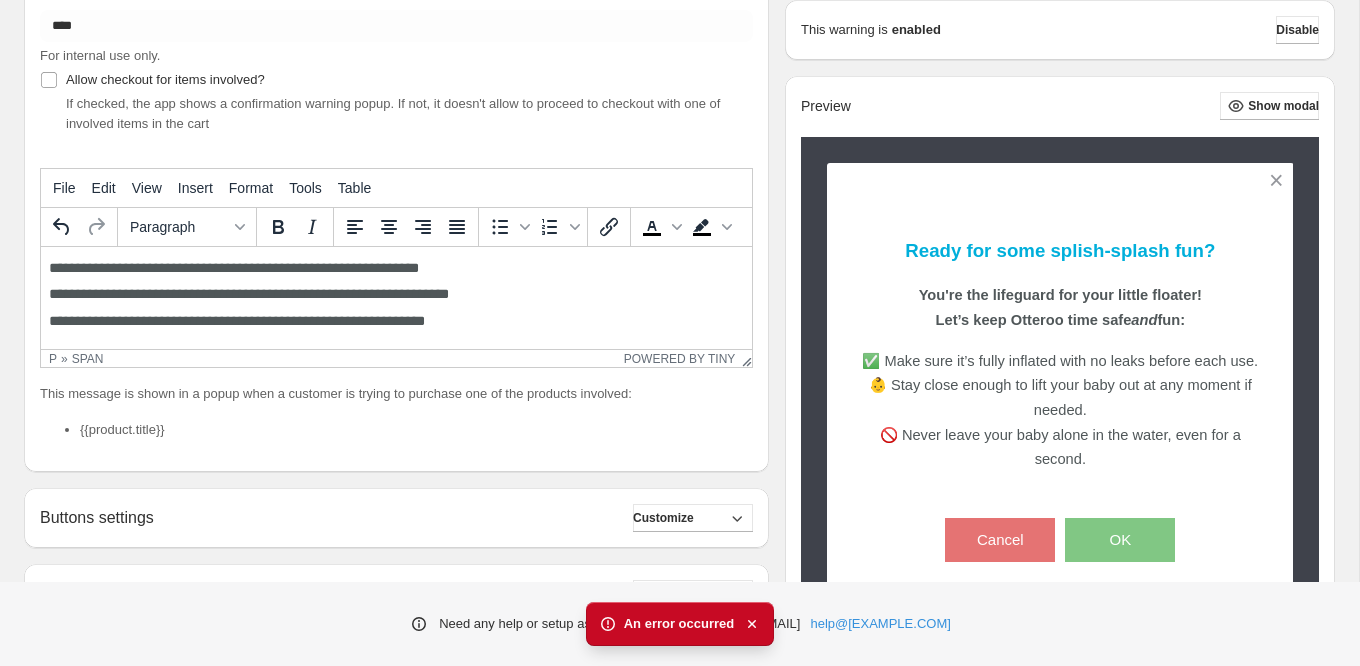 click on "**********" at bounding box center (396, 294) 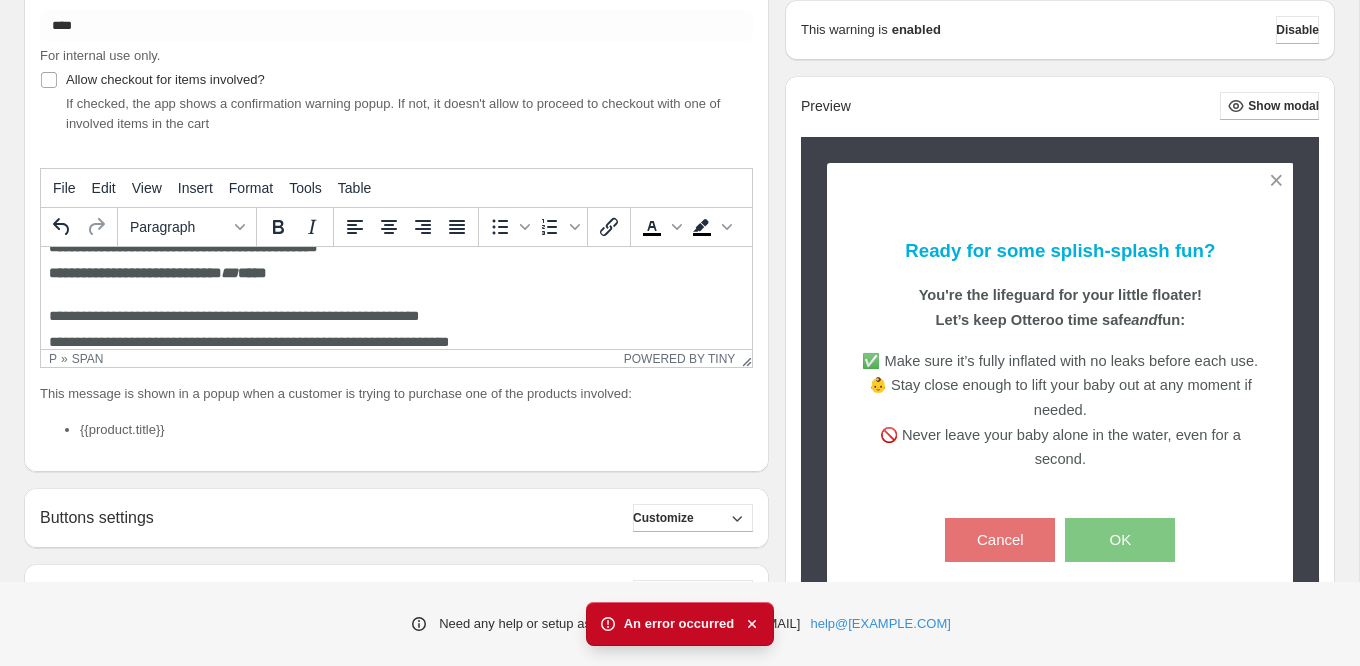 scroll, scrollTop: 0, scrollLeft: 0, axis: both 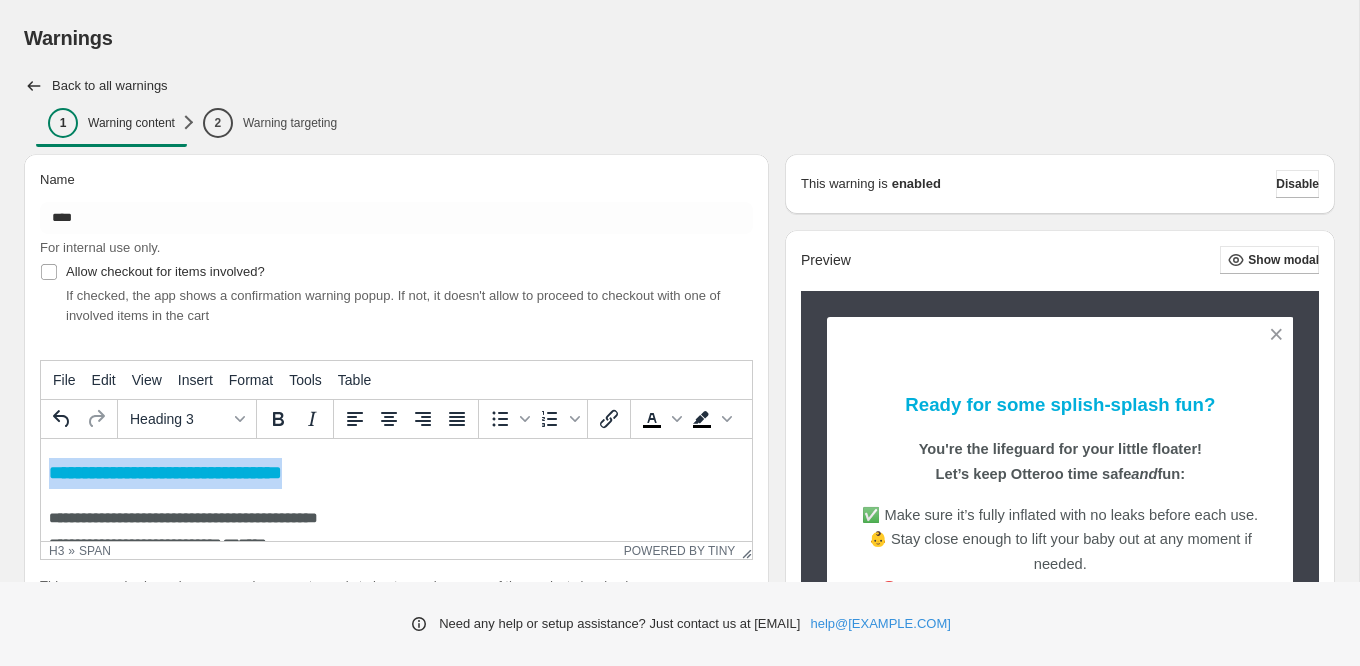 drag, startPoint x: 50, startPoint y: 518, endPoint x: 41, endPoint y: 468, distance: 50.803543 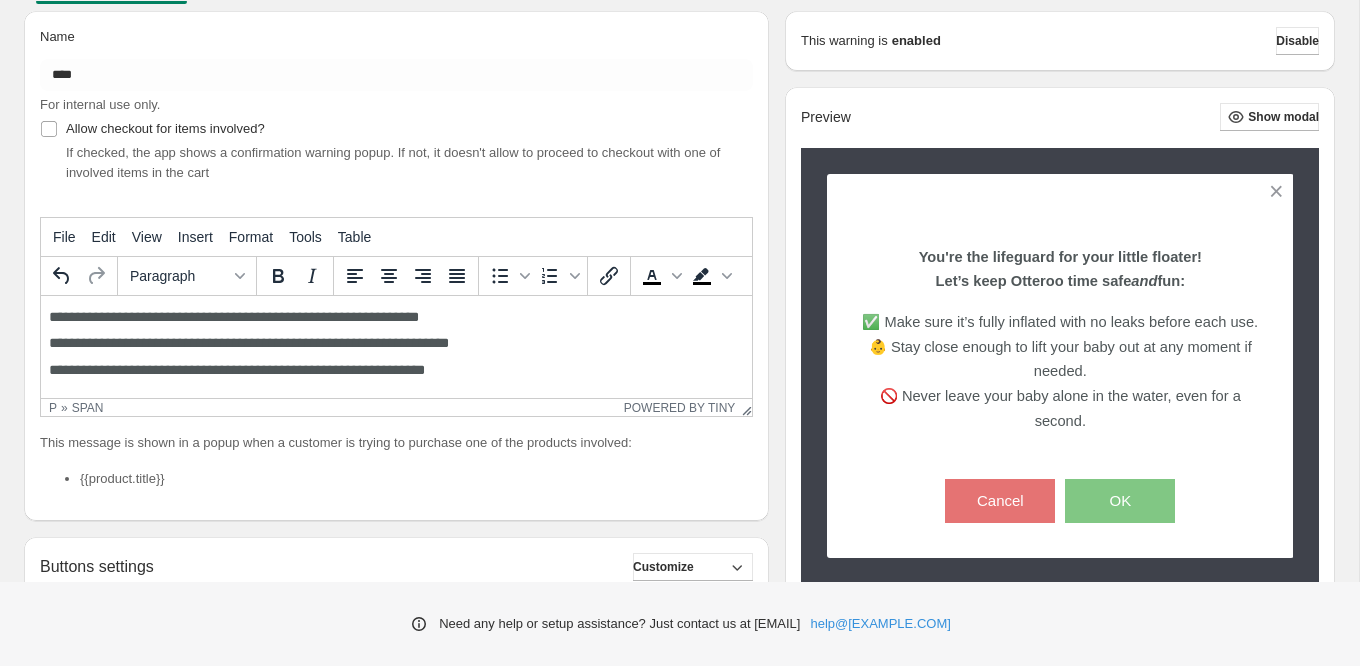 scroll, scrollTop: 62, scrollLeft: 0, axis: vertical 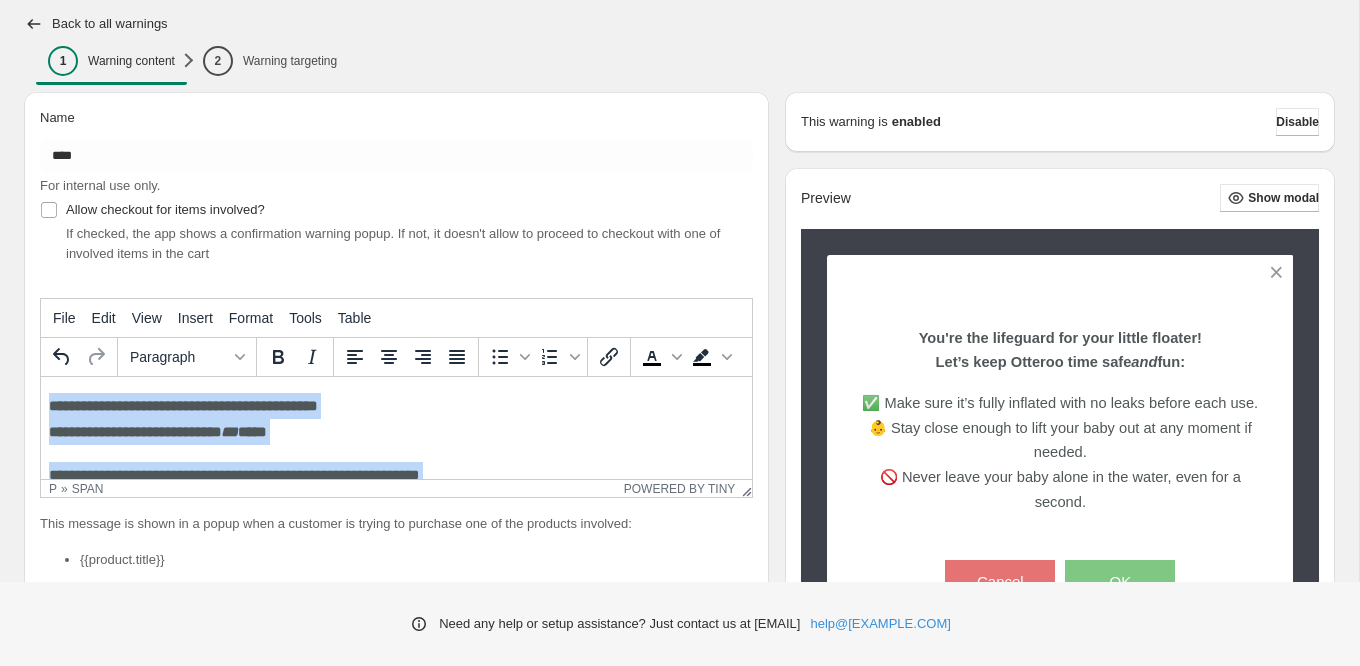 drag, startPoint x: 476, startPoint y: 445, endPoint x: 348, endPoint y: 708, distance: 292.49445 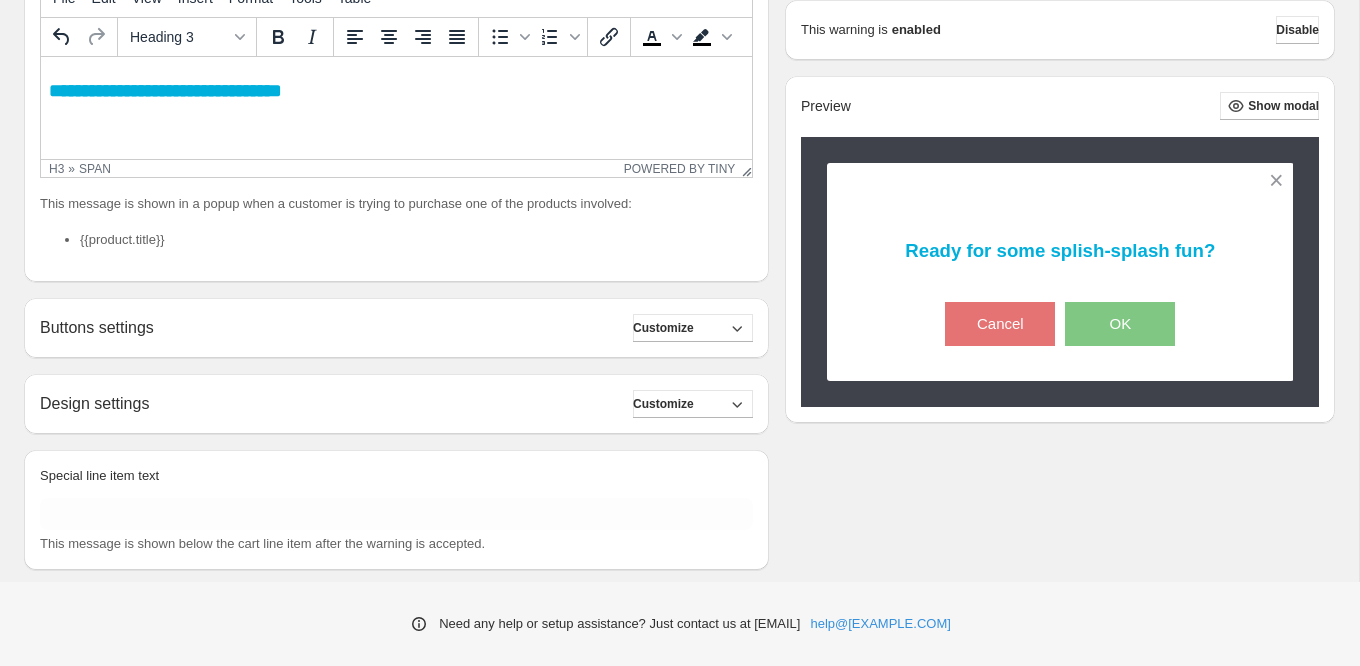 scroll, scrollTop: 414, scrollLeft: 0, axis: vertical 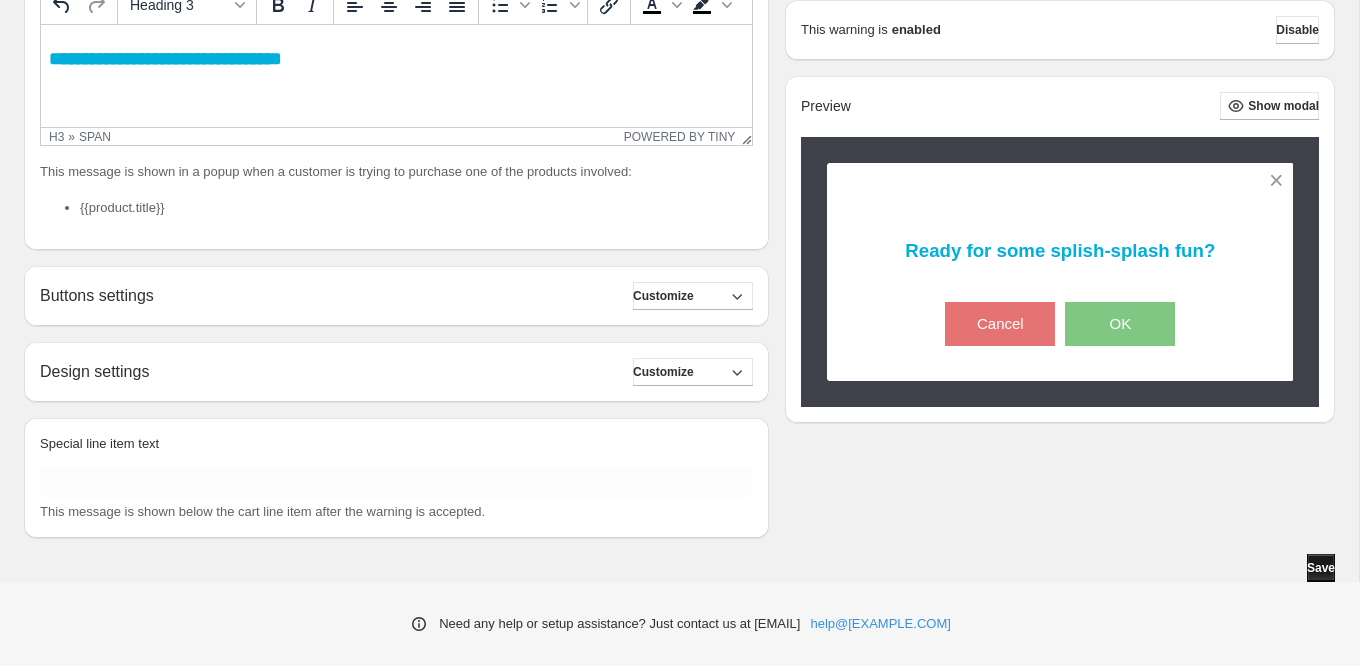 click on "Save" at bounding box center [1321, 568] 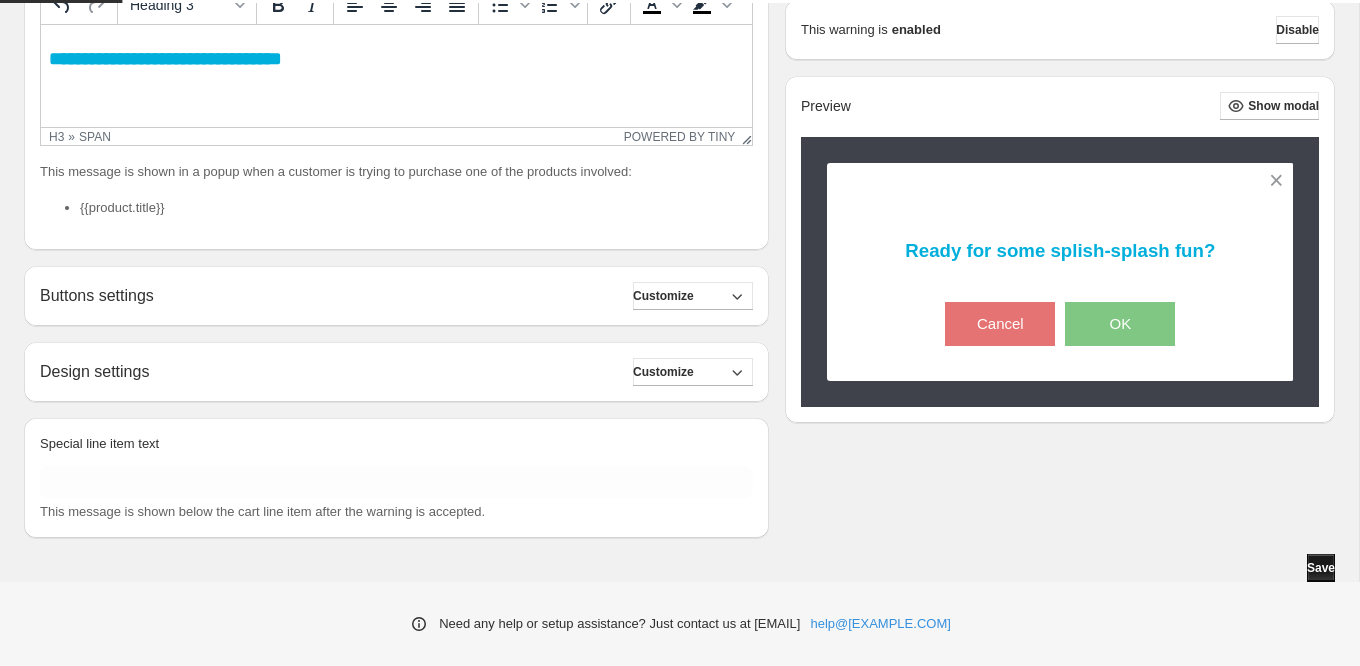 scroll, scrollTop: 0, scrollLeft: 0, axis: both 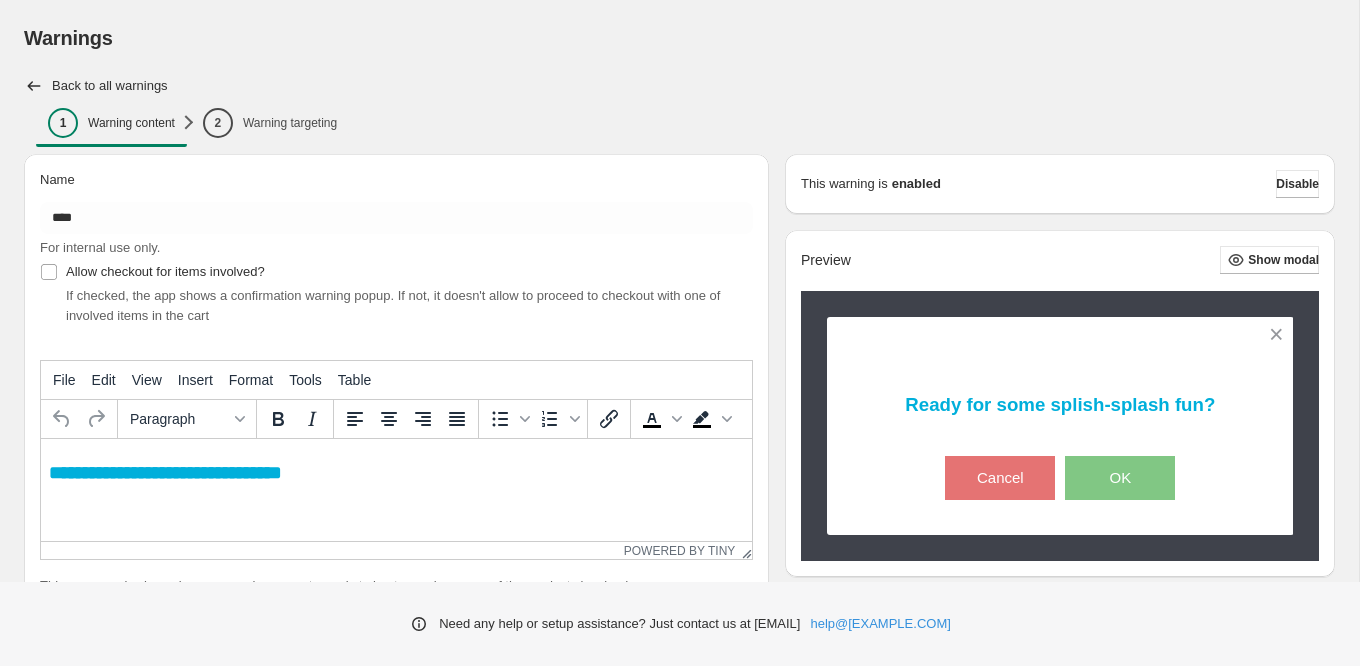 click on "**********" at bounding box center (396, 473) 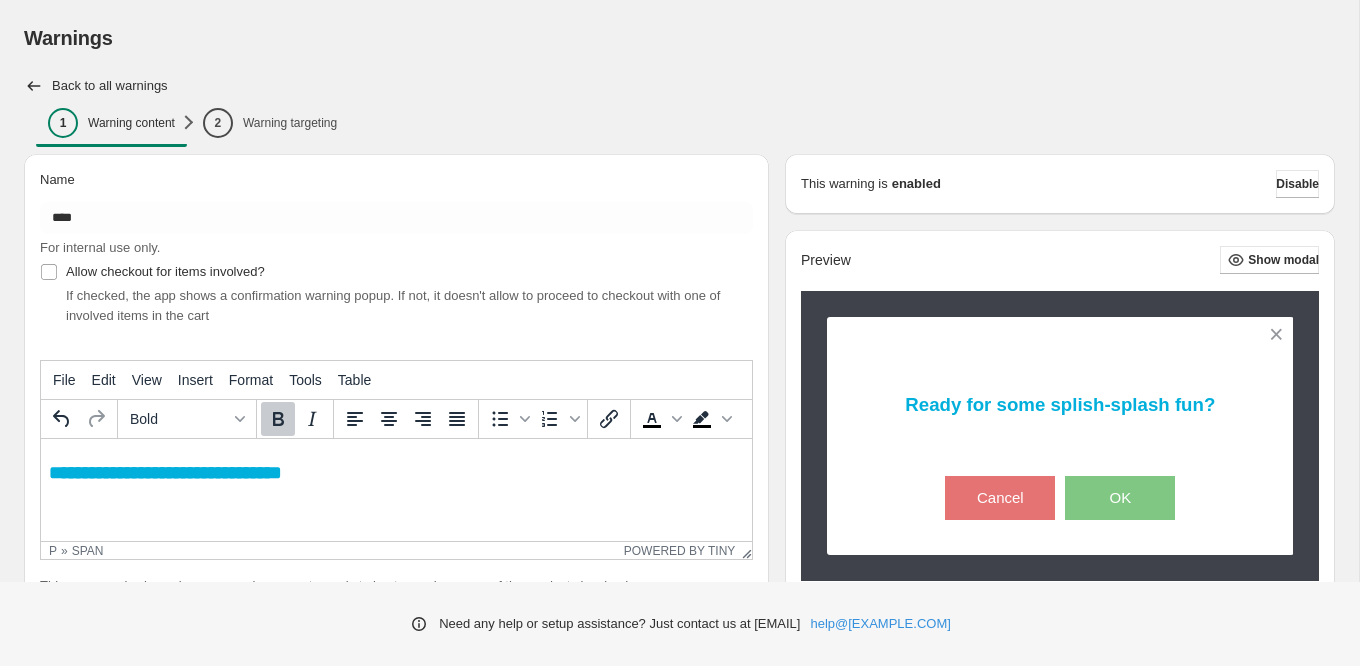 click on "**********" at bounding box center [396, 492] 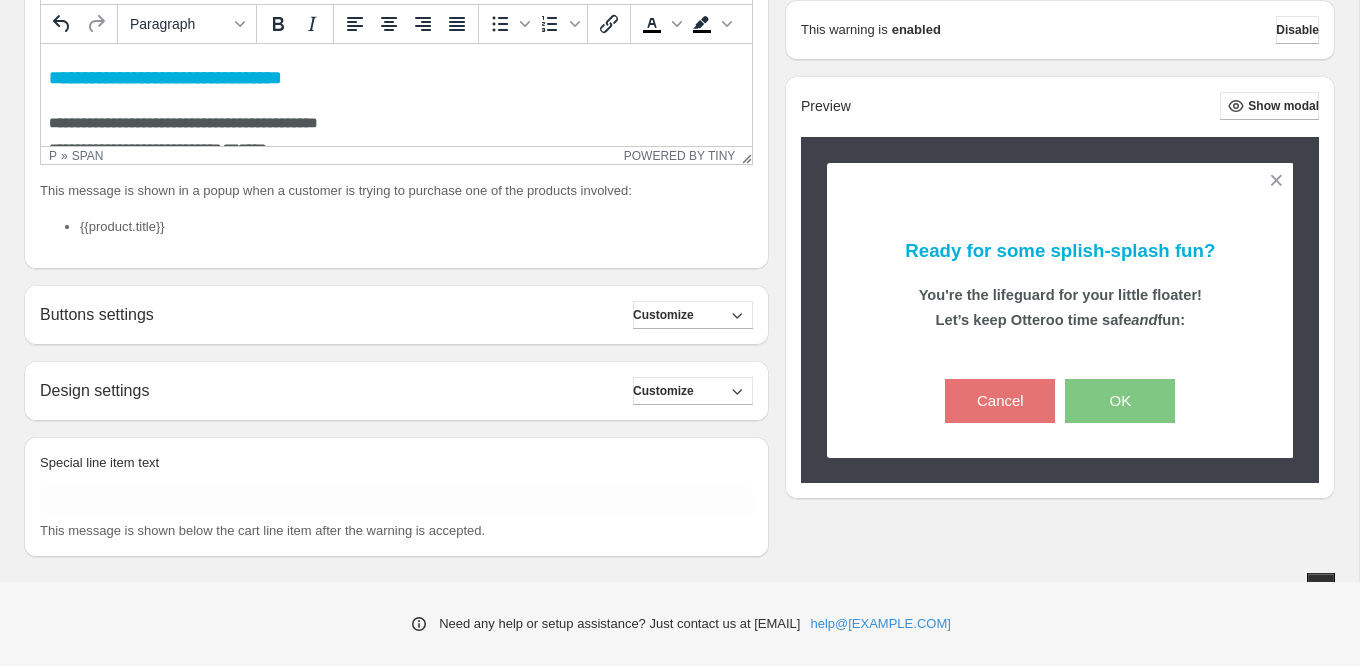 scroll, scrollTop: 414, scrollLeft: 0, axis: vertical 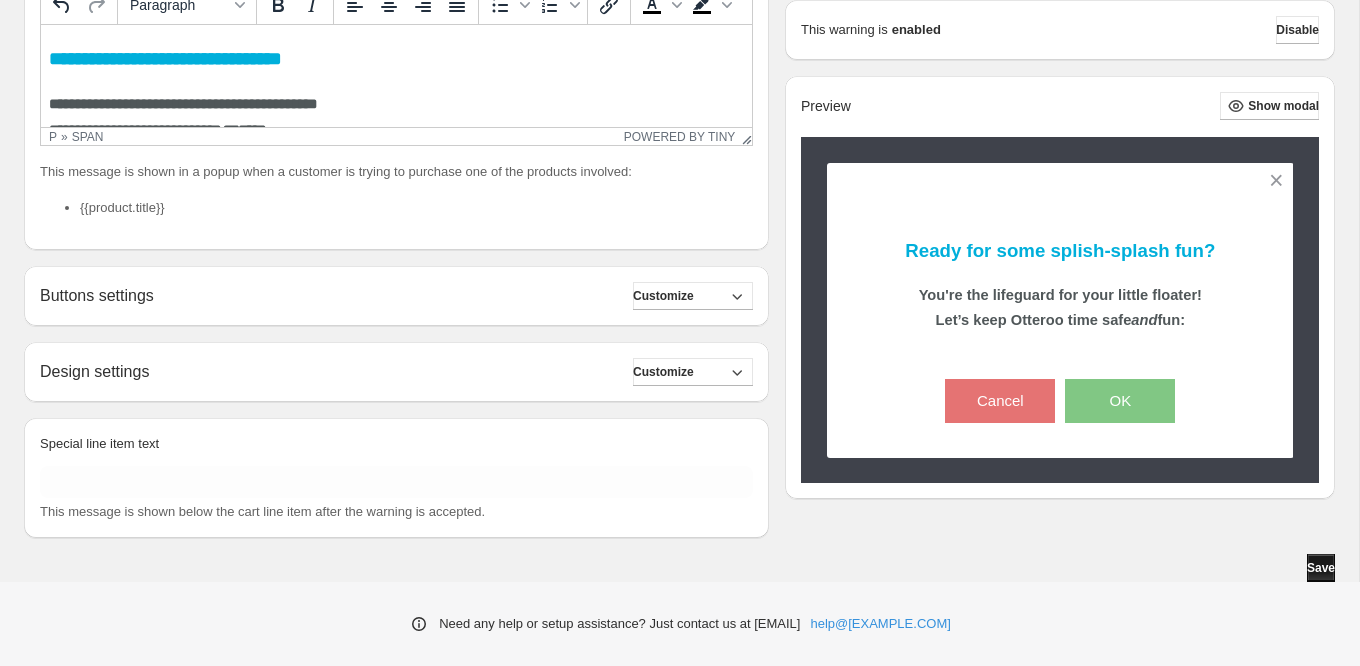 click on "Save" at bounding box center [1321, 568] 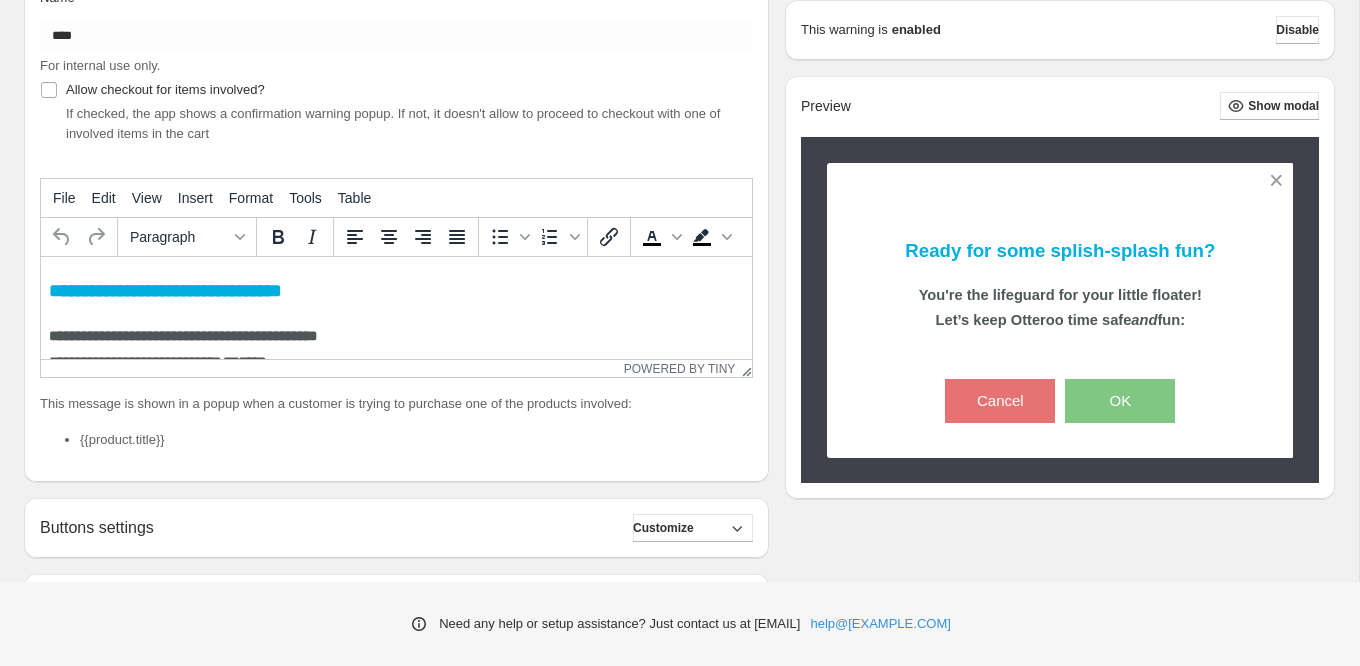 scroll, scrollTop: 174, scrollLeft: 0, axis: vertical 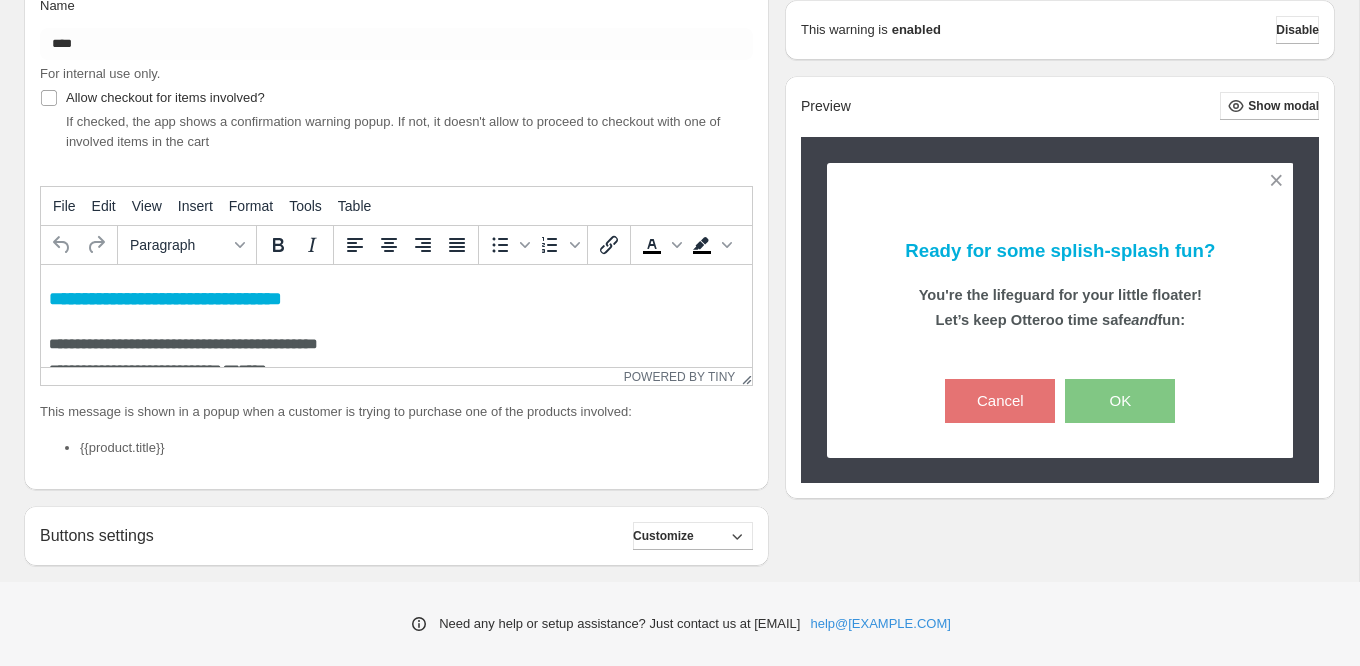 click on "**********" at bounding box center [396, 357] 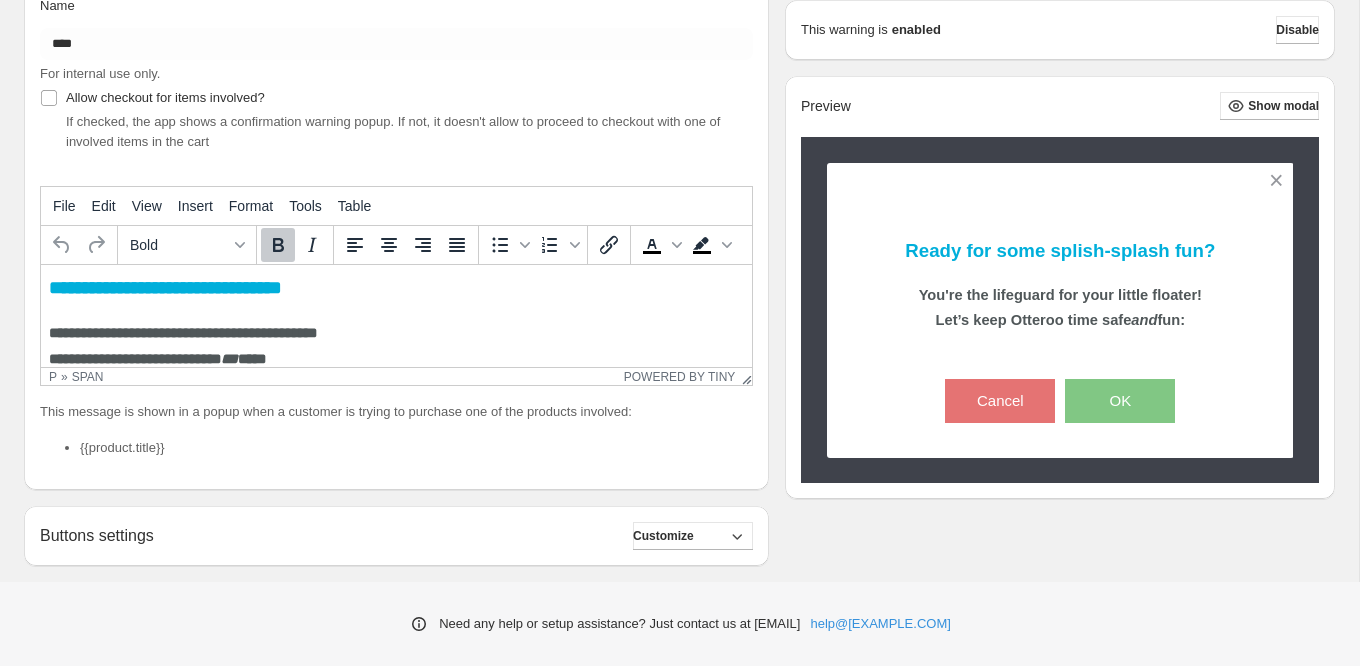 scroll, scrollTop: 31, scrollLeft: 0, axis: vertical 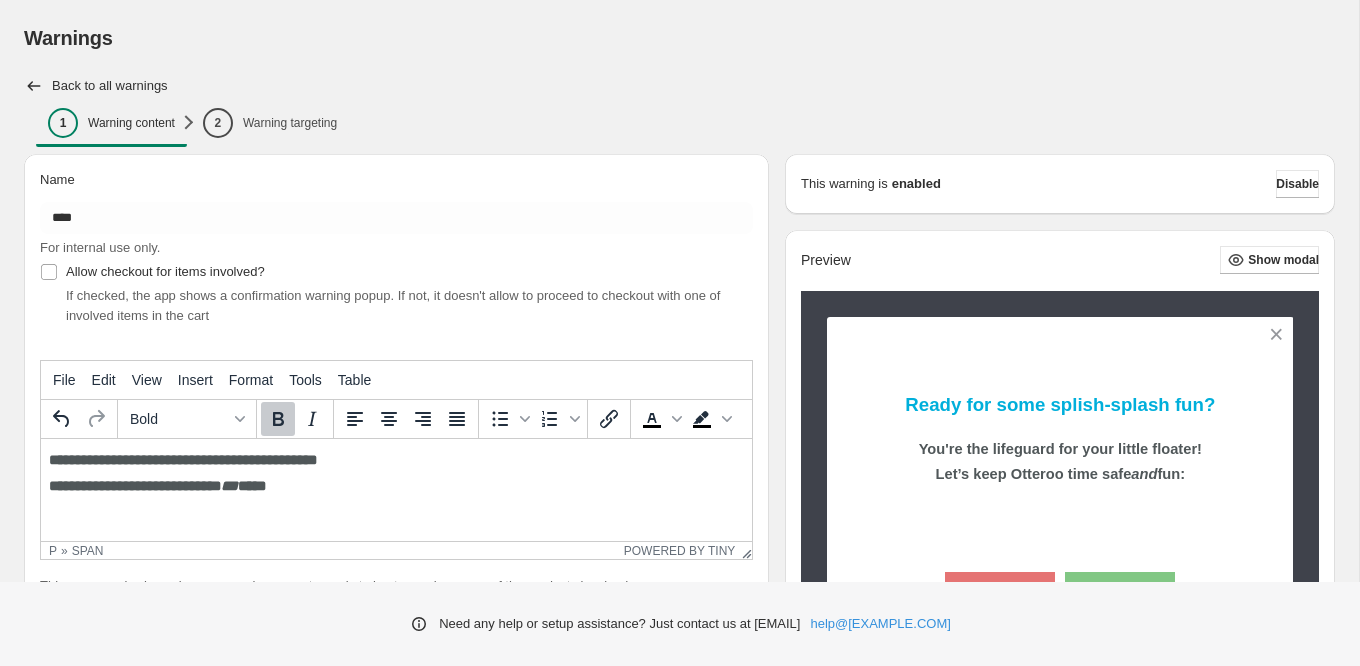 click at bounding box center (396, 529) 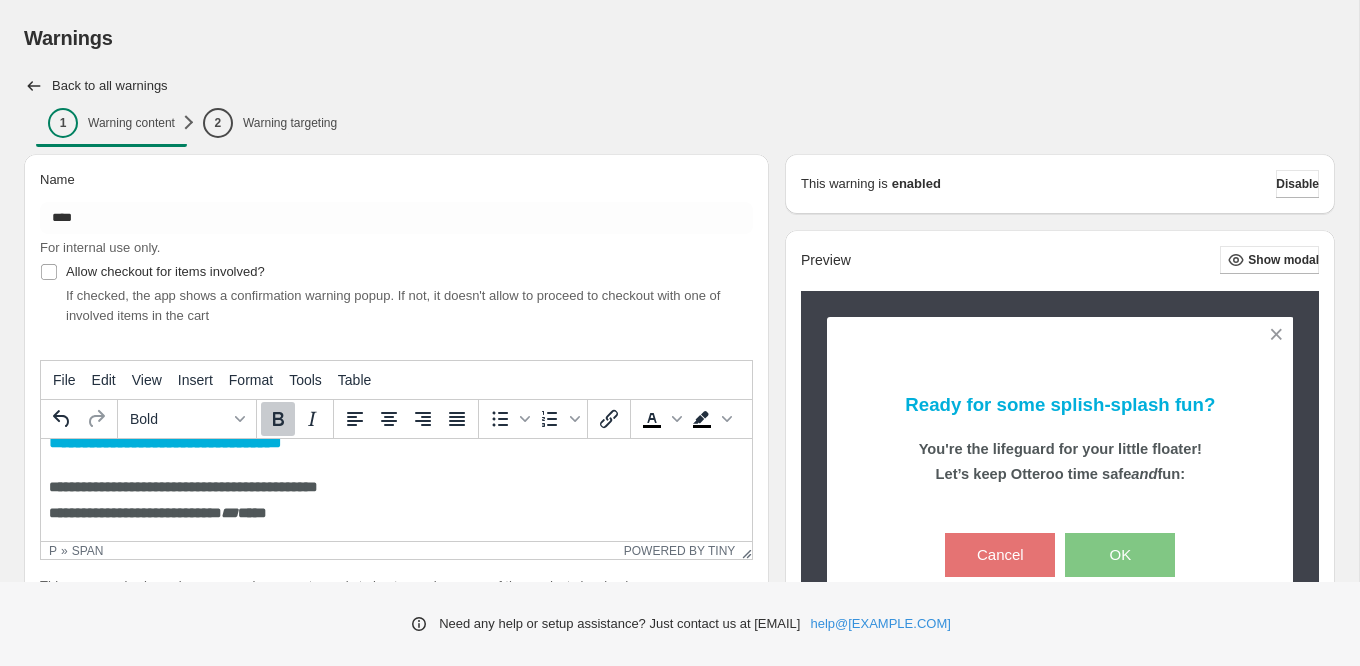 click on "1 Warning content" at bounding box center [111, 123] 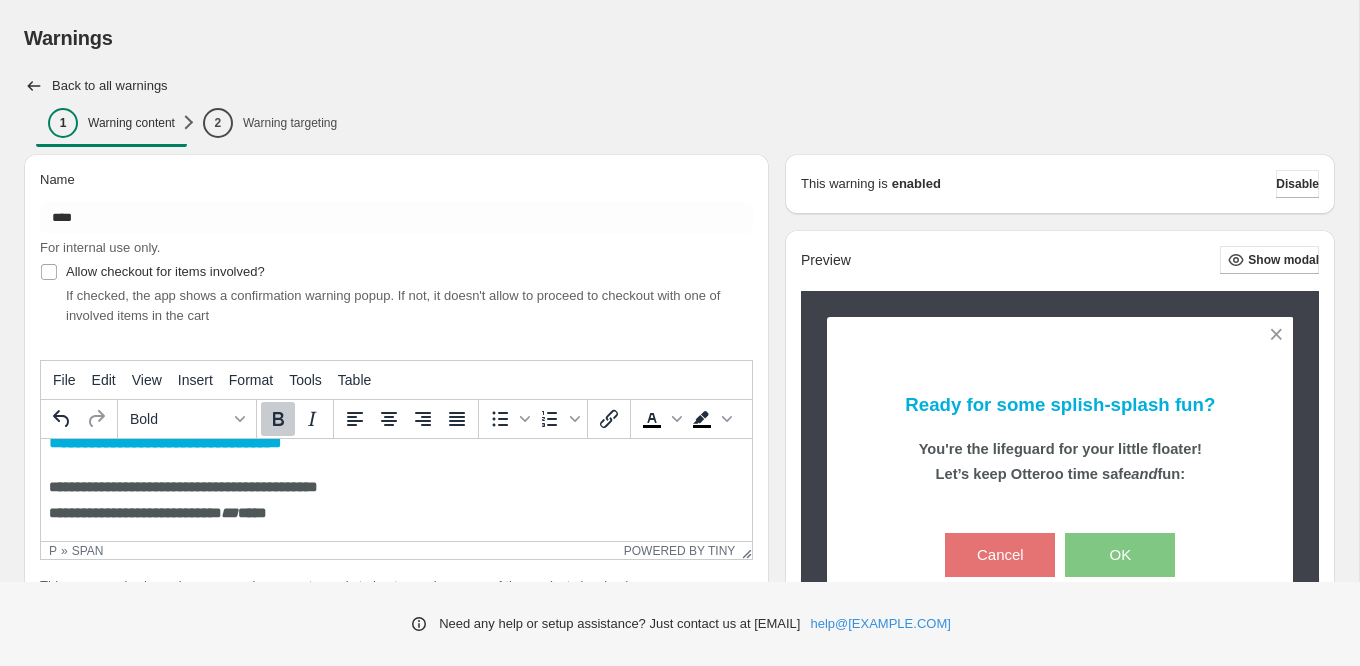 click on "****" at bounding box center [252, 513] 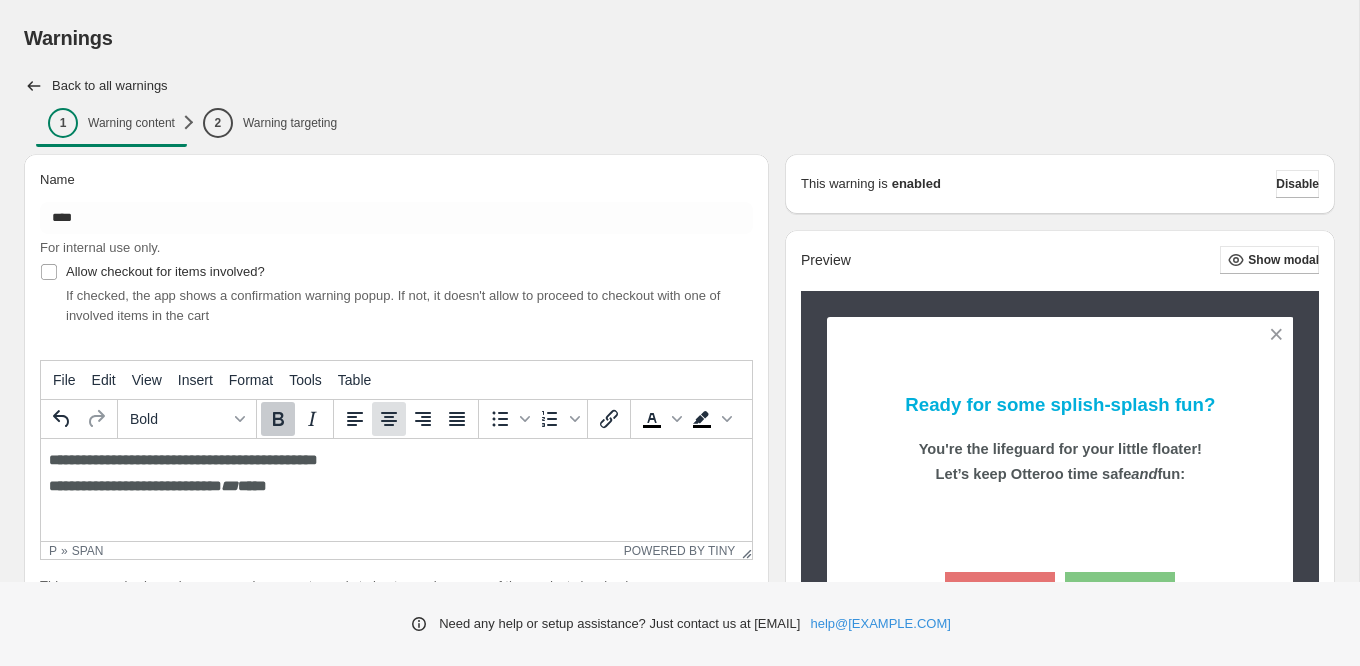 scroll, scrollTop: 18, scrollLeft: 0, axis: vertical 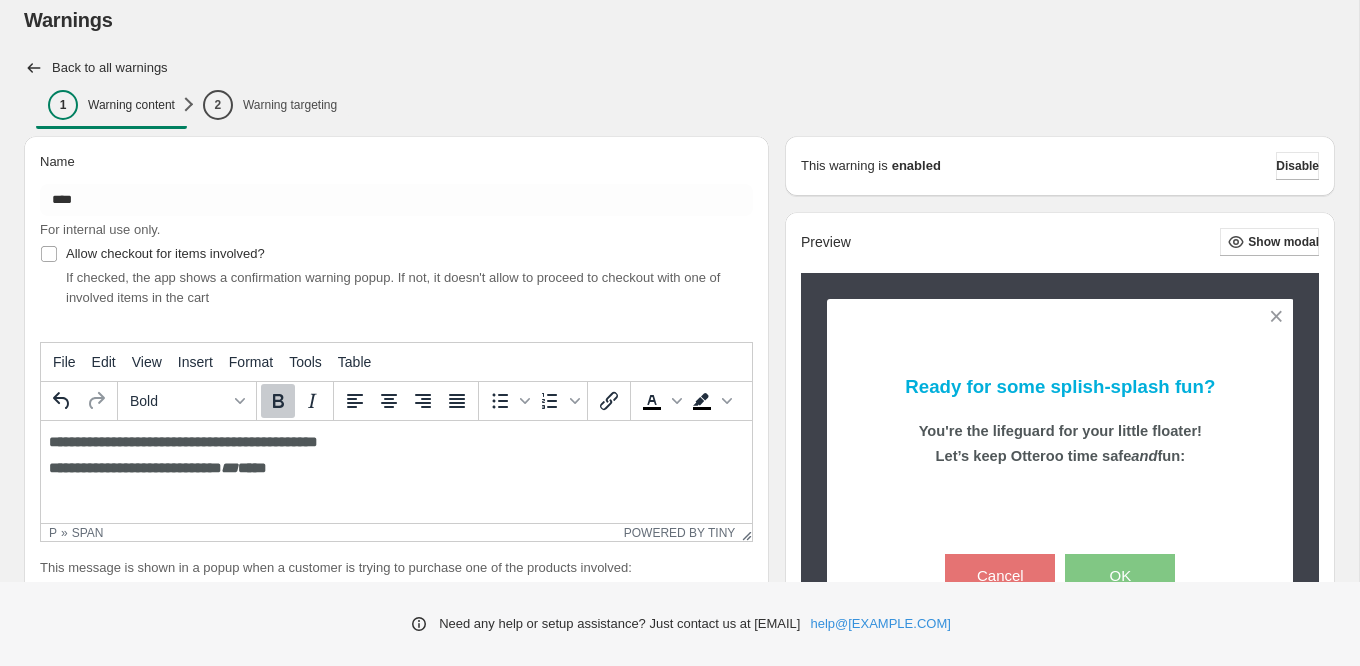 click on "**********" at bounding box center (396, 453) 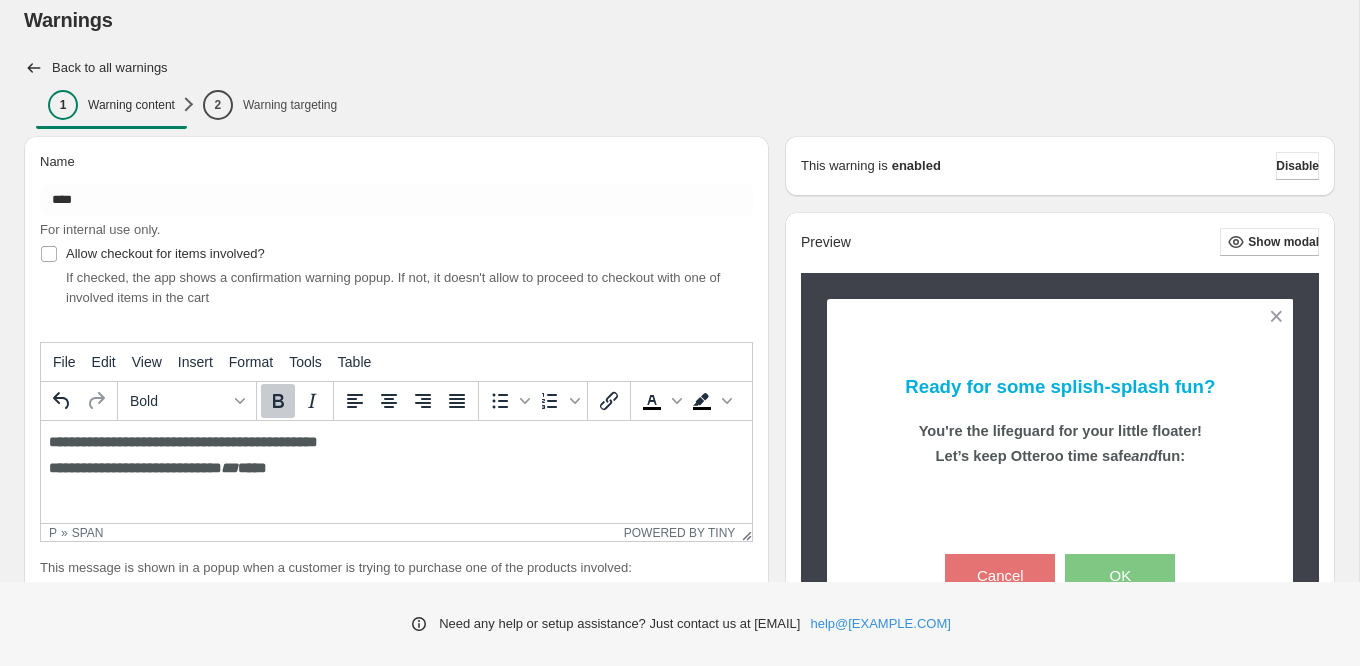 scroll, scrollTop: 31, scrollLeft: 0, axis: vertical 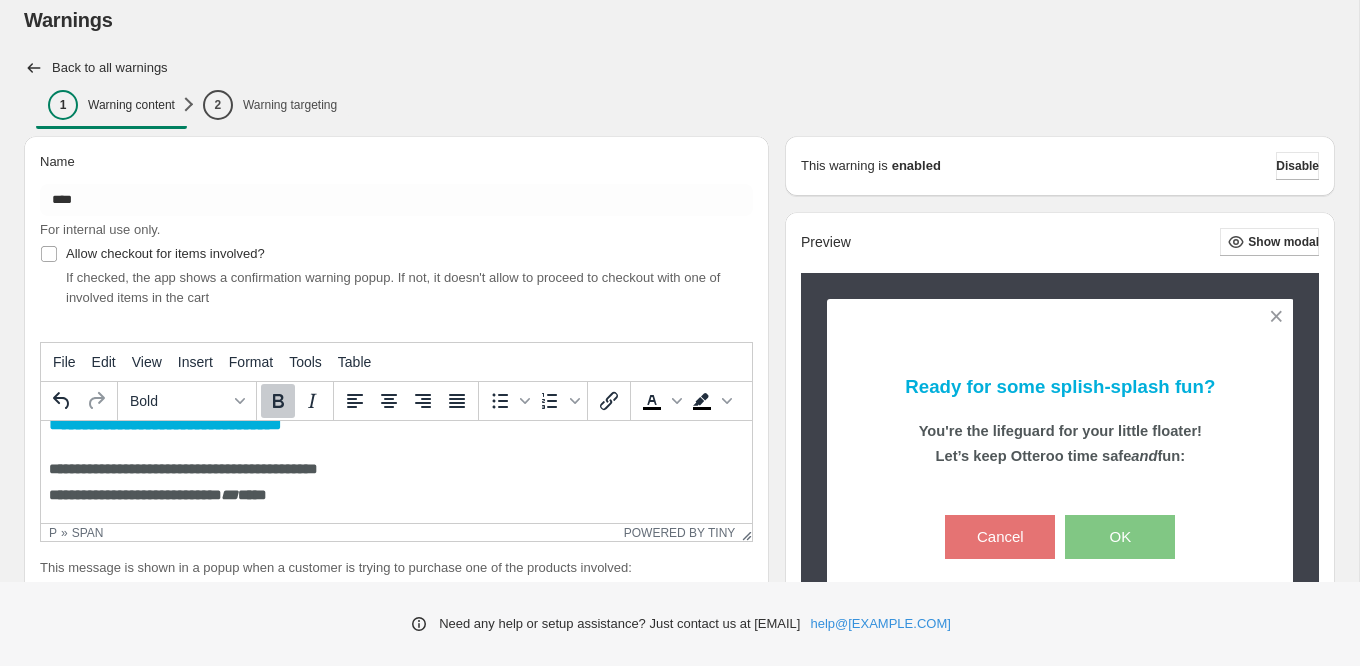 click on "**********" at bounding box center (396, 482) 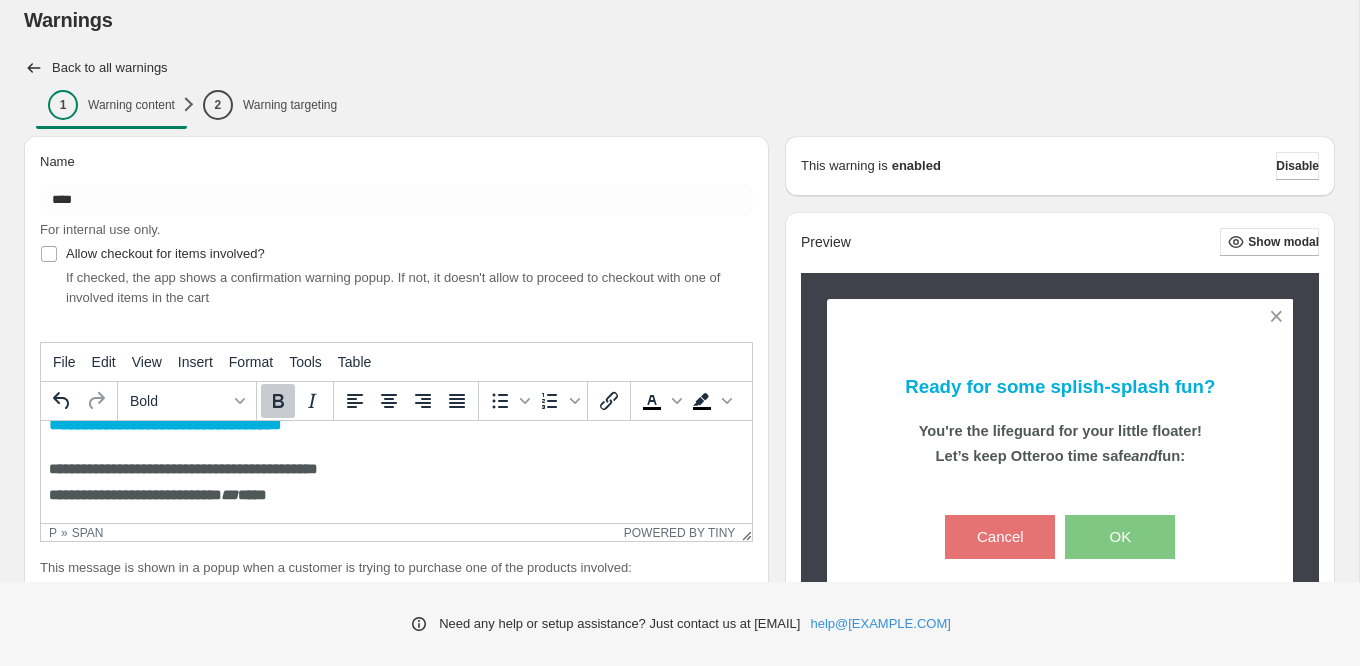 scroll, scrollTop: 58, scrollLeft: 0, axis: vertical 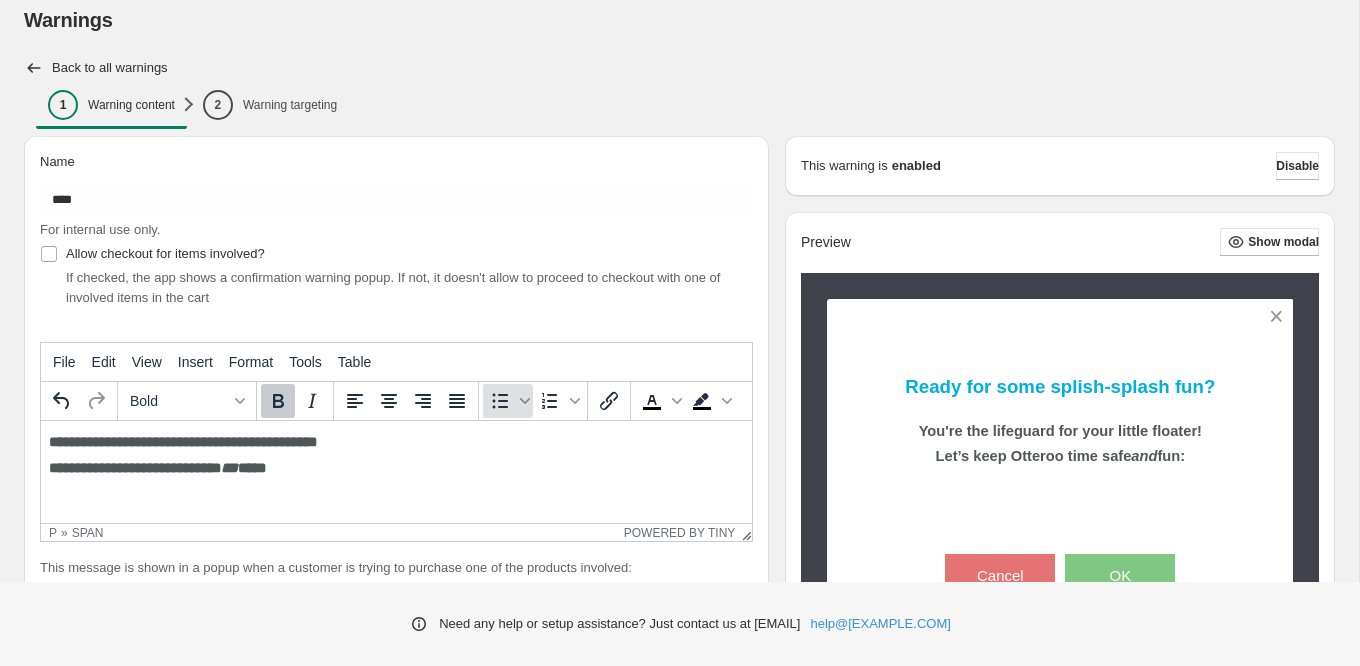 click 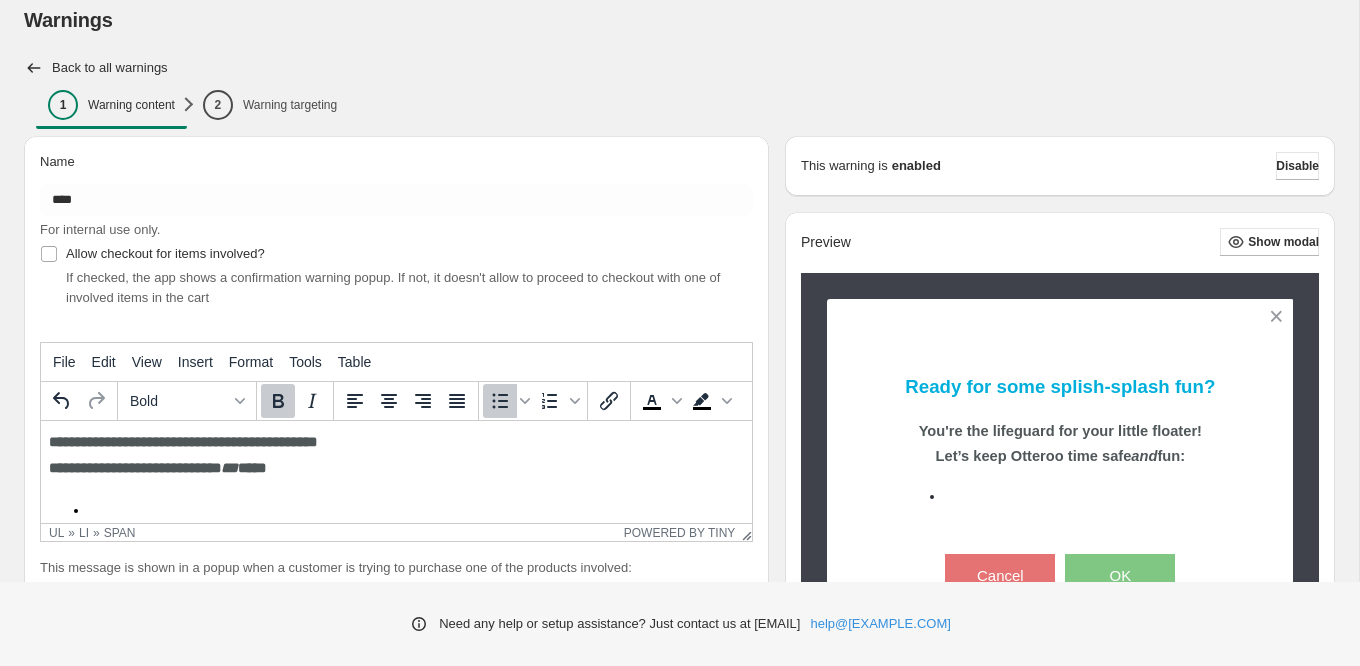 click at bounding box center (416, 511) 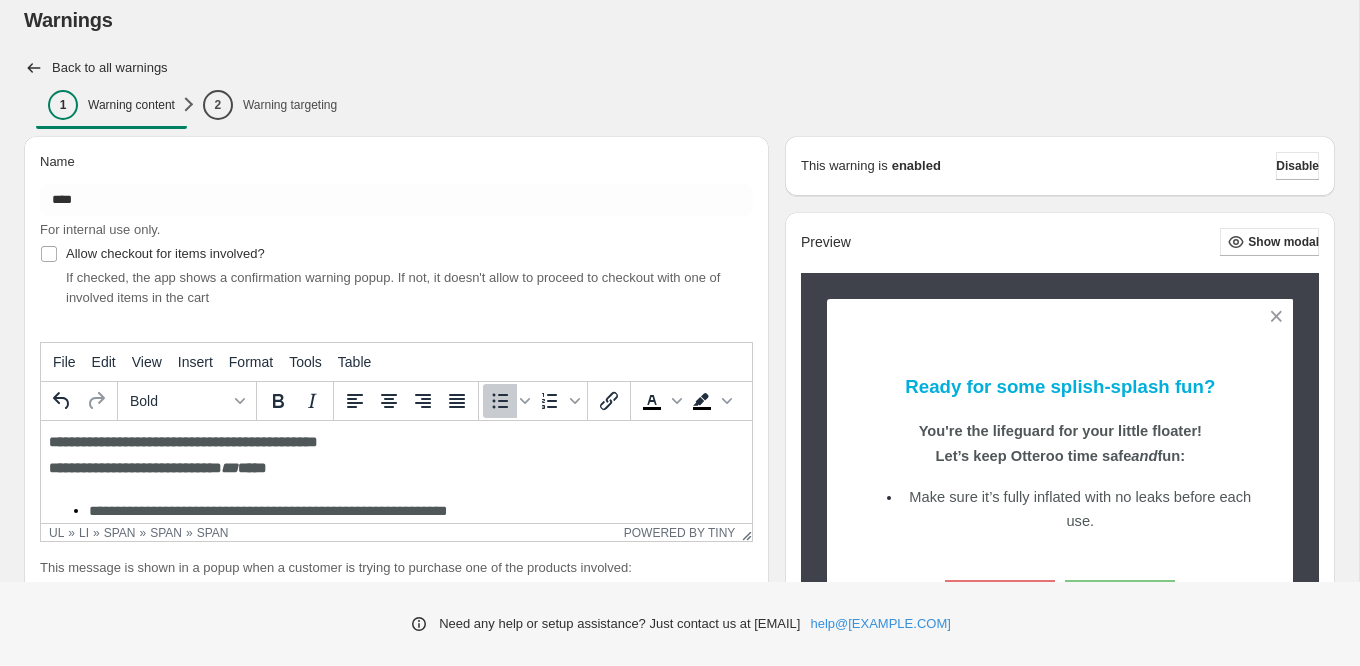 click on "**********" at bounding box center [416, 511] 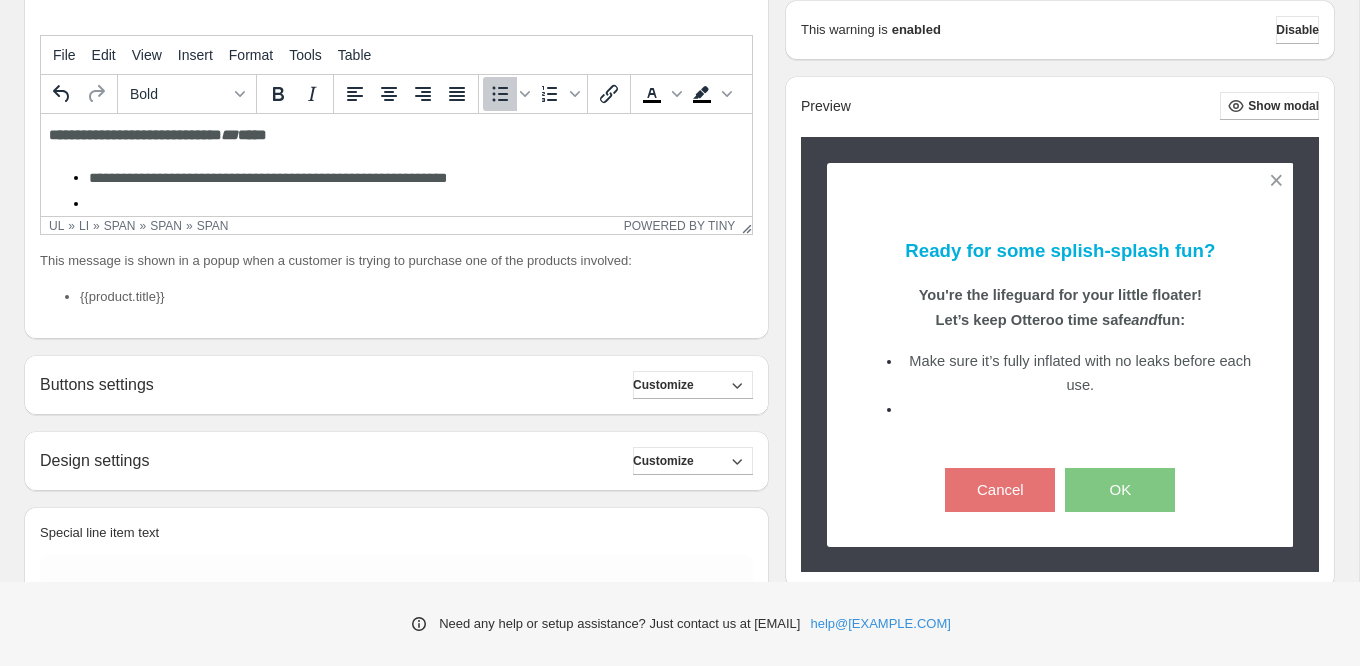 scroll, scrollTop: 414, scrollLeft: 0, axis: vertical 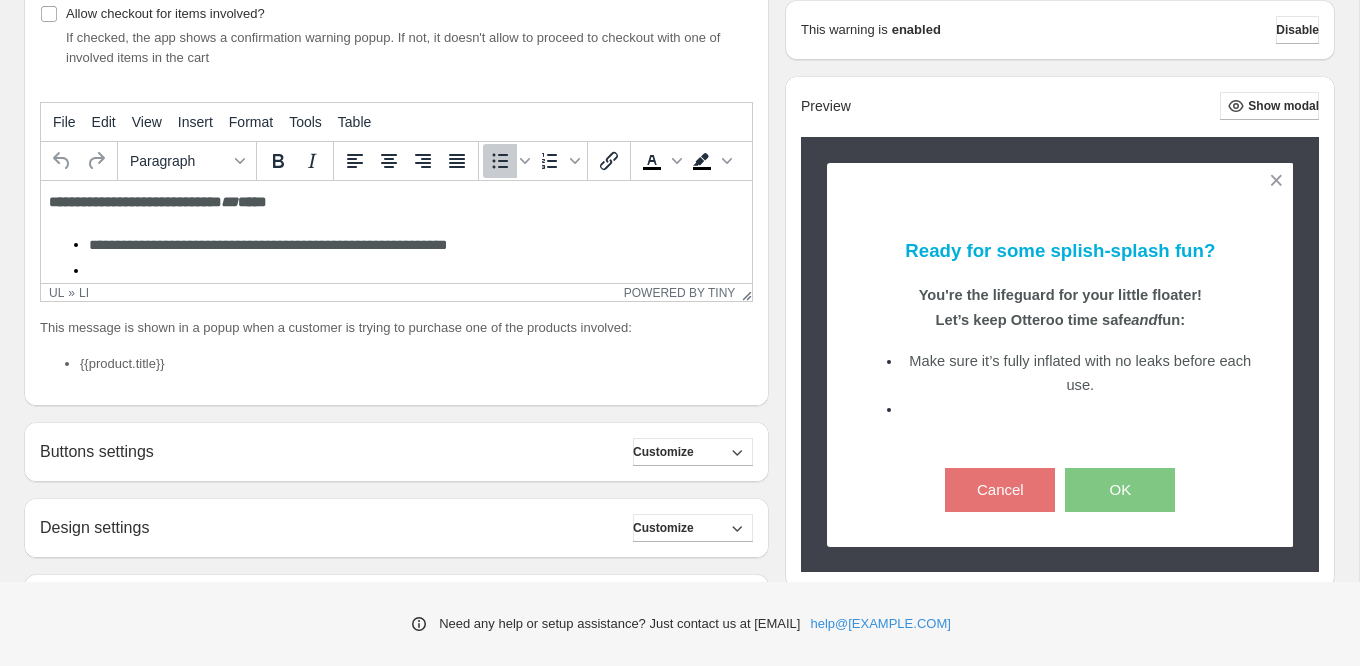 click at bounding box center [416, 271] 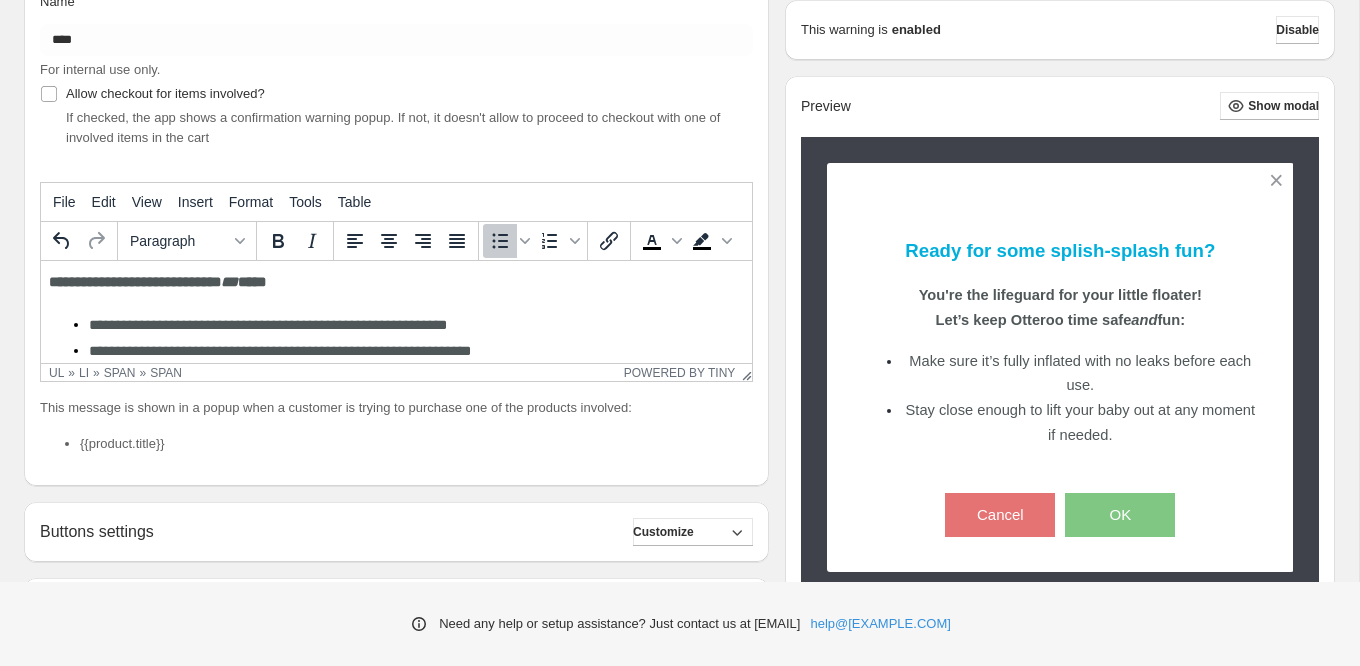 scroll, scrollTop: 192, scrollLeft: 0, axis: vertical 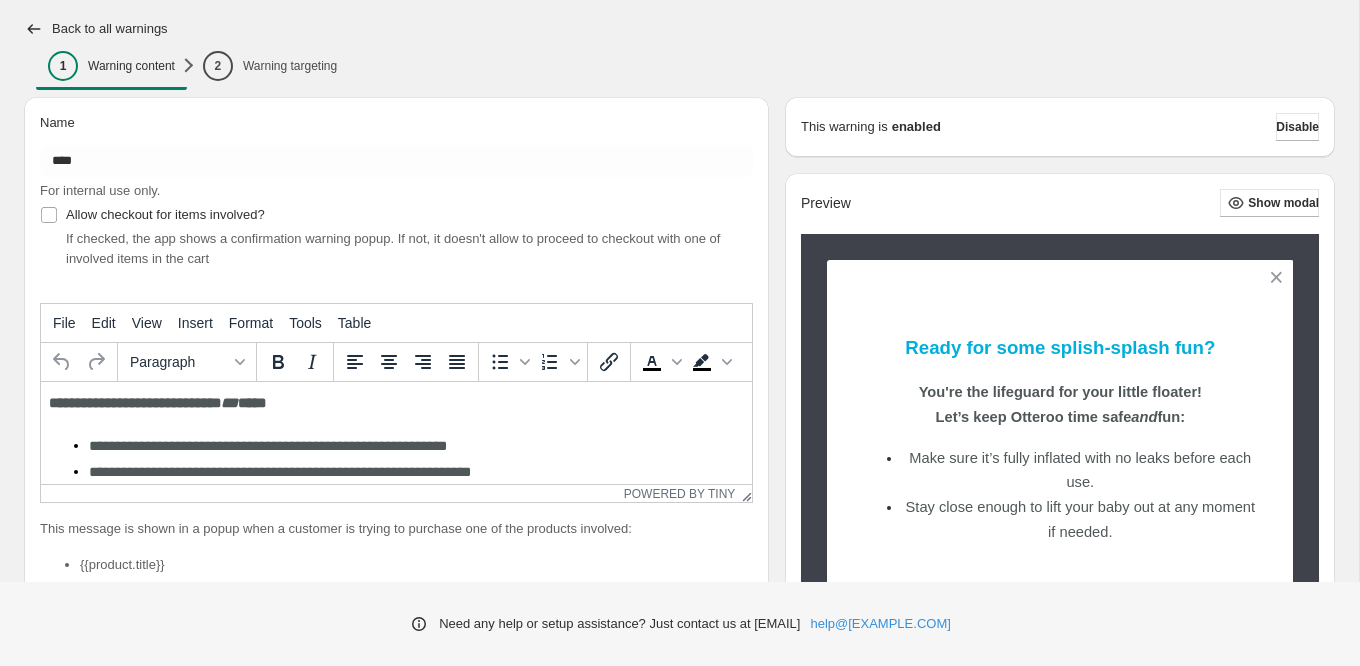 click on "**********" at bounding box center (416, 472) 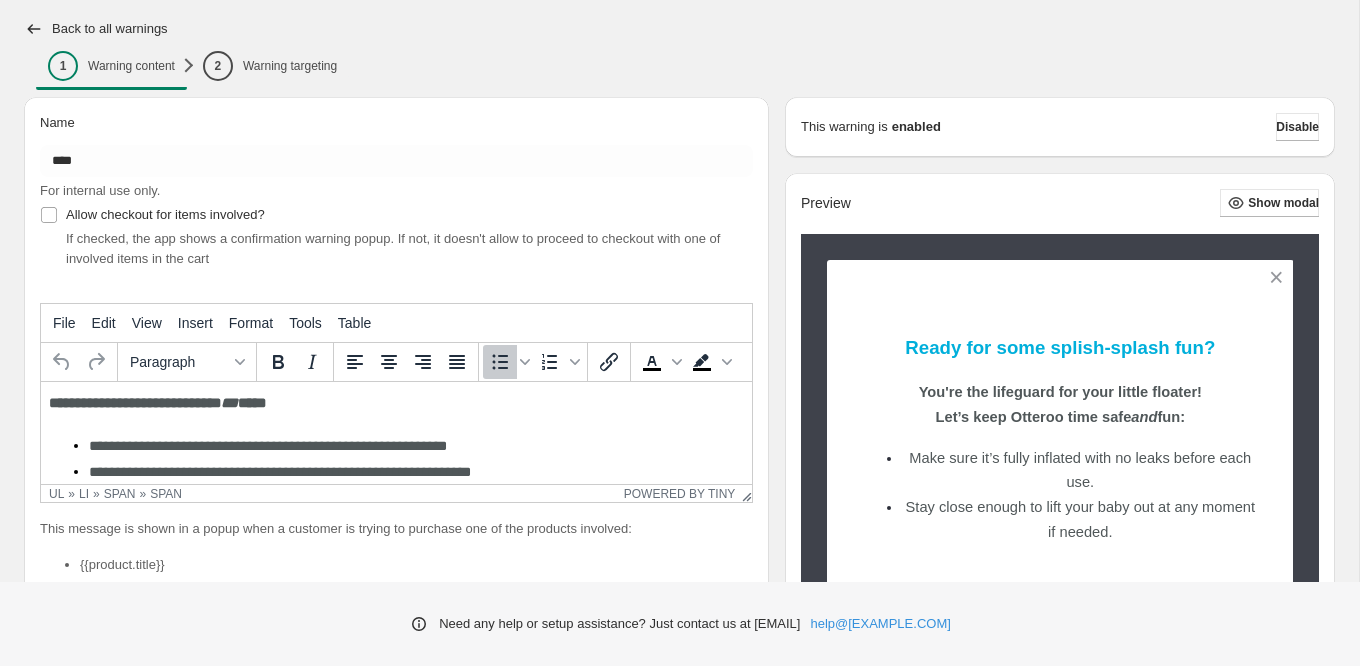 scroll, scrollTop: 111, scrollLeft: 0, axis: vertical 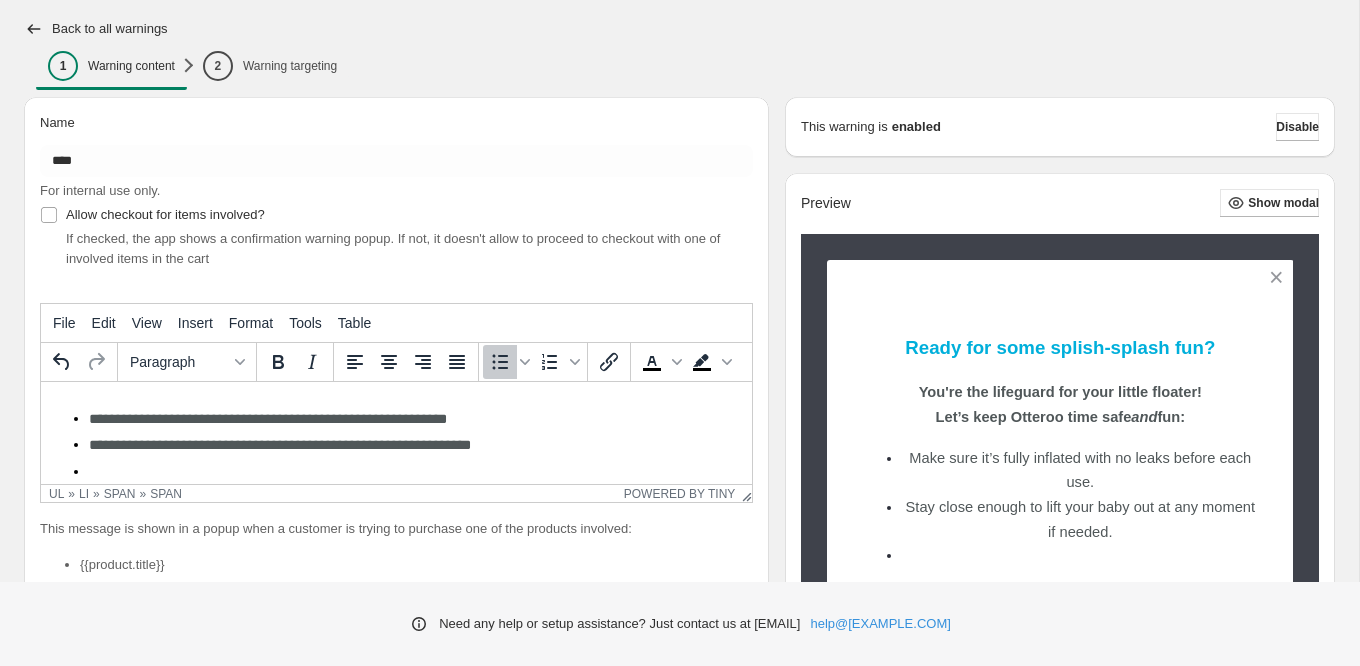 click at bounding box center (416, 472) 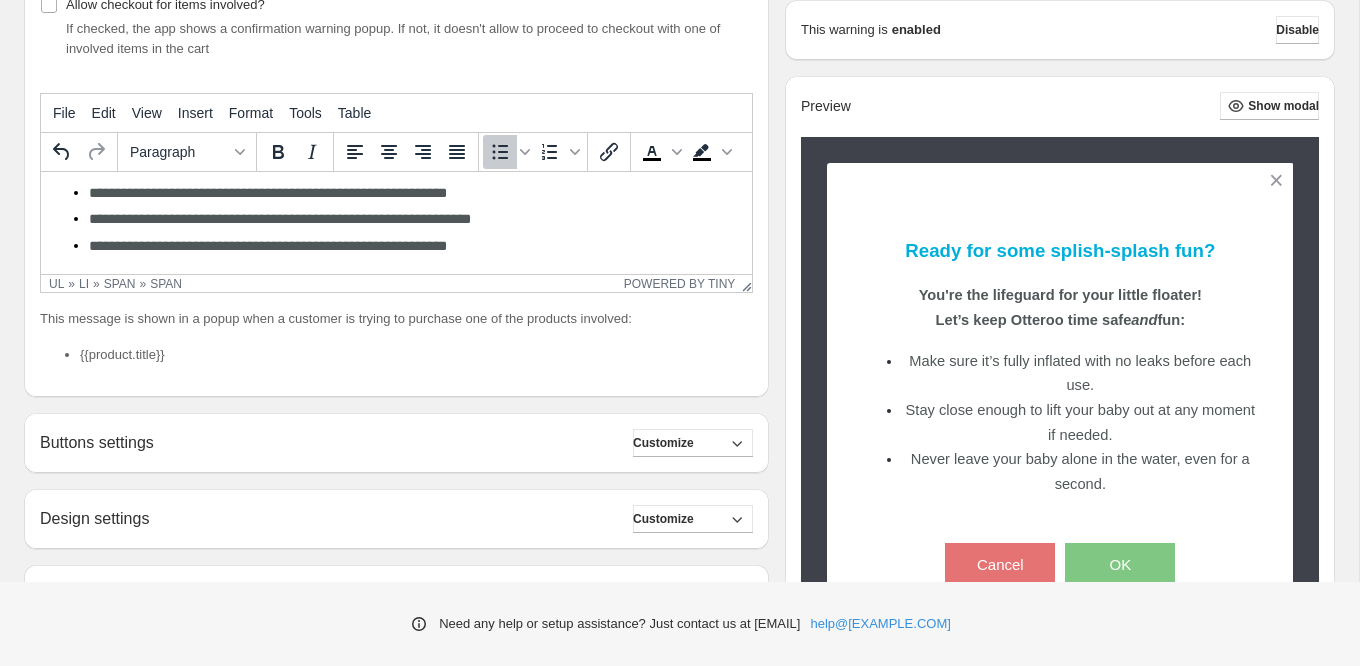 scroll, scrollTop: 292, scrollLeft: 0, axis: vertical 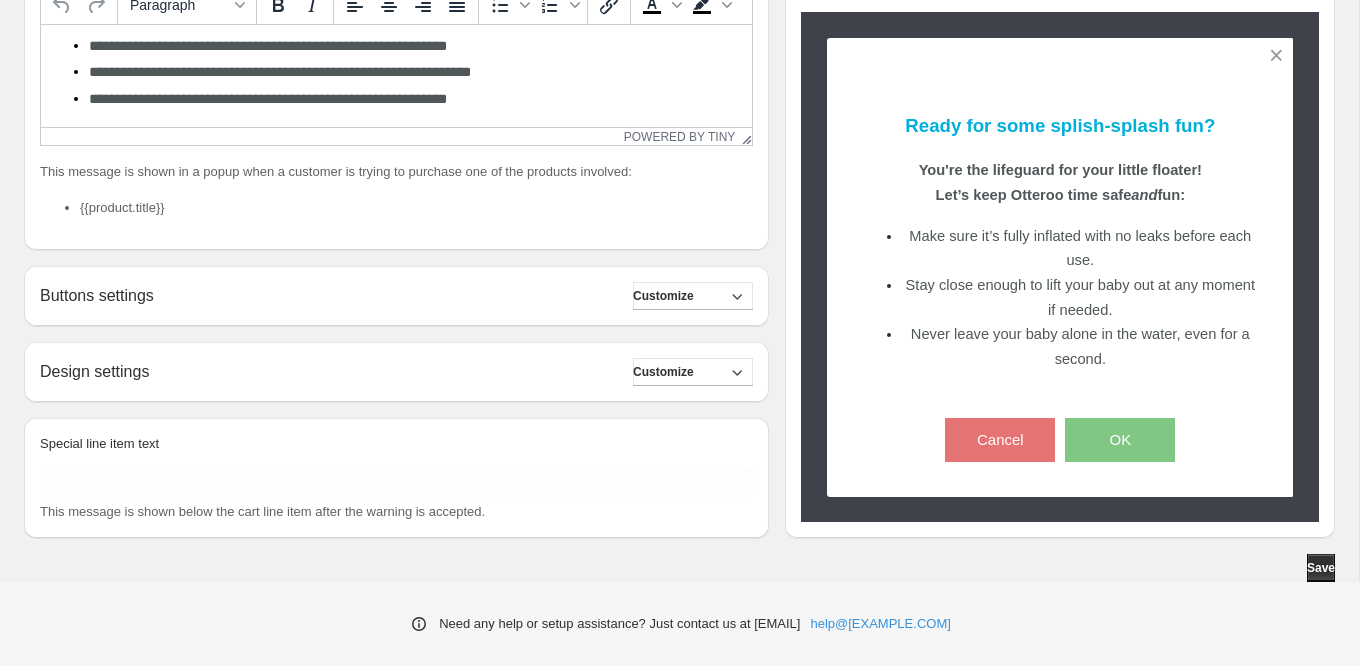 click on "Buttons settings   Customize" at bounding box center (396, 296) 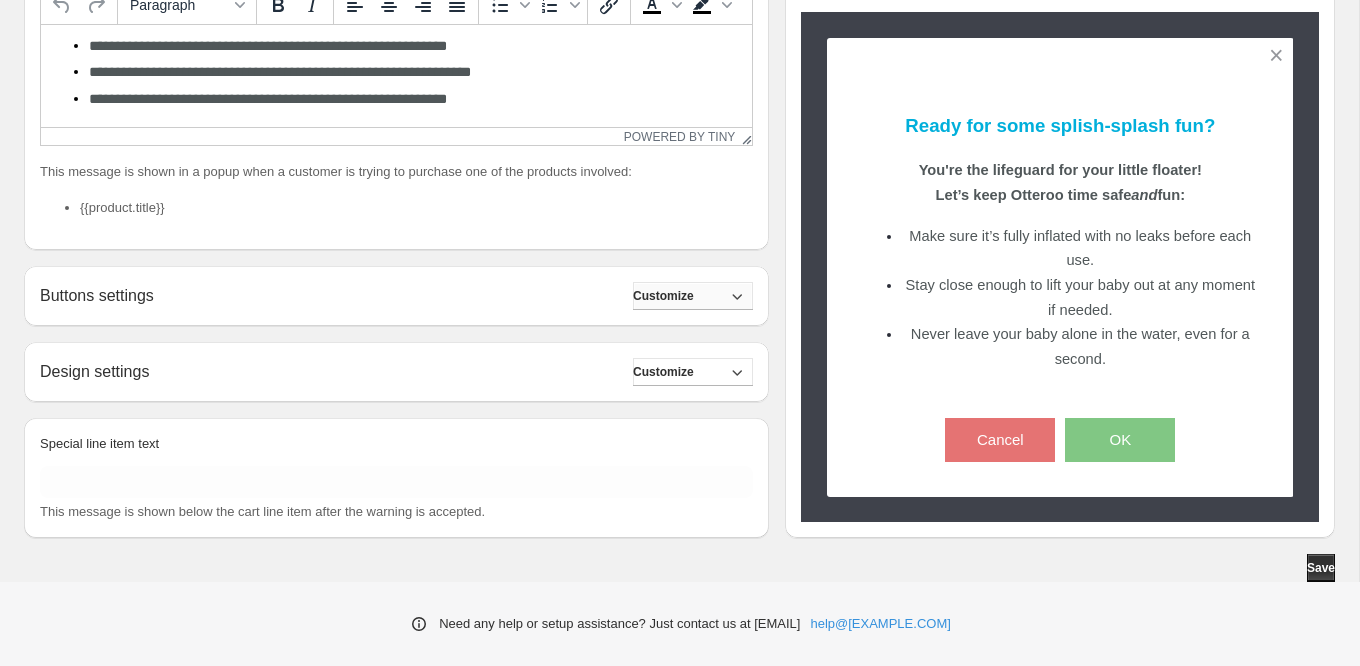 click on "Customize" at bounding box center [693, 296] 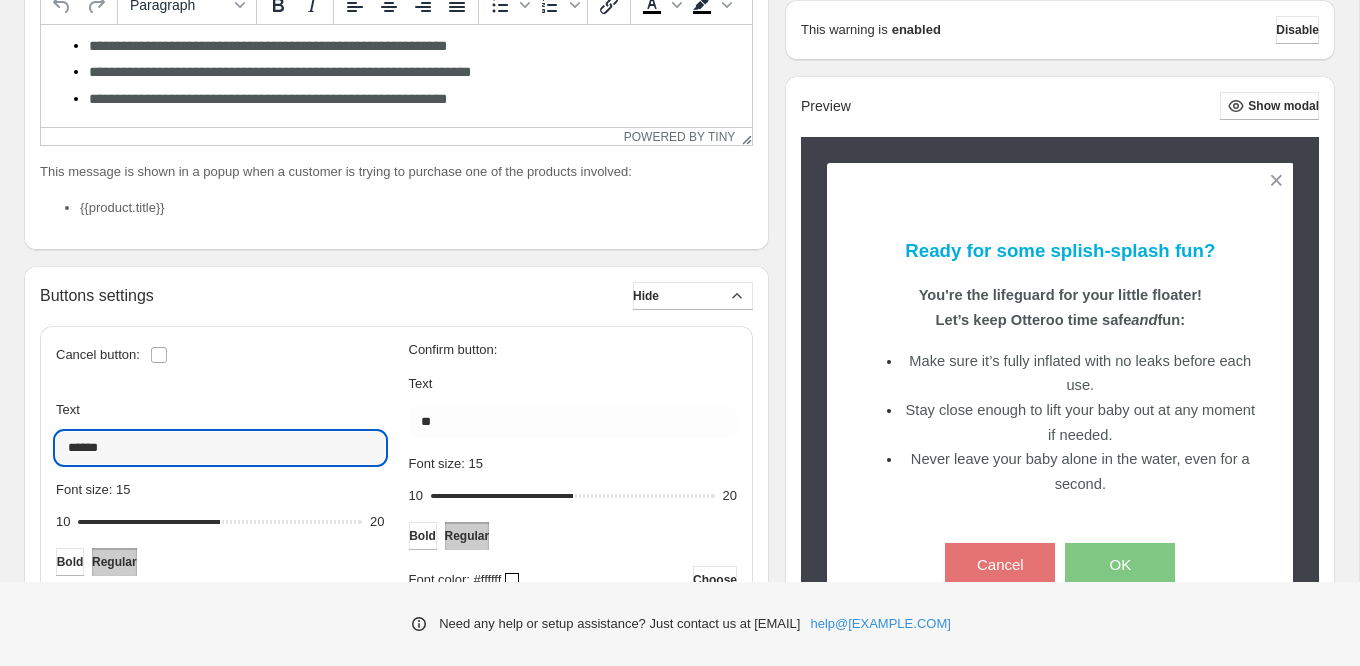 drag, startPoint x: 187, startPoint y: 446, endPoint x: 19, endPoint y: 403, distance: 173.41568 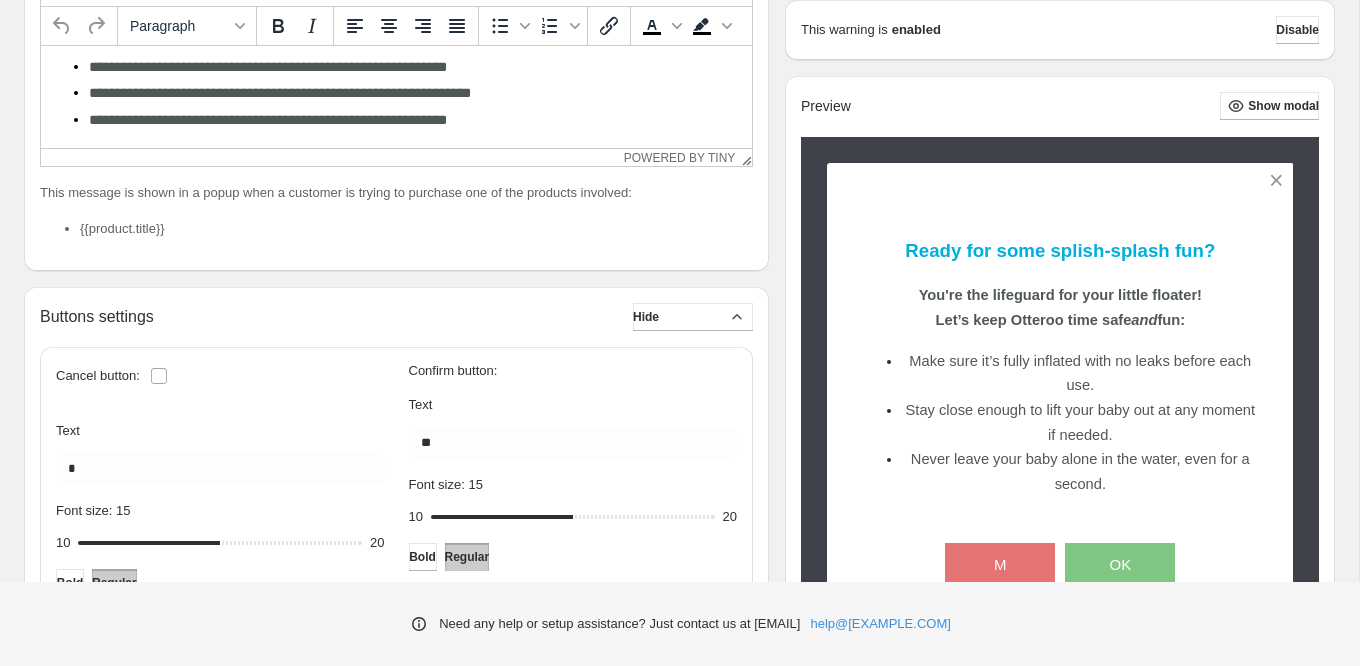 scroll, scrollTop: 487, scrollLeft: 0, axis: vertical 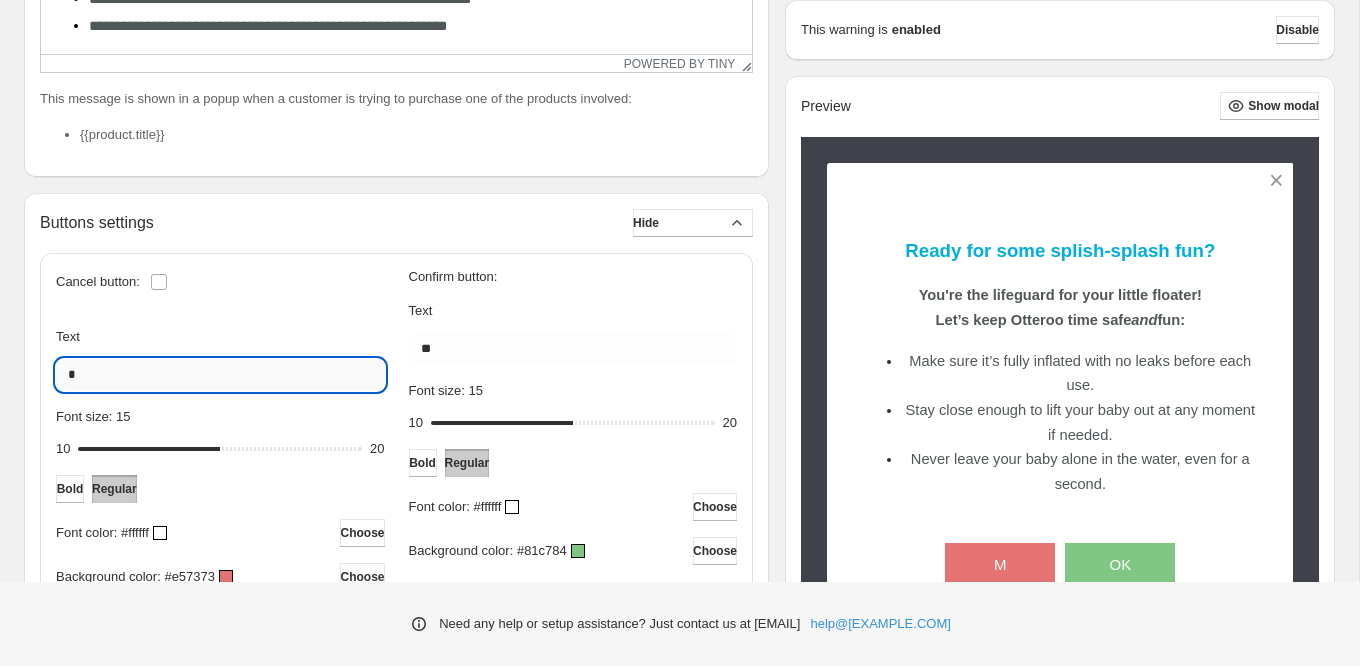 click on "*" at bounding box center [220, 375] 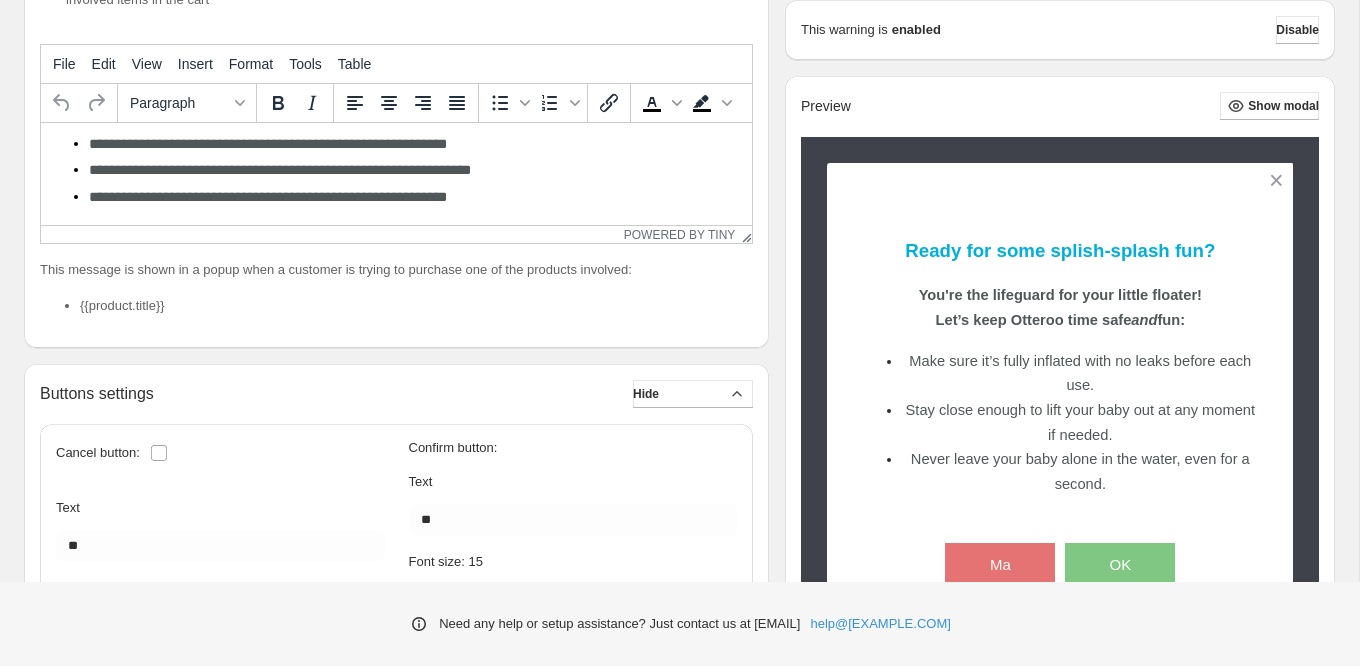 scroll, scrollTop: 325, scrollLeft: 0, axis: vertical 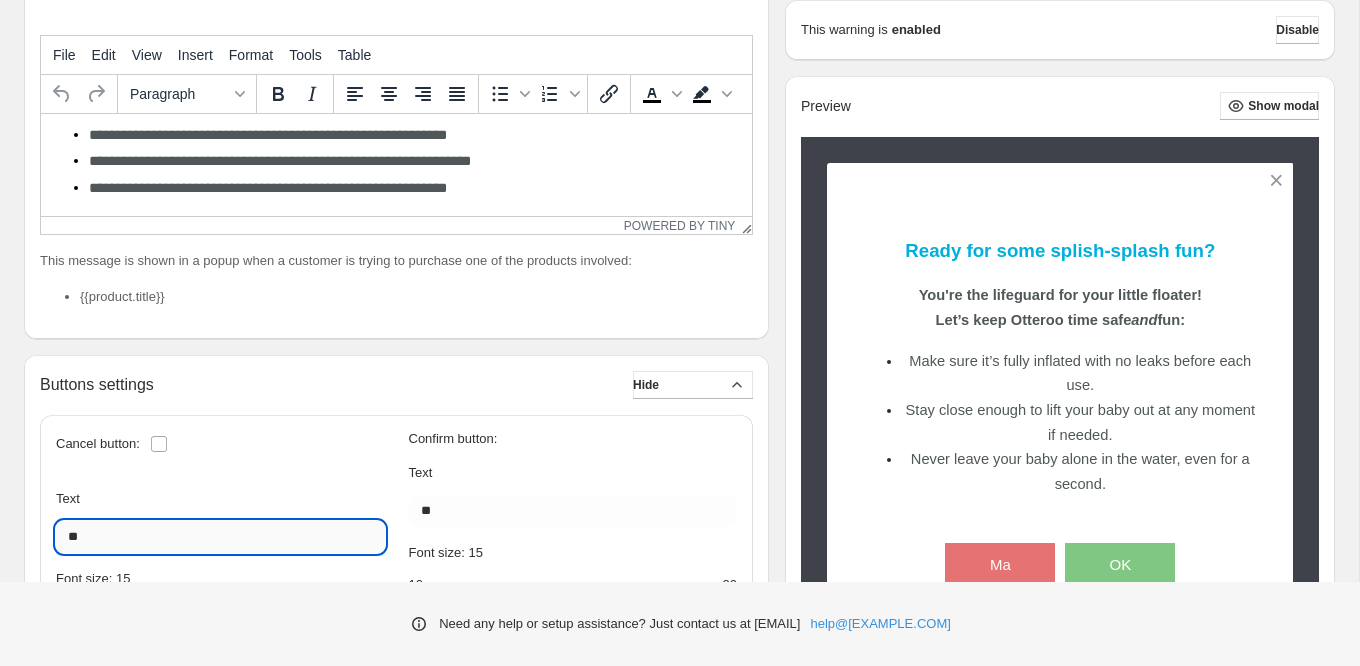click on "**" at bounding box center (220, 537) 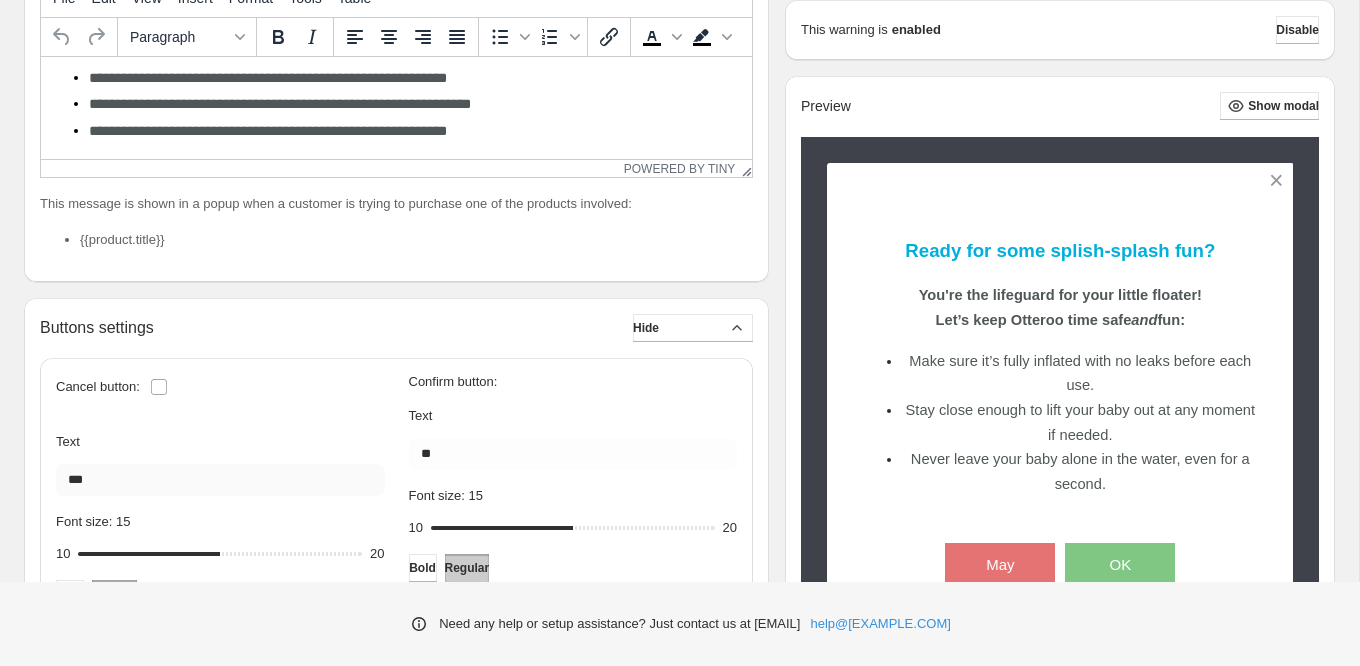 scroll, scrollTop: 472, scrollLeft: 0, axis: vertical 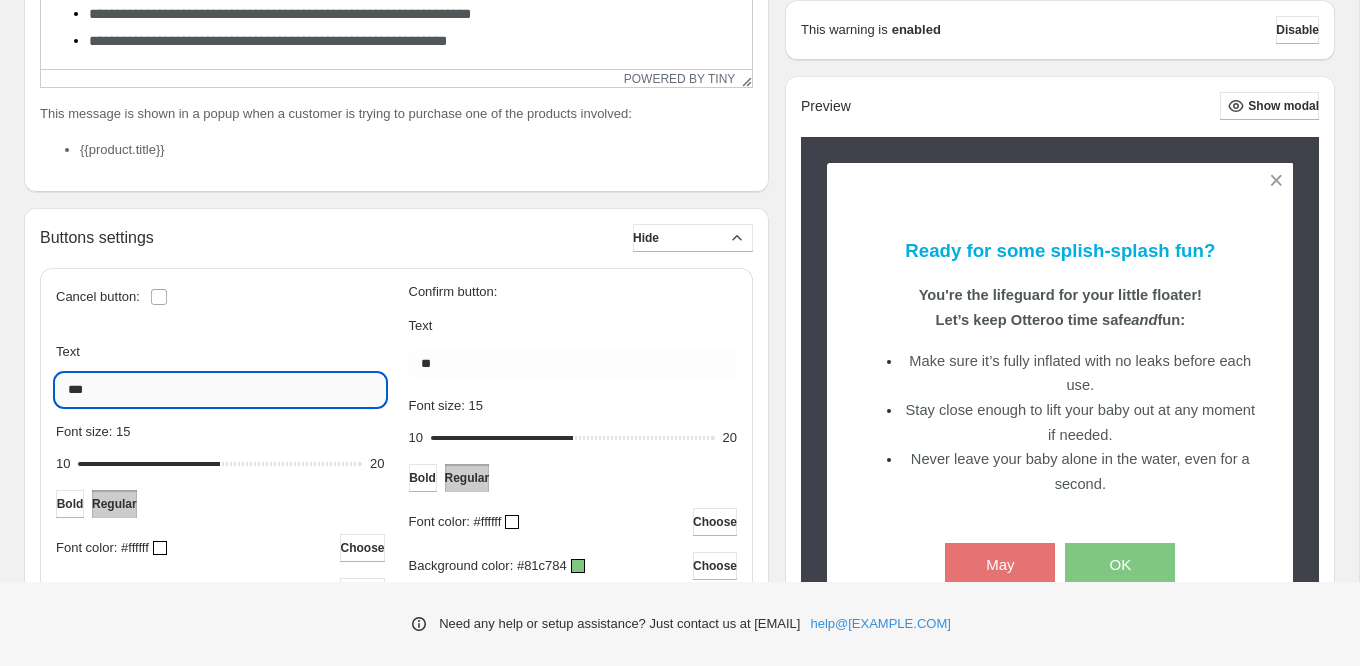 click on "***" at bounding box center (220, 390) 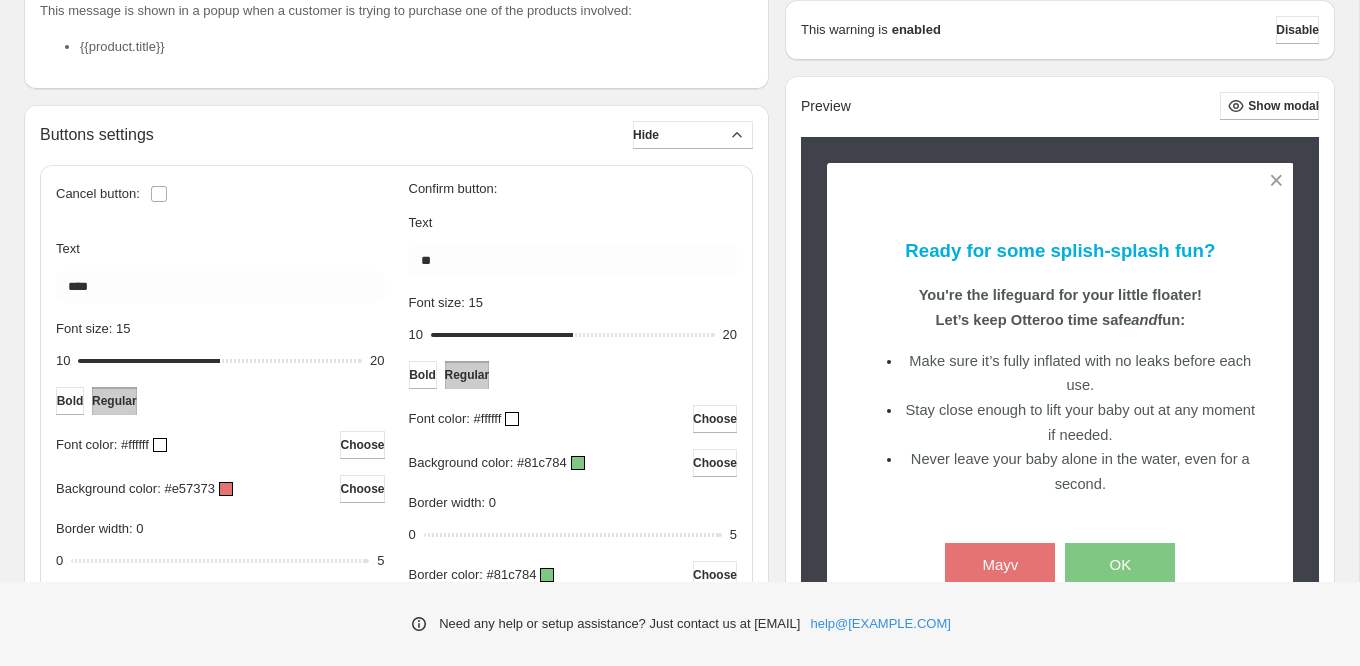scroll, scrollTop: 588, scrollLeft: 0, axis: vertical 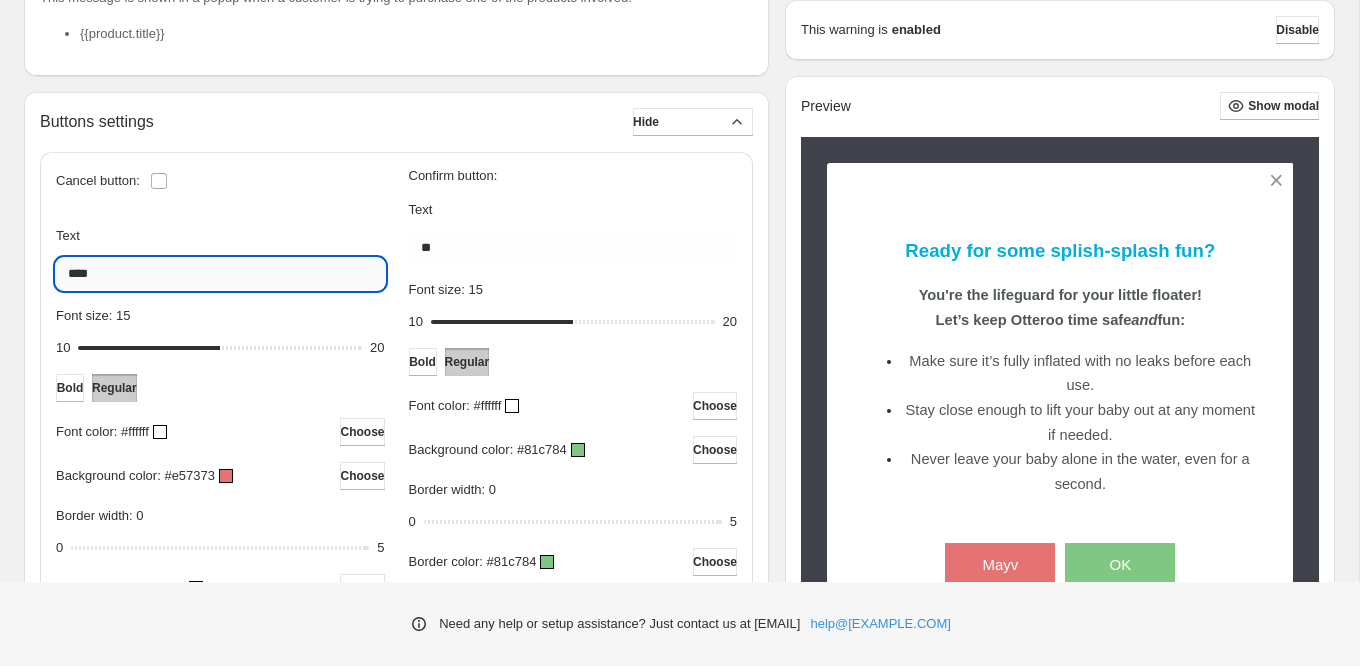 click on "****" at bounding box center (220, 274) 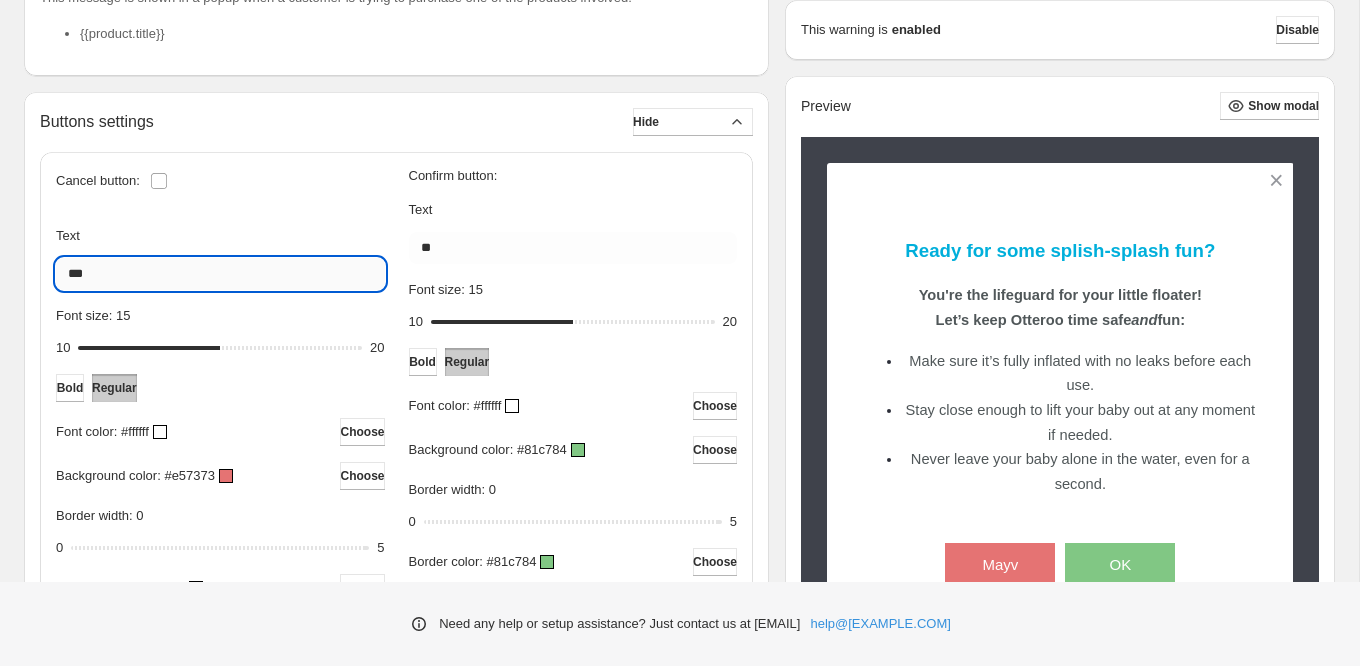 scroll, scrollTop: 203, scrollLeft: 0, axis: vertical 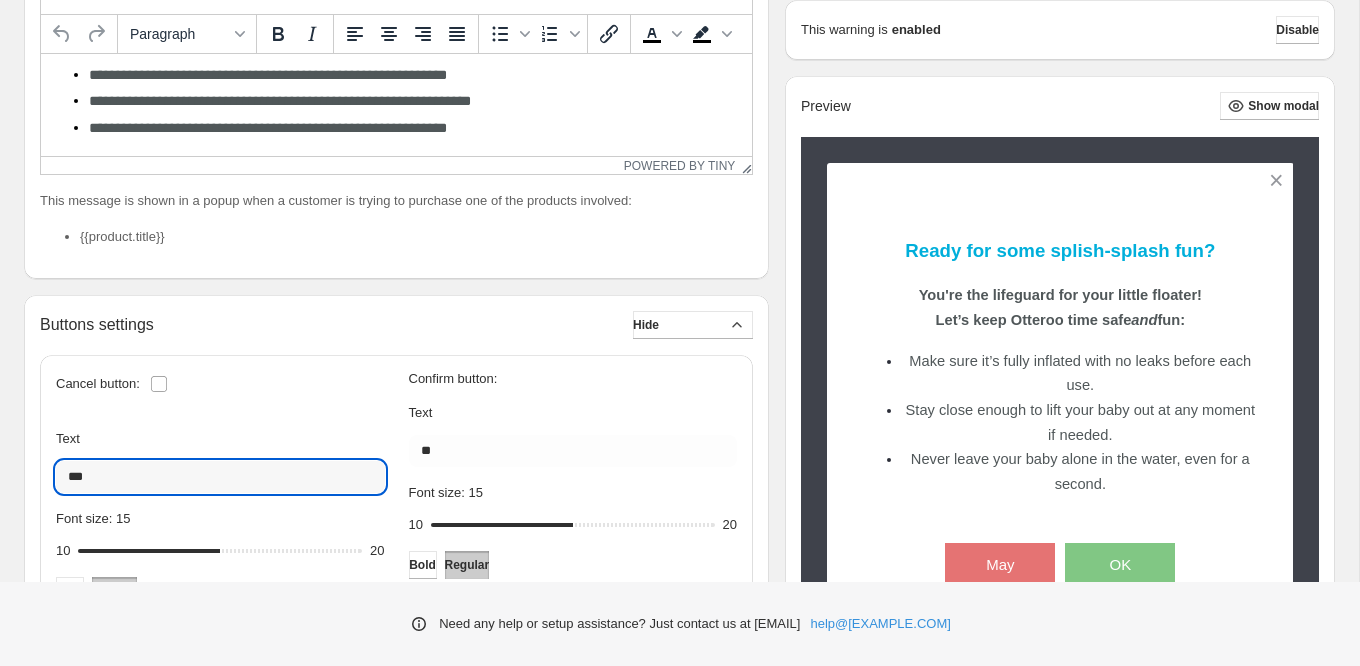 drag, startPoint x: 204, startPoint y: 472, endPoint x: 65, endPoint y: 453, distance: 140.29256 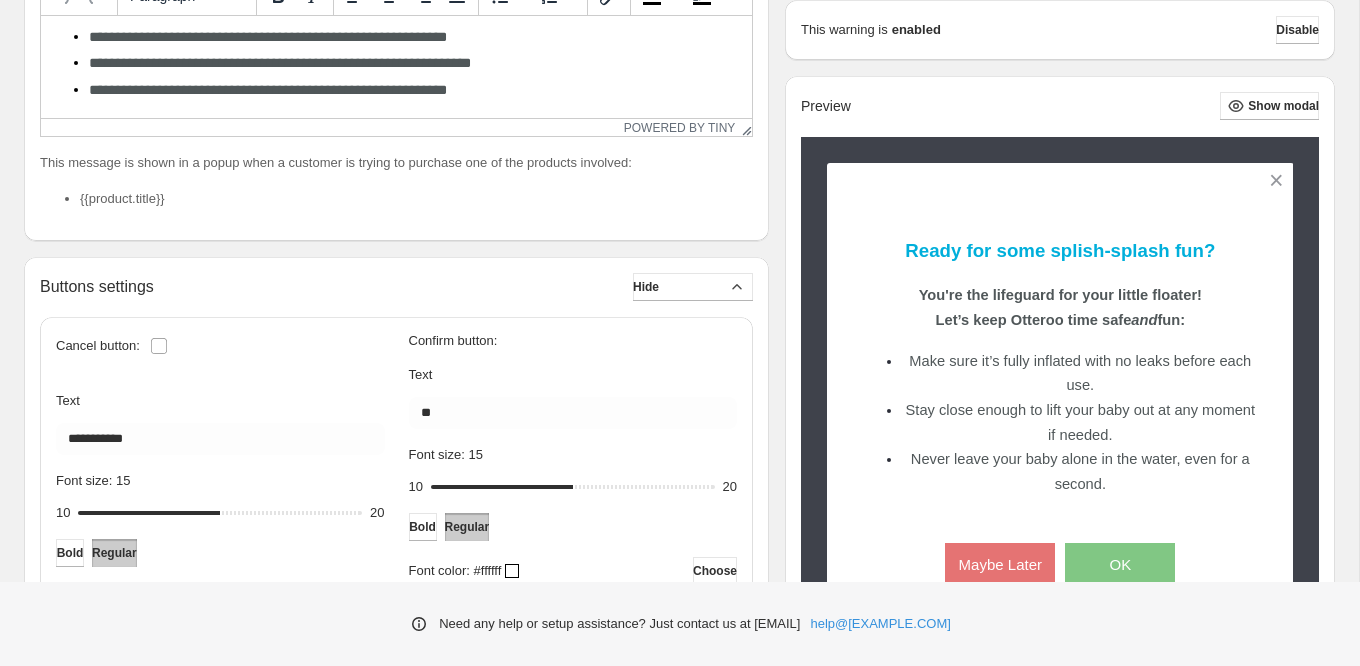 scroll, scrollTop: 580, scrollLeft: 0, axis: vertical 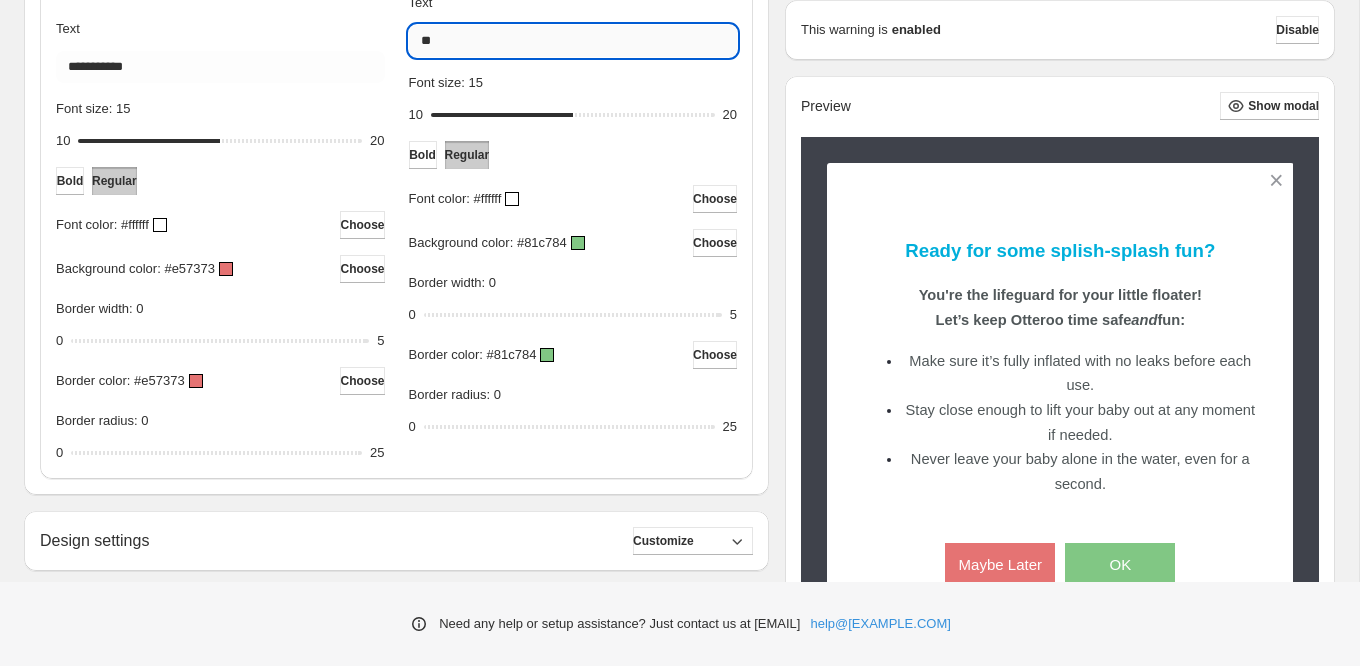 drag, startPoint x: 476, startPoint y: 39, endPoint x: 411, endPoint y: 38, distance: 65.00769 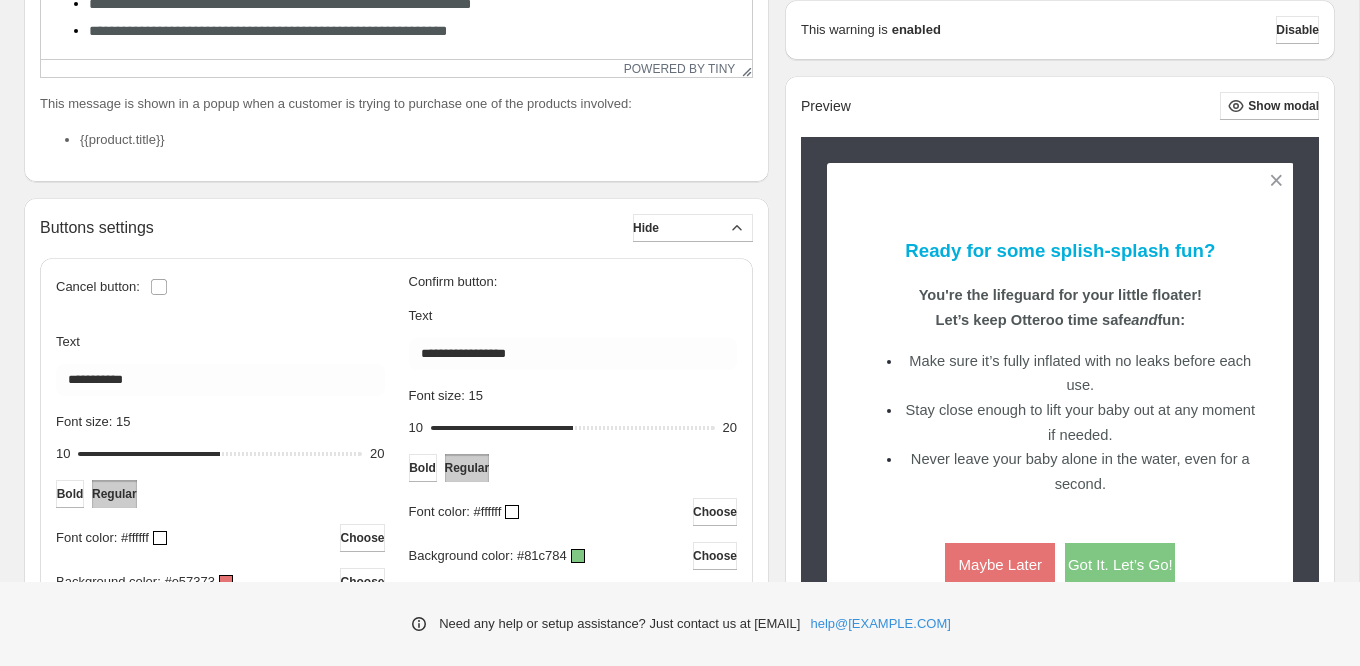scroll, scrollTop: 516, scrollLeft: 0, axis: vertical 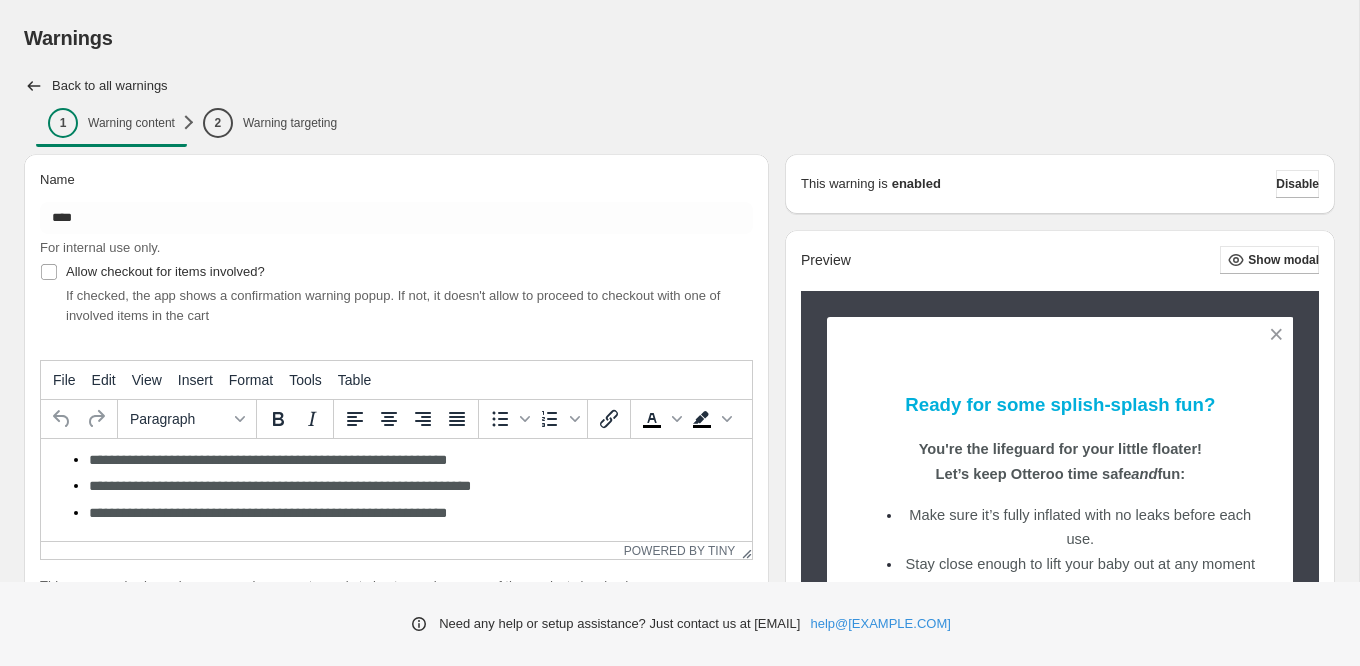 drag, startPoint x: 572, startPoint y: 392, endPoint x: 539, endPoint y: 395, distance: 33.13608 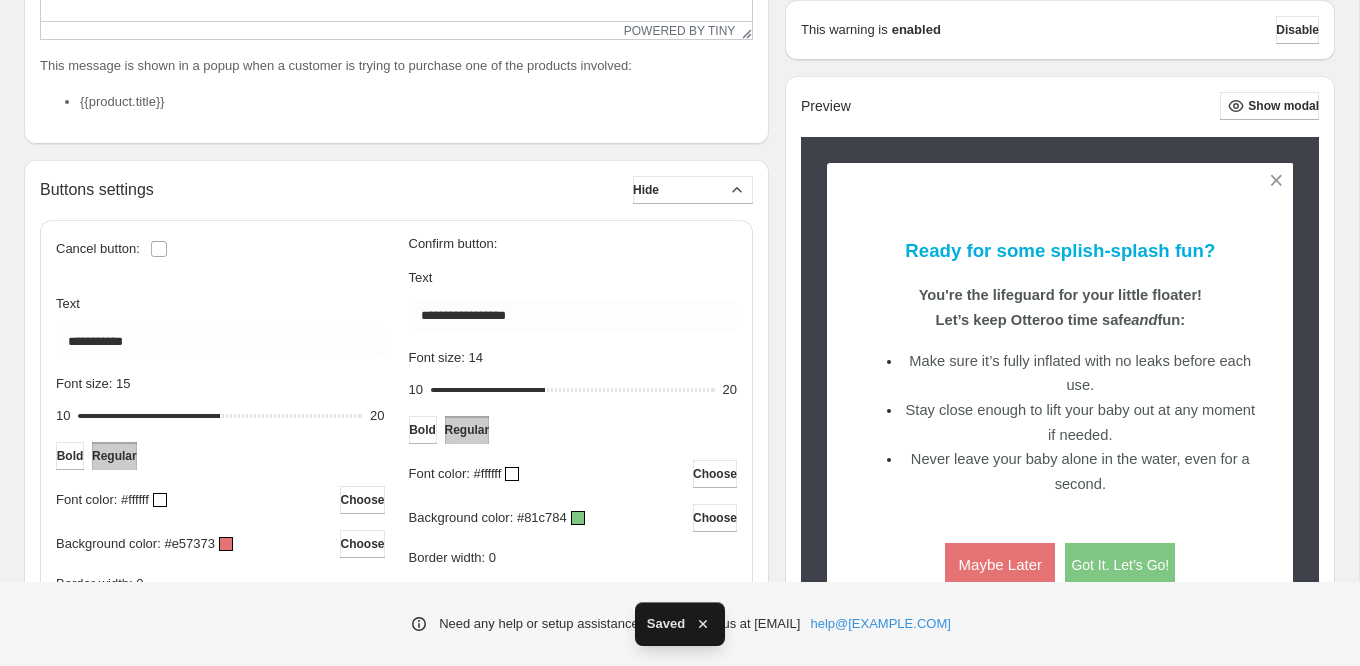 scroll, scrollTop: 543, scrollLeft: 0, axis: vertical 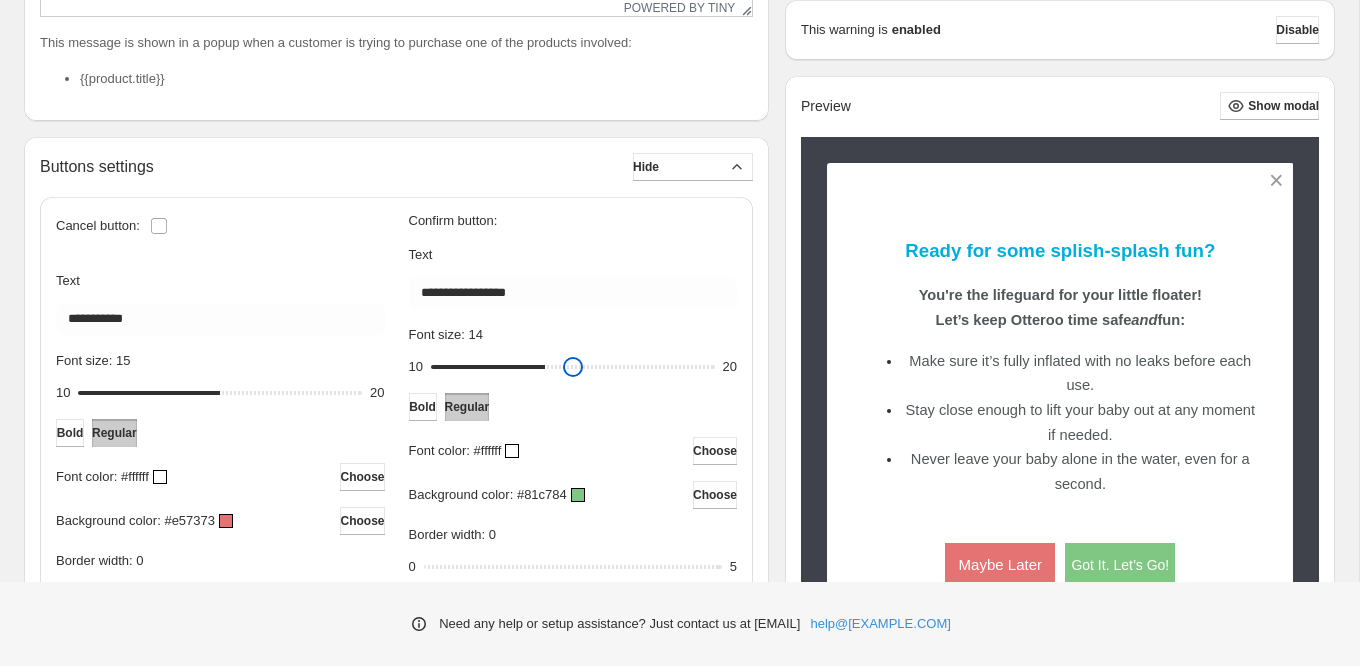 type on "**" 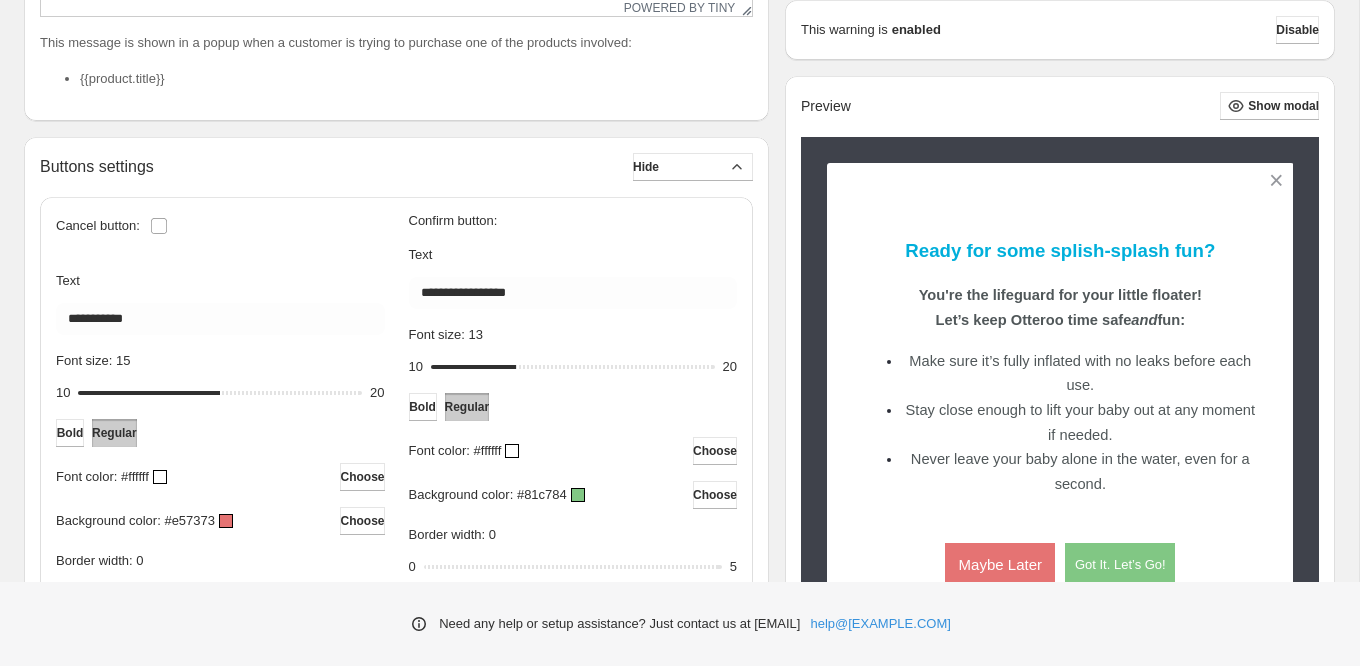scroll, scrollTop: 0, scrollLeft: 0, axis: both 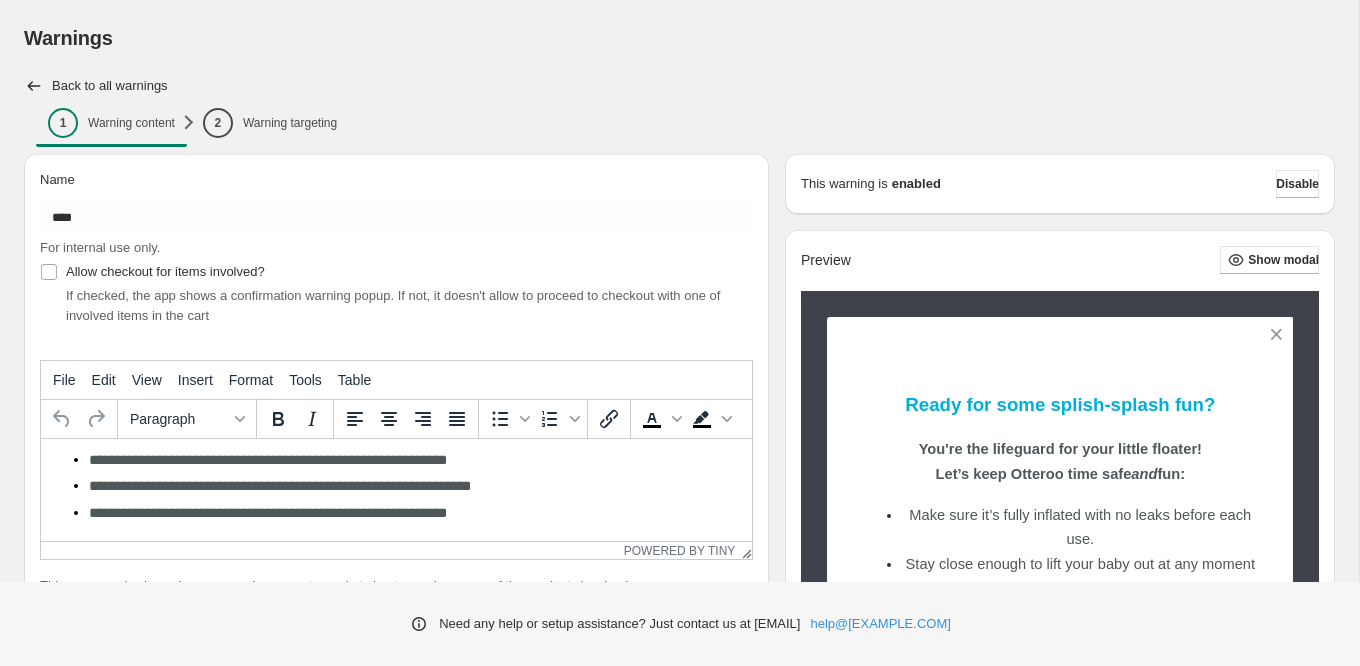 drag, startPoint x: 548, startPoint y: 370, endPoint x: 520, endPoint y: 371, distance: 28.01785 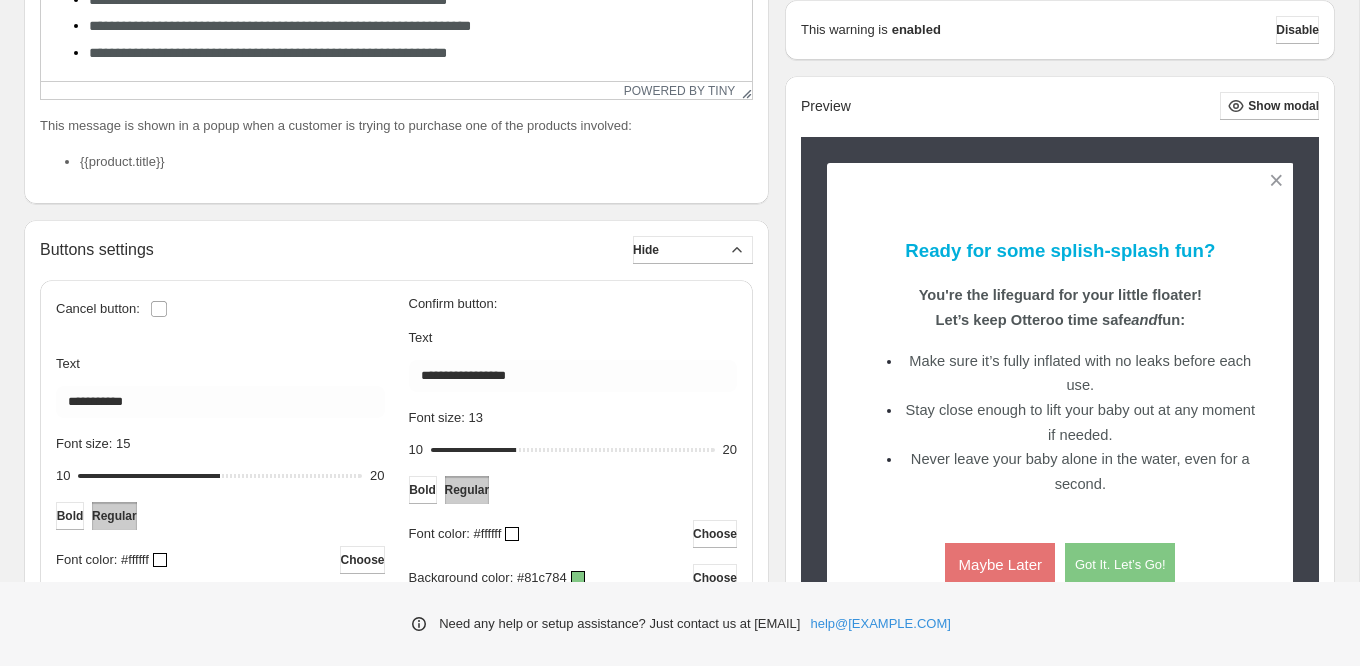 scroll, scrollTop: 481, scrollLeft: 0, axis: vertical 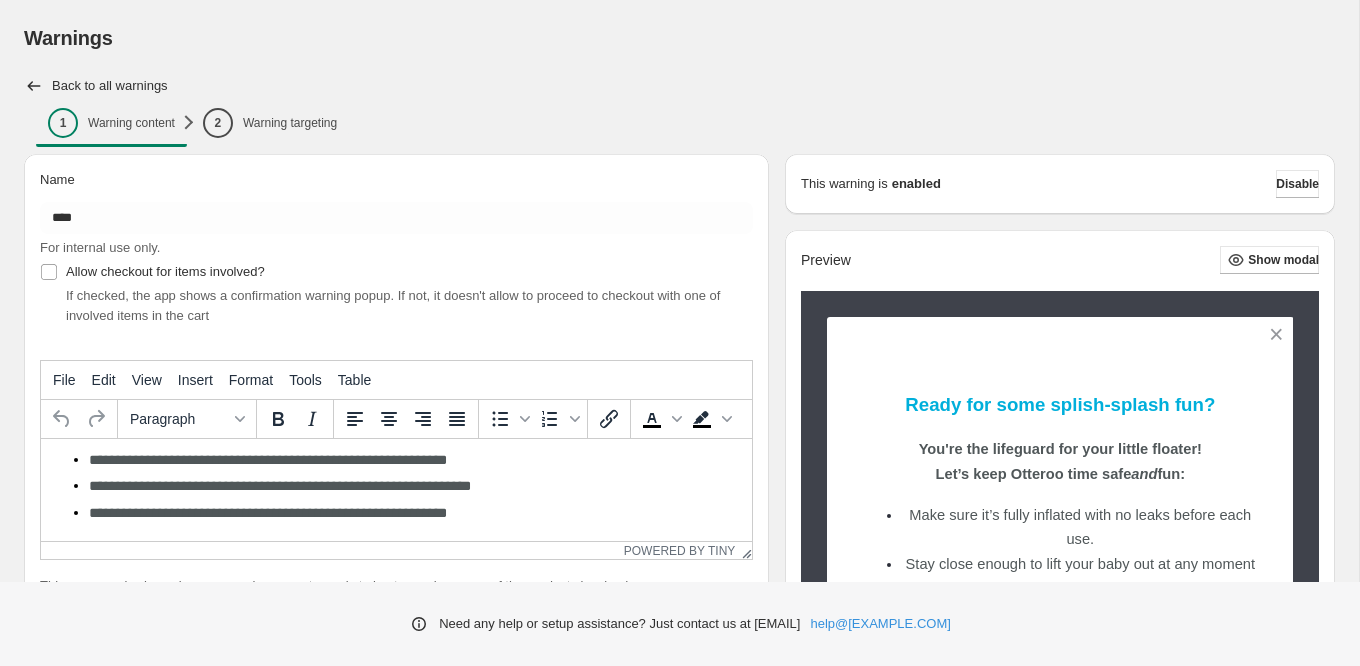 click on "Font size: 15" at bounding box center (220, 936) 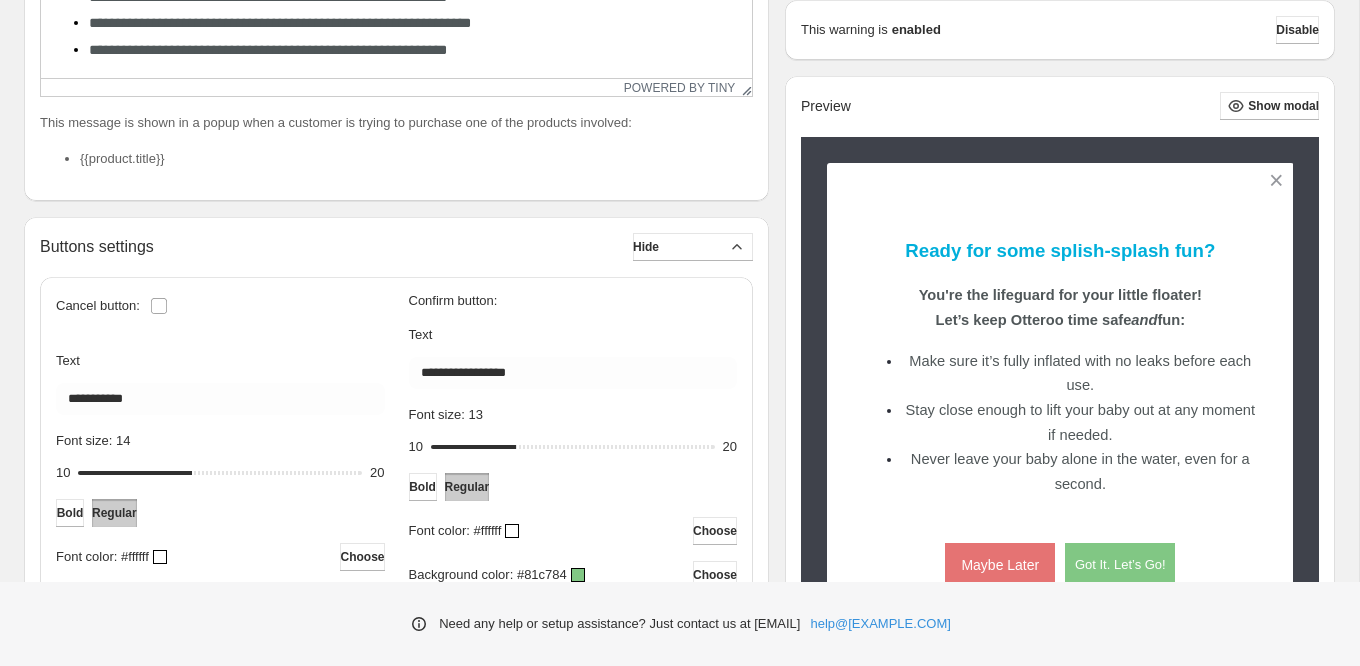 scroll, scrollTop: 508, scrollLeft: 0, axis: vertical 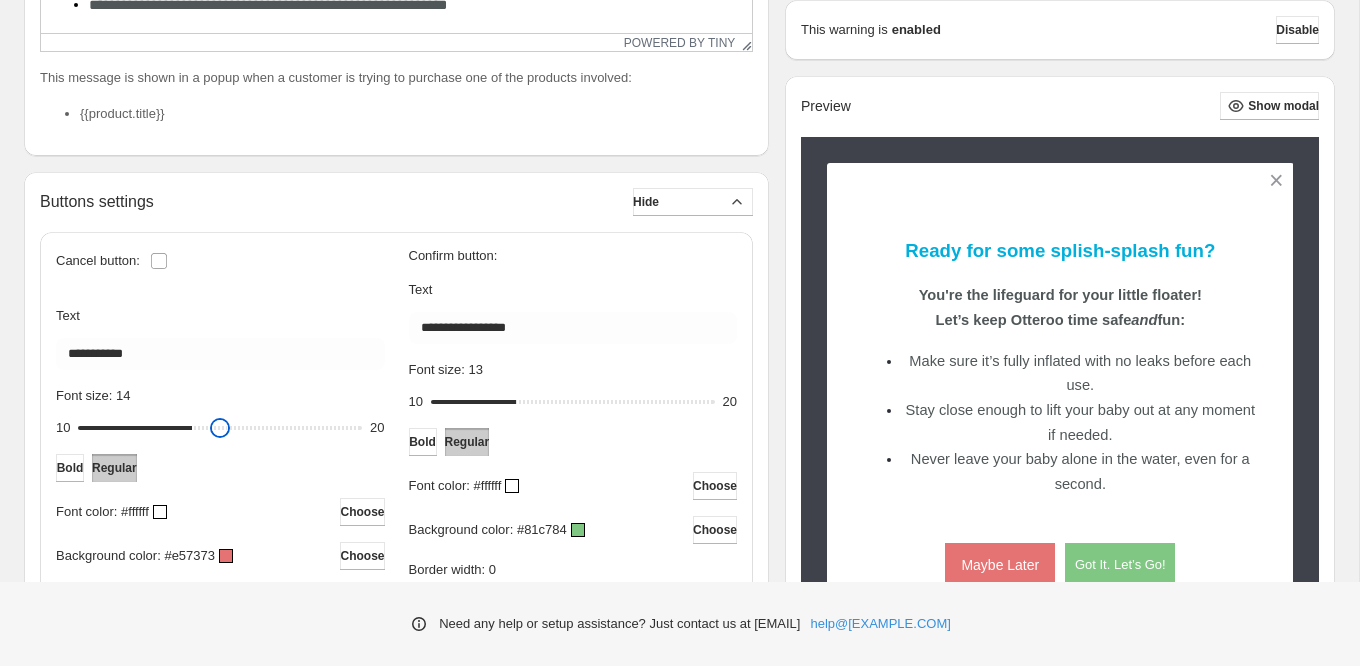 click on "Font size: 14" at bounding box center (220, 428) 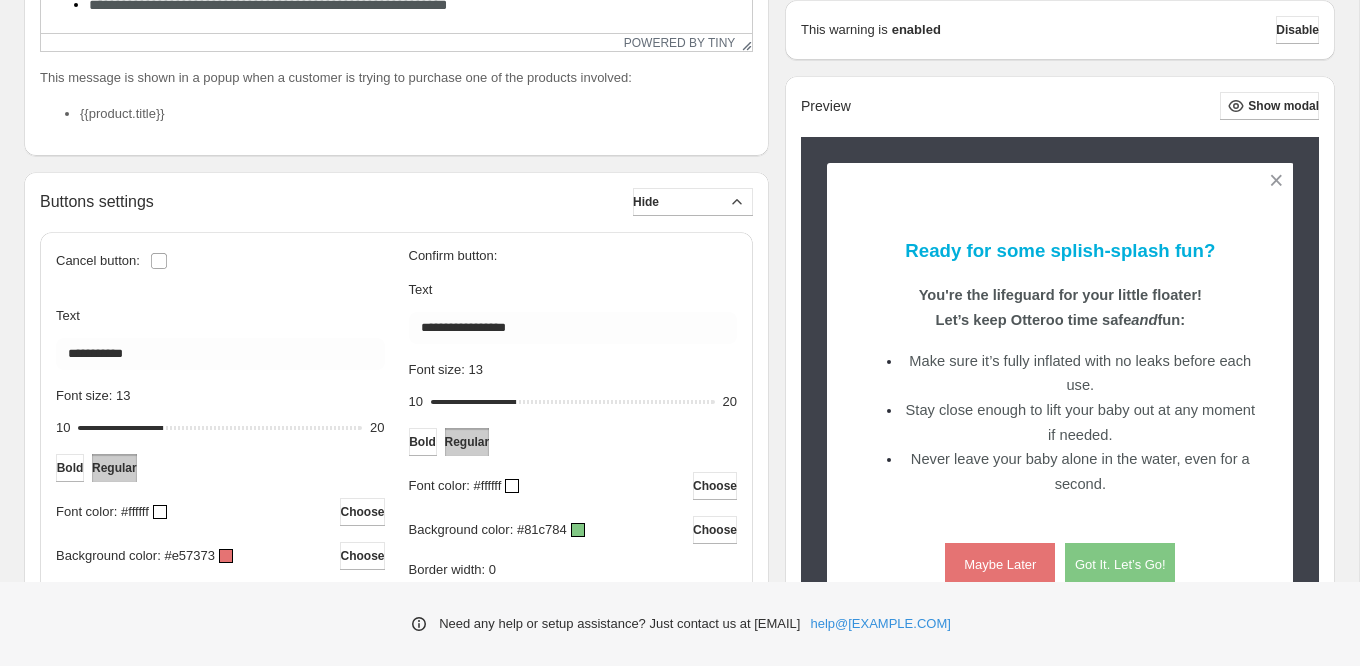scroll, scrollTop: 0, scrollLeft: 0, axis: both 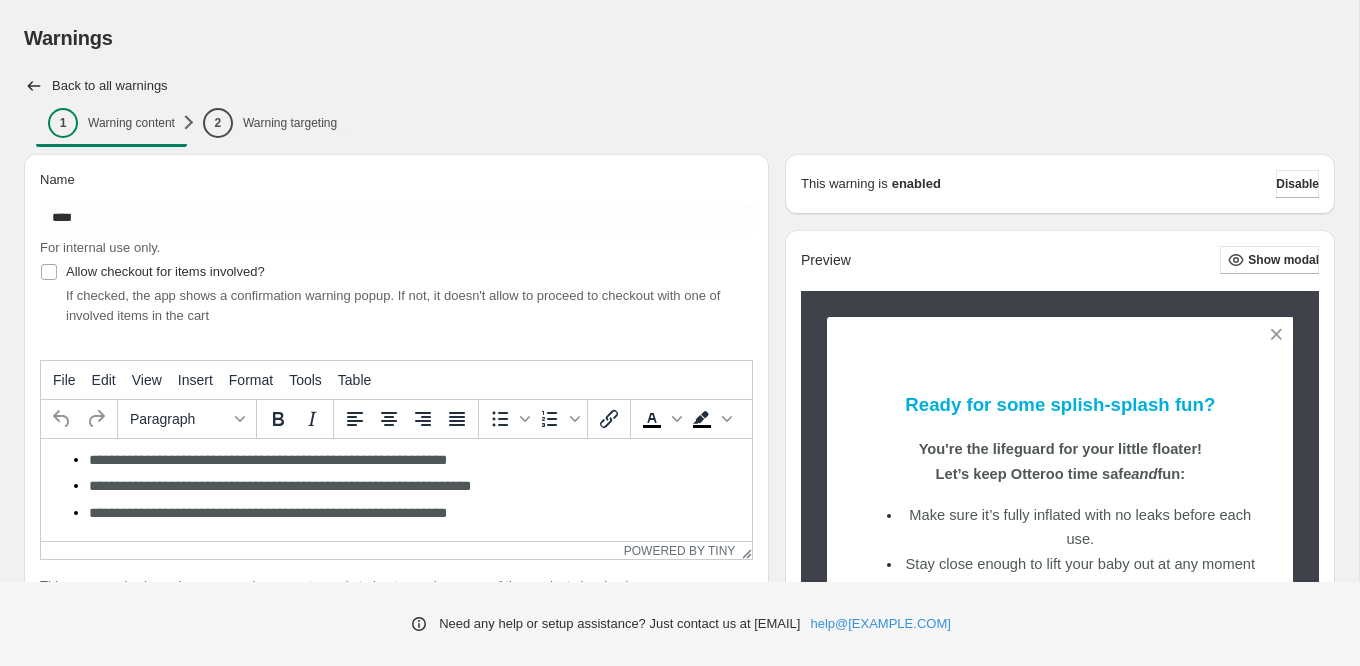 click on "Font size: 13" at bounding box center (220, 936) 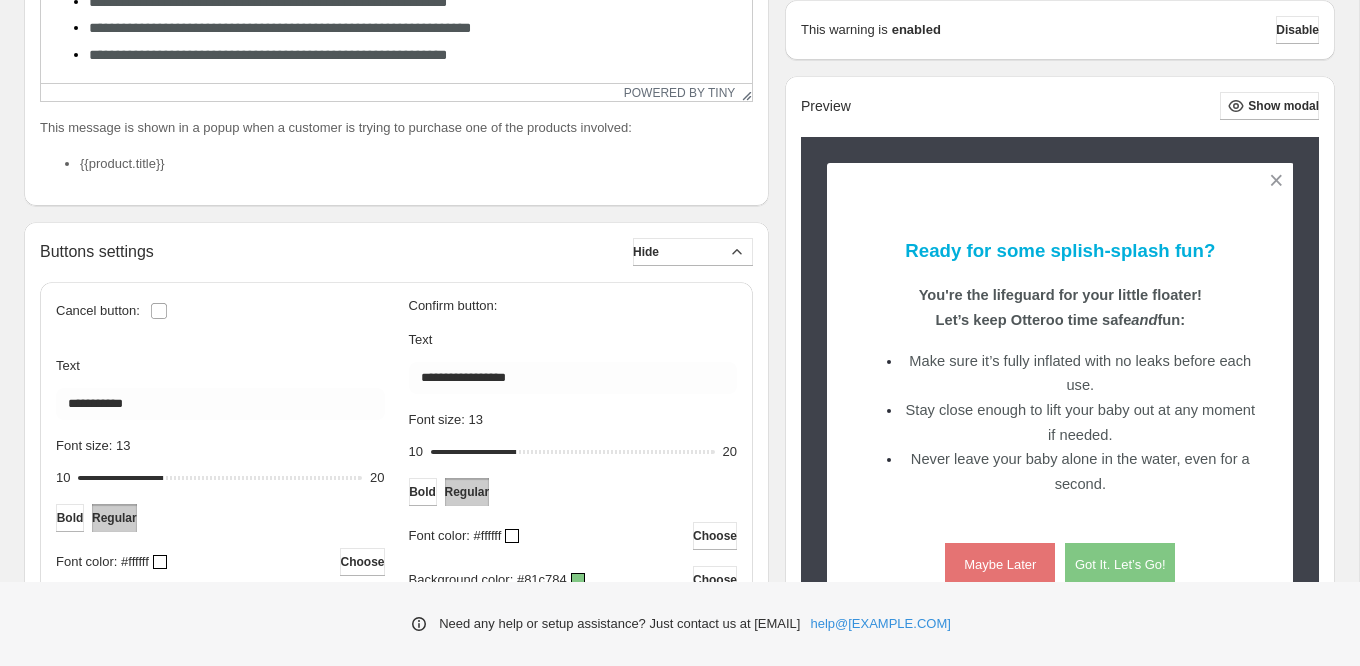 scroll, scrollTop: 465, scrollLeft: 0, axis: vertical 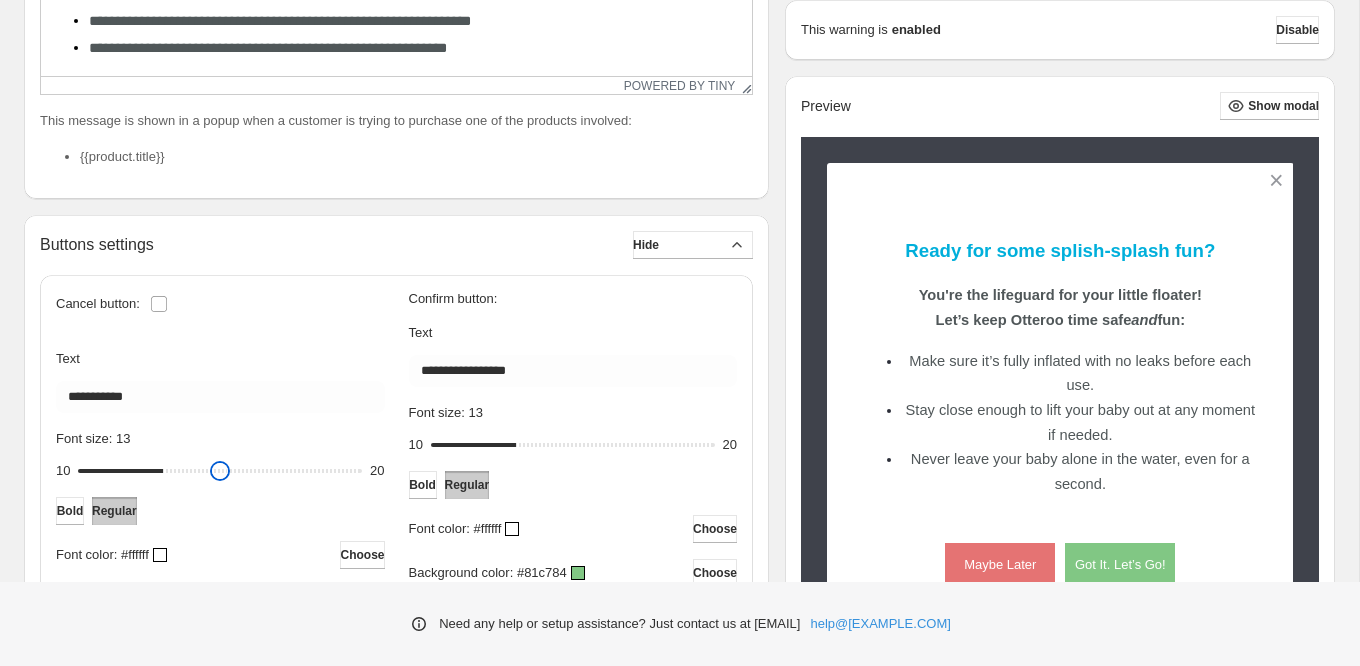 click on "Font size: 13" at bounding box center [220, 471] 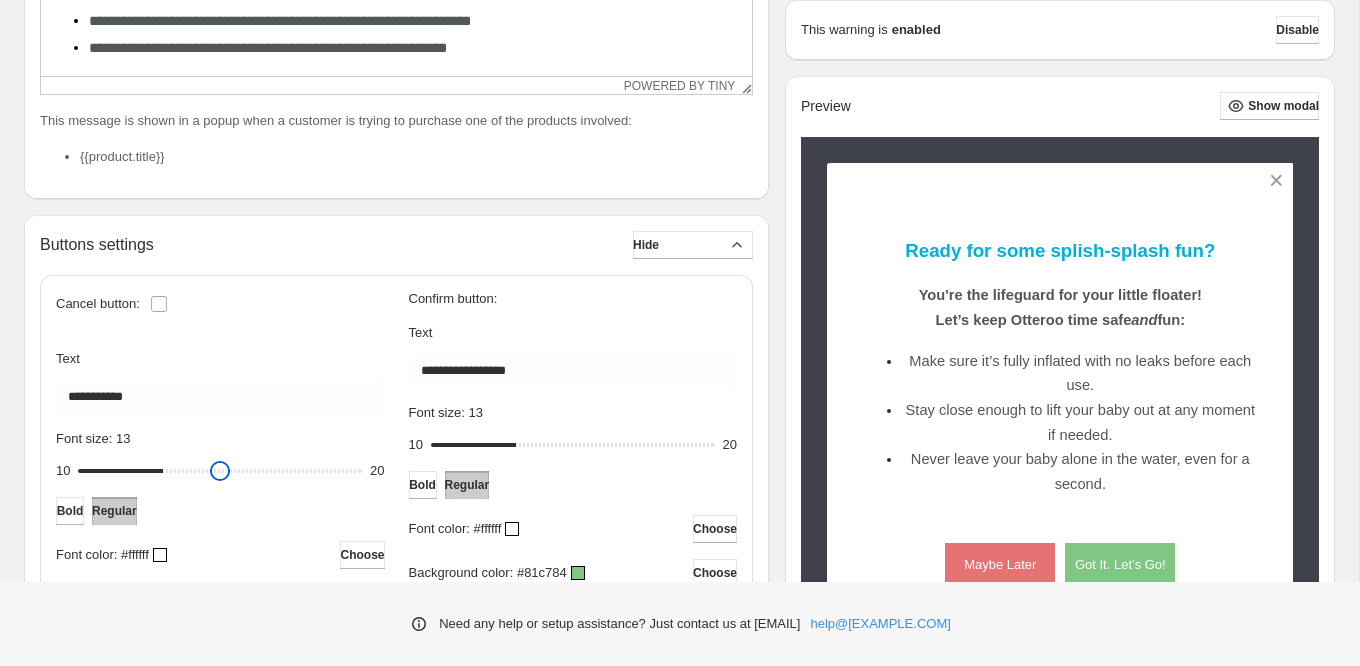 click on "Font size: 13" at bounding box center [220, 471] 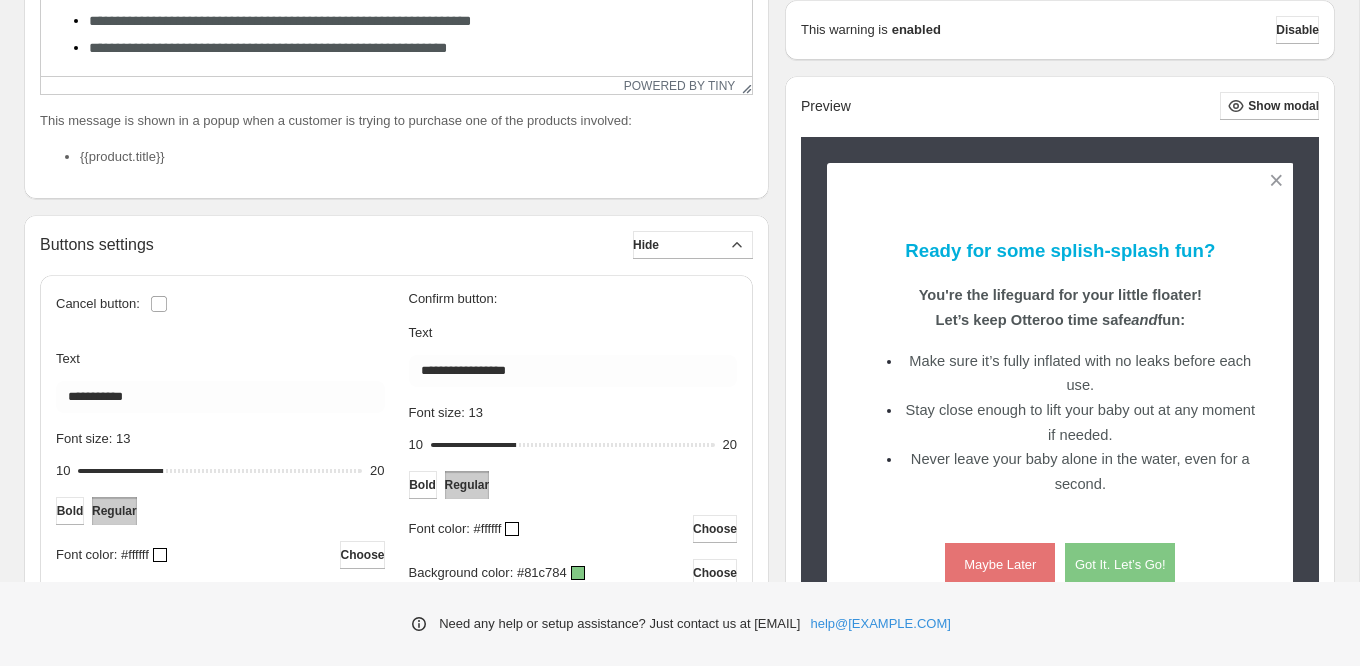 scroll, scrollTop: 0, scrollLeft: 0, axis: both 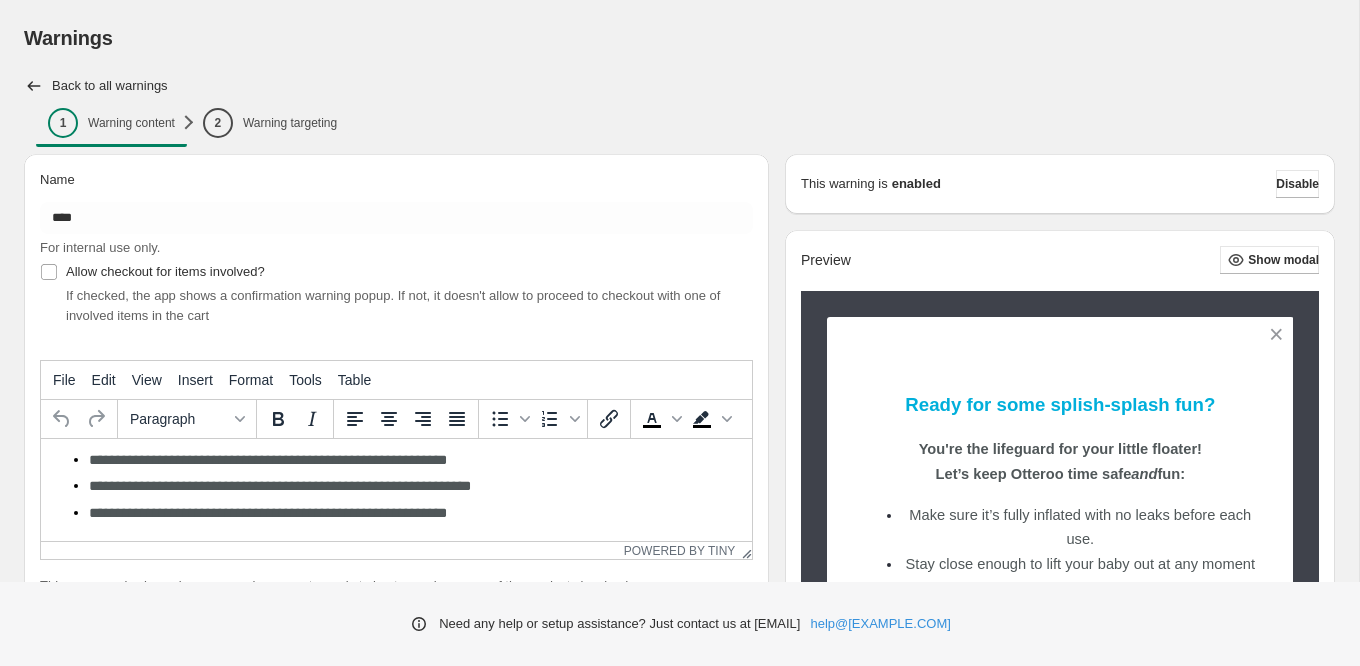 click on "Font size: 13" at bounding box center [220, 936] 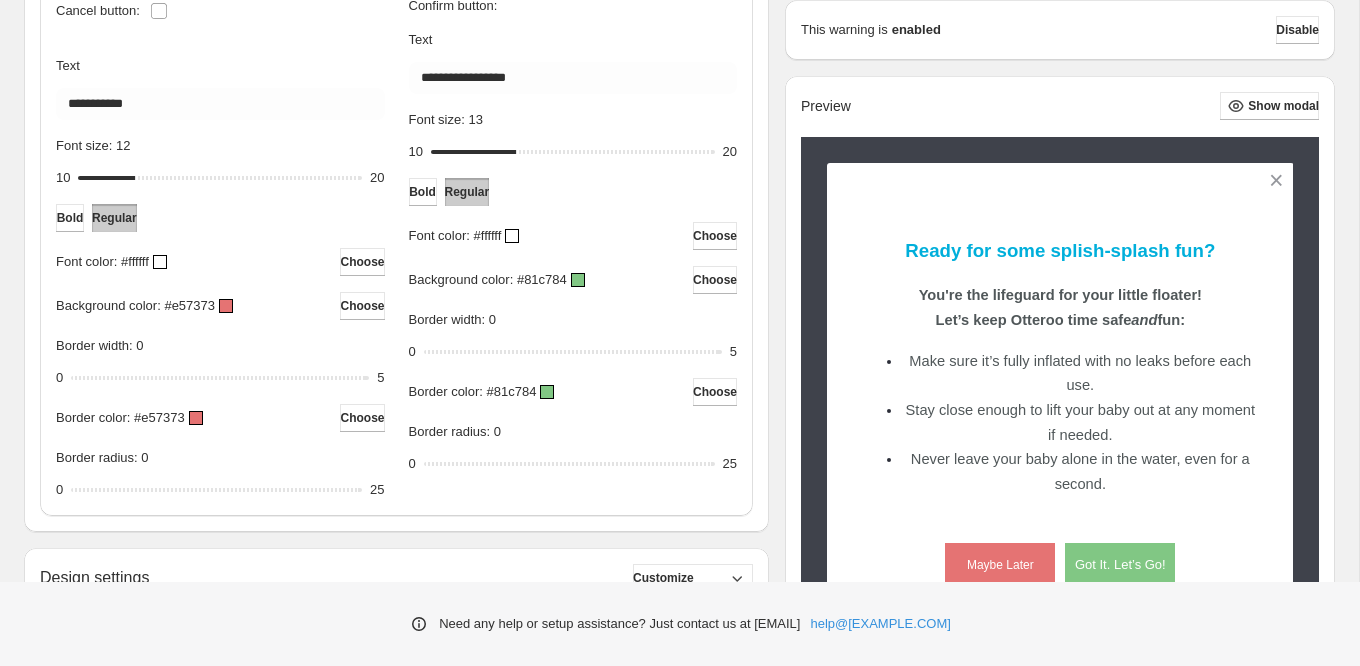 scroll, scrollTop: 780, scrollLeft: 0, axis: vertical 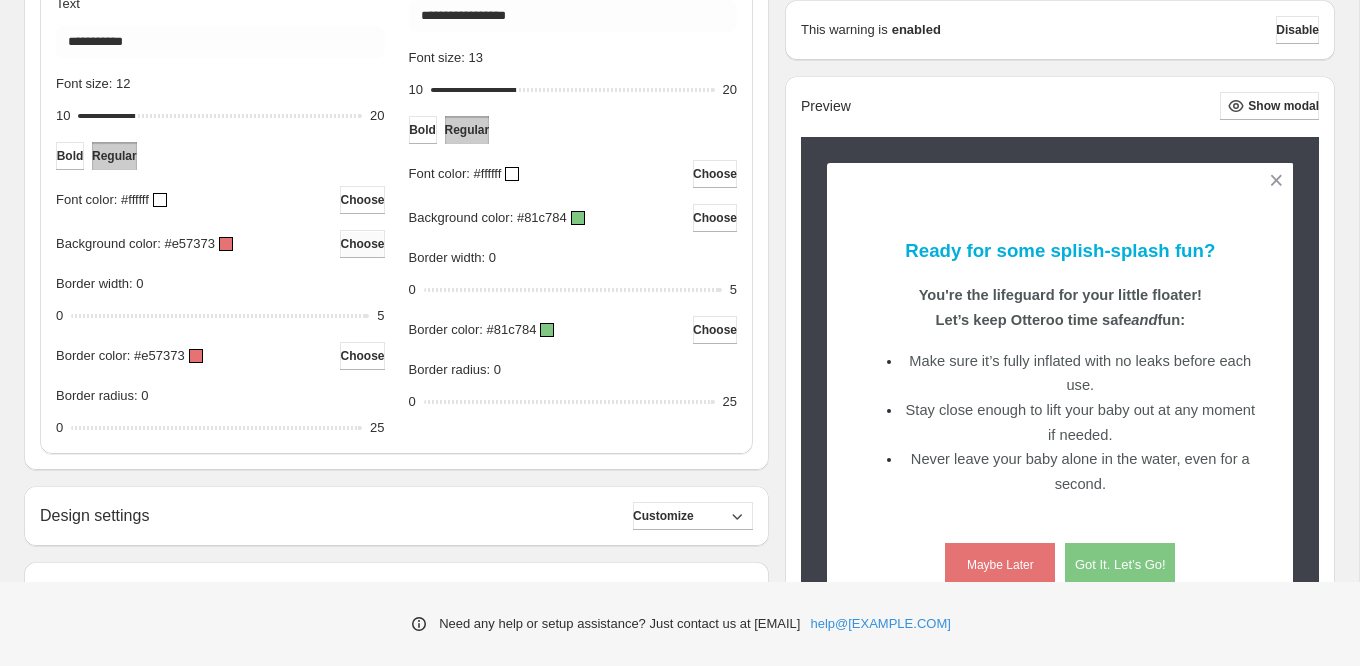 click on "Choose" at bounding box center [362, 244] 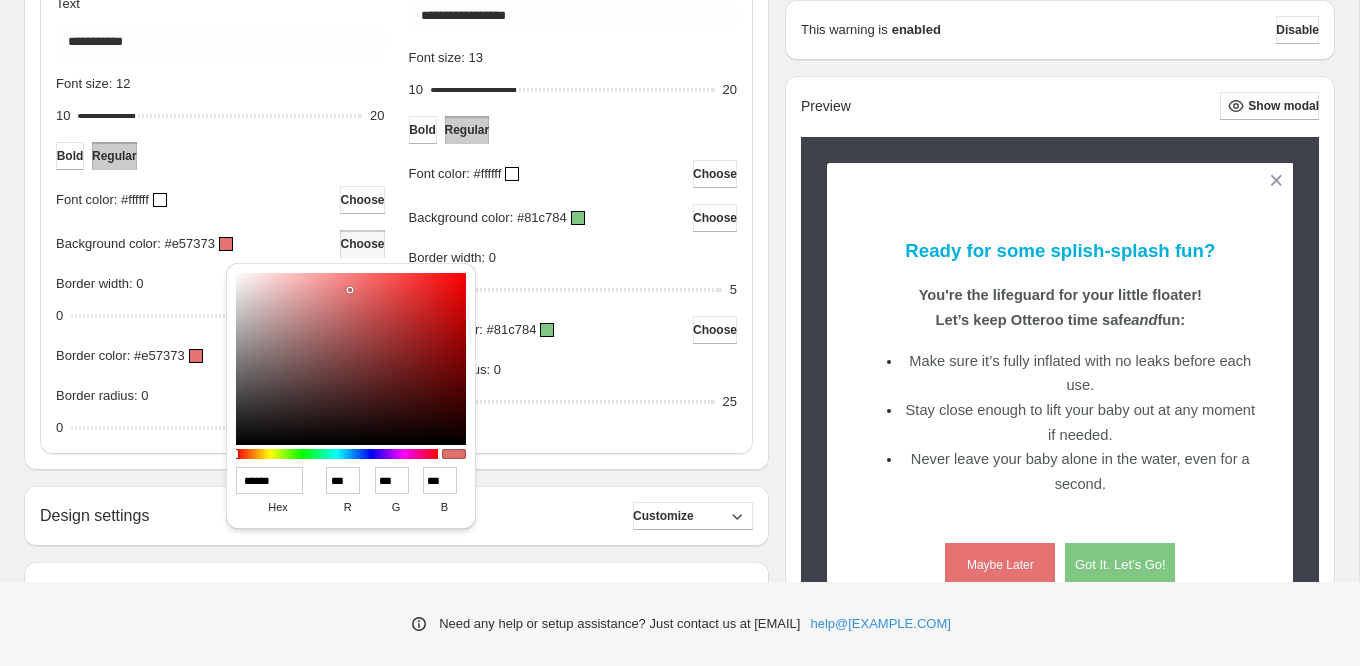 click on "******" at bounding box center (270, 480) 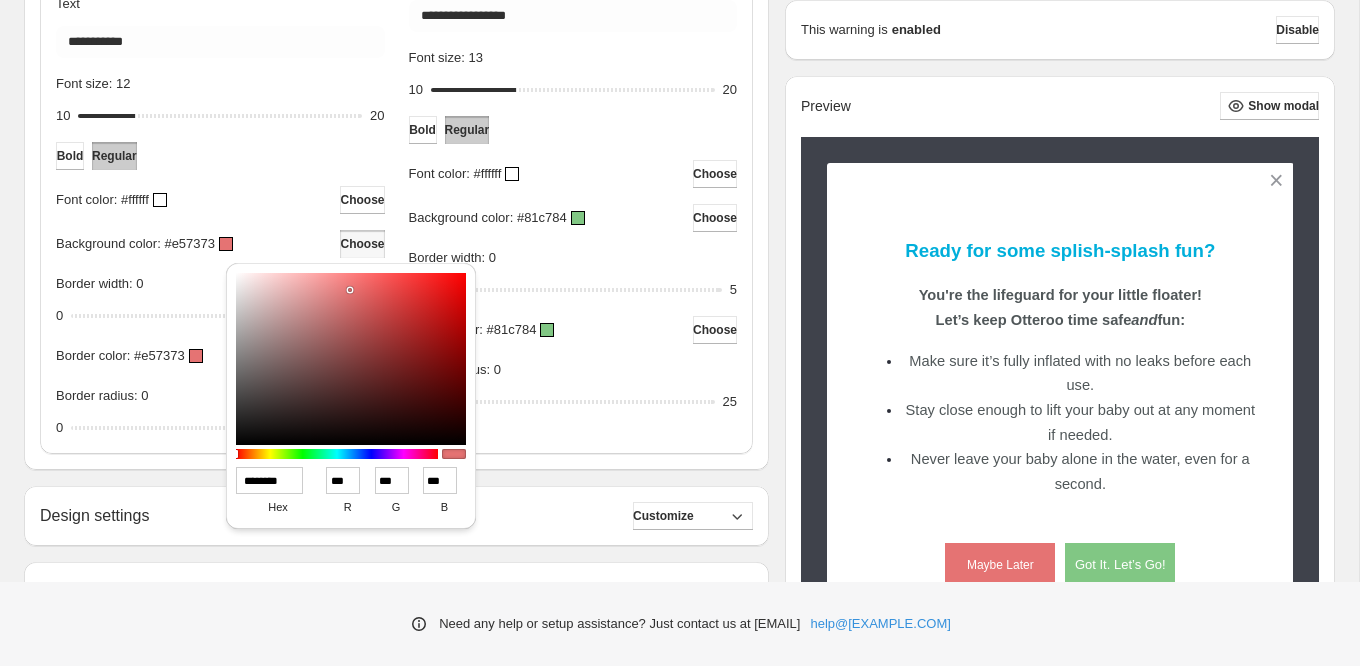 click on "*******" at bounding box center (270, 480) 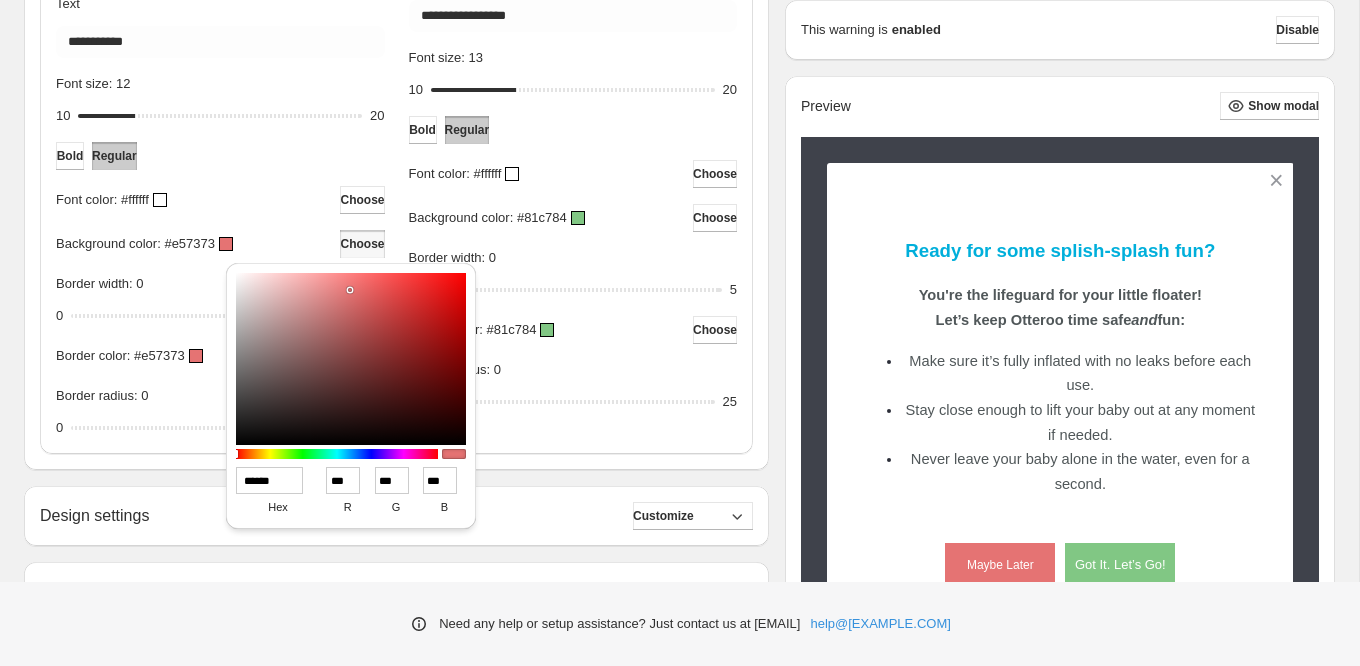 drag, startPoint x: 287, startPoint y: 485, endPoint x: 229, endPoint y: 478, distance: 58.420887 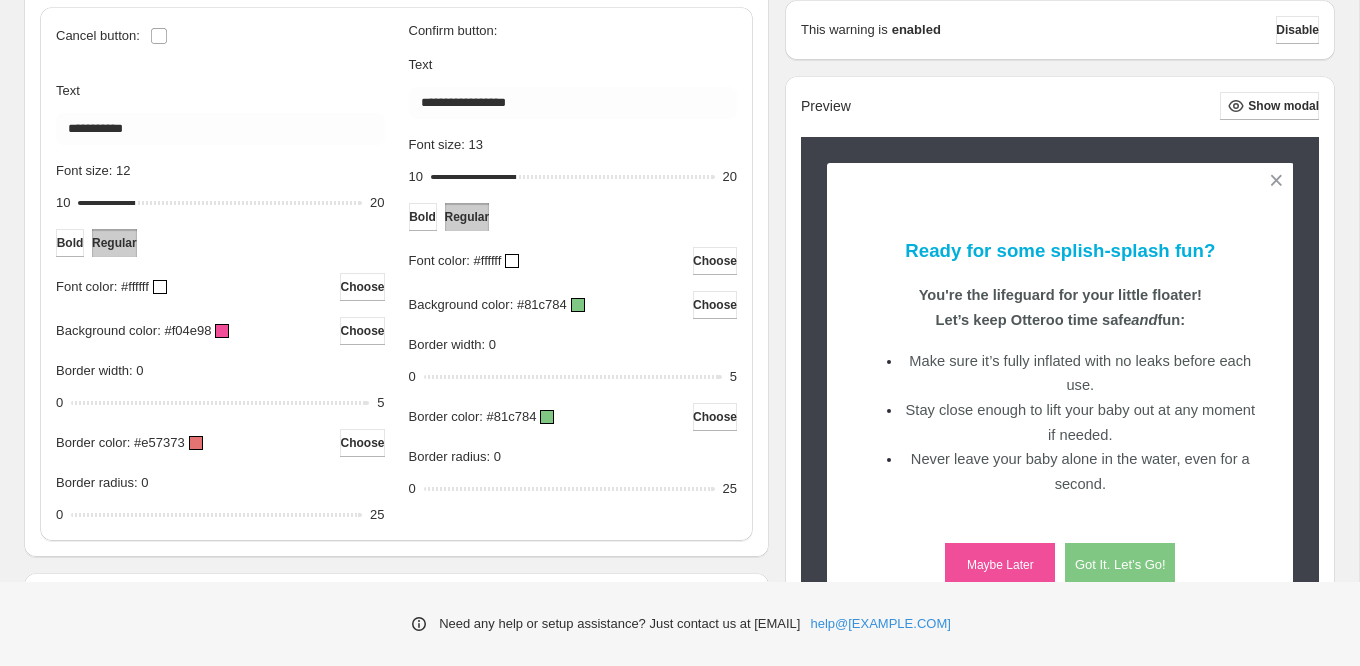 scroll, scrollTop: 736, scrollLeft: 0, axis: vertical 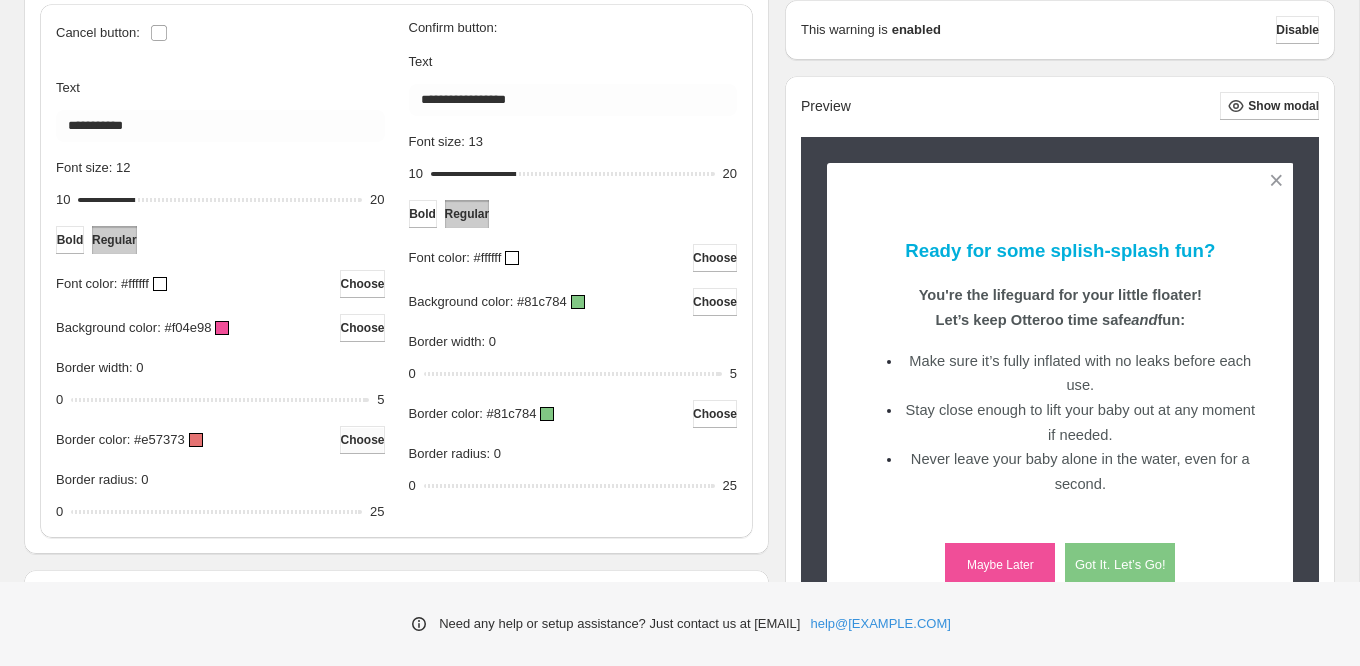 click on "Choose" at bounding box center [362, 440] 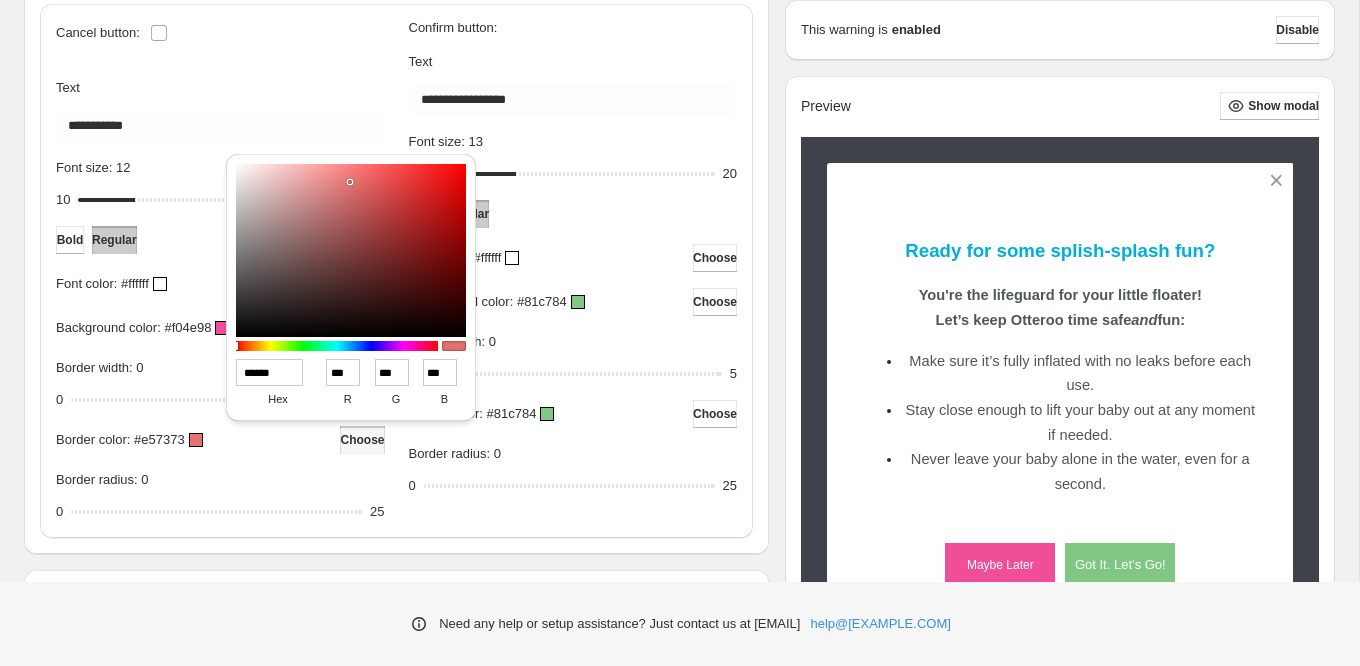 drag, startPoint x: 290, startPoint y: 373, endPoint x: 236, endPoint y: 365, distance: 54.589375 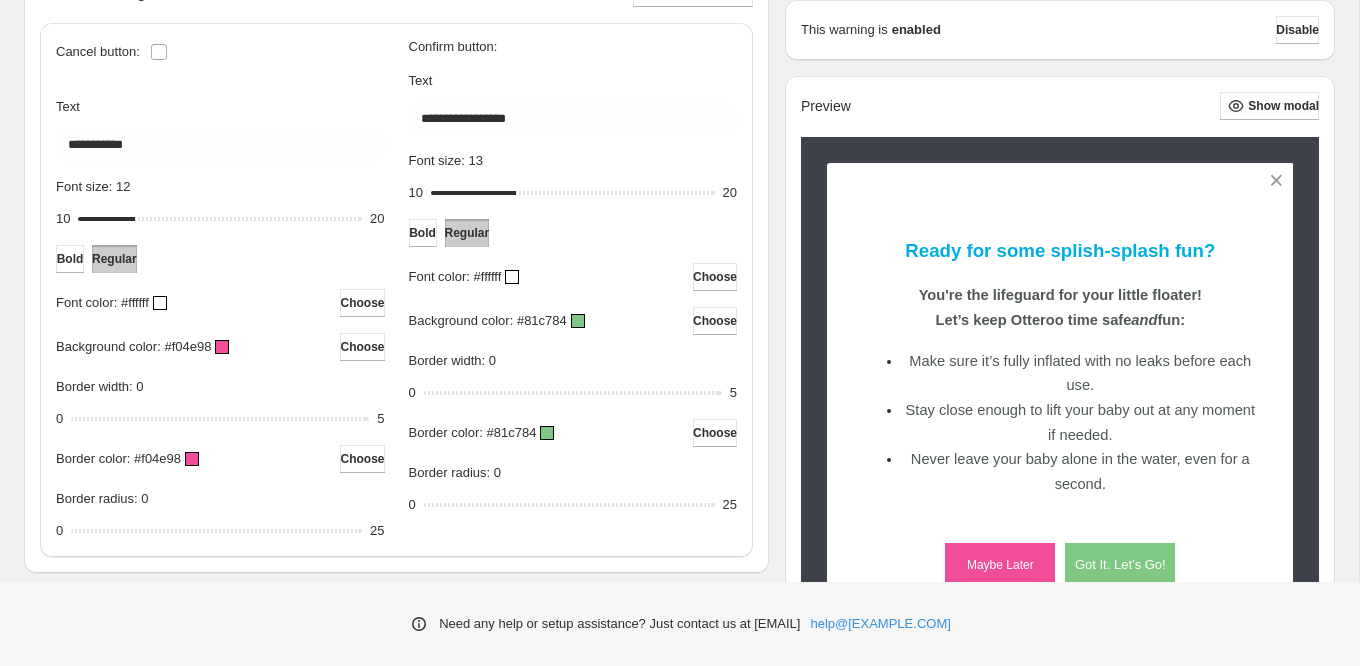 scroll, scrollTop: 755, scrollLeft: 0, axis: vertical 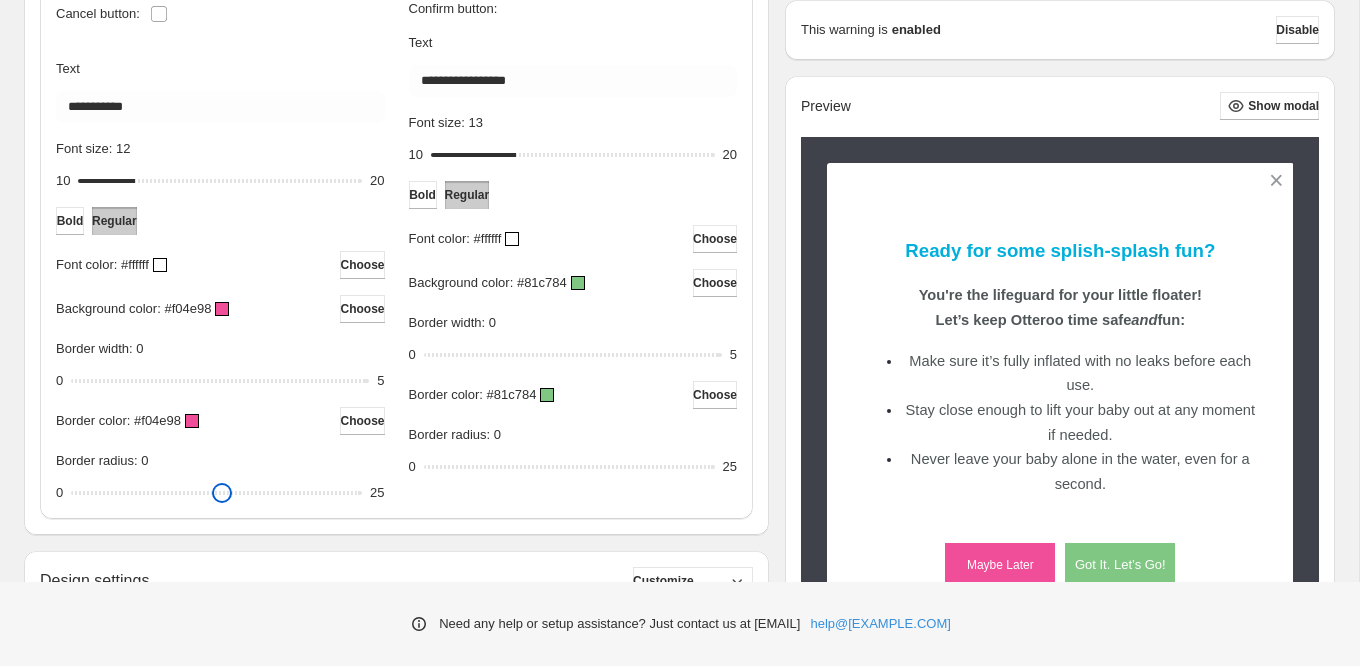type on "*" 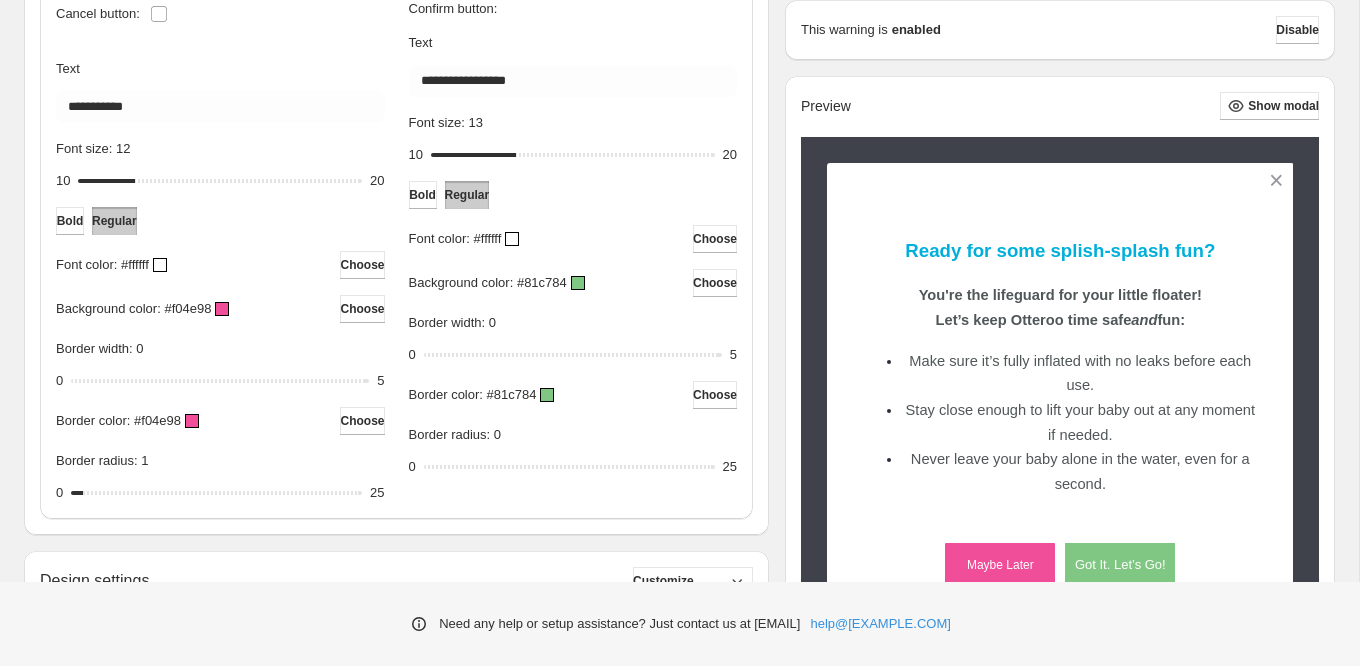 scroll, scrollTop: 0, scrollLeft: 0, axis: both 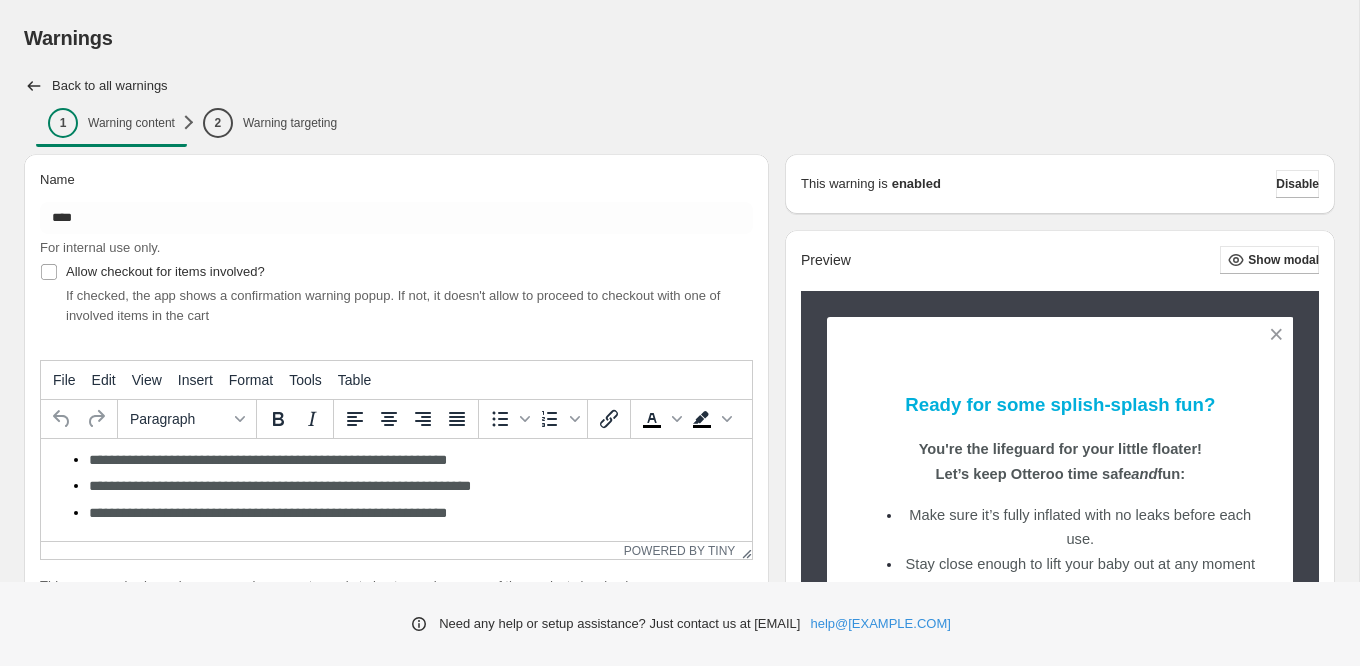 click on "Border radius: 1" at bounding box center [216, 1248] 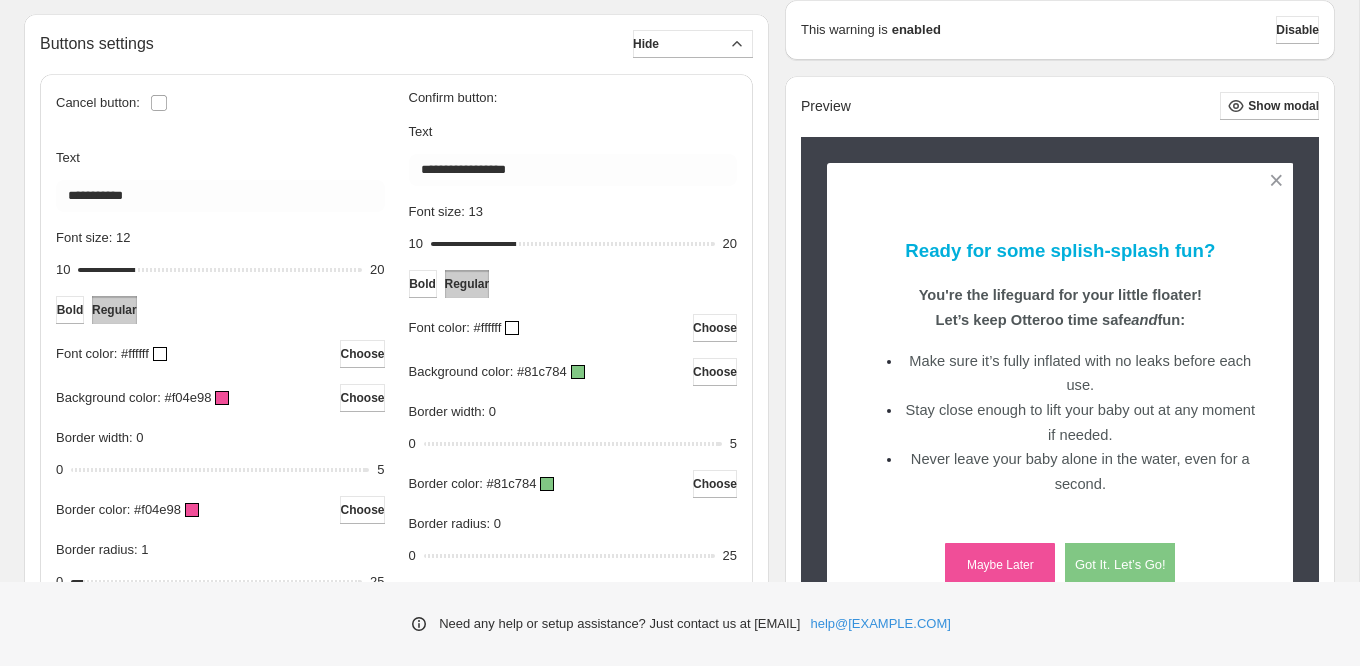 scroll, scrollTop: 698, scrollLeft: 0, axis: vertical 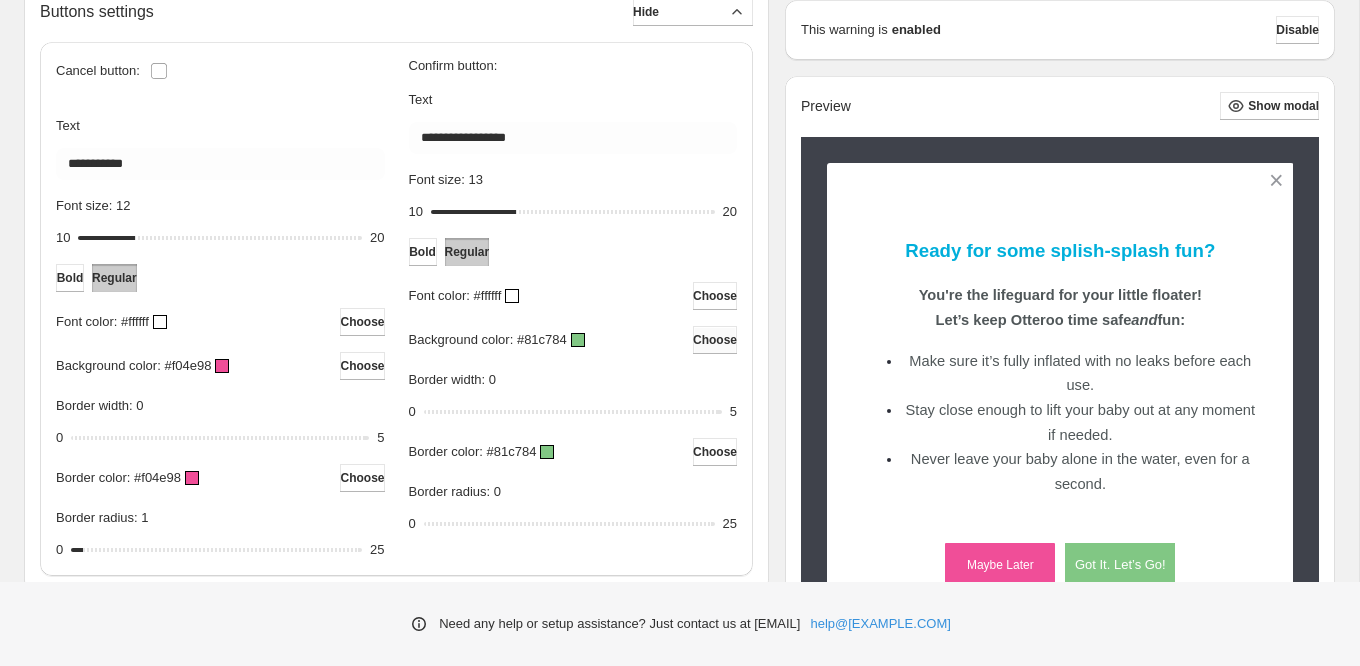 click on "Choose" at bounding box center (715, 340) 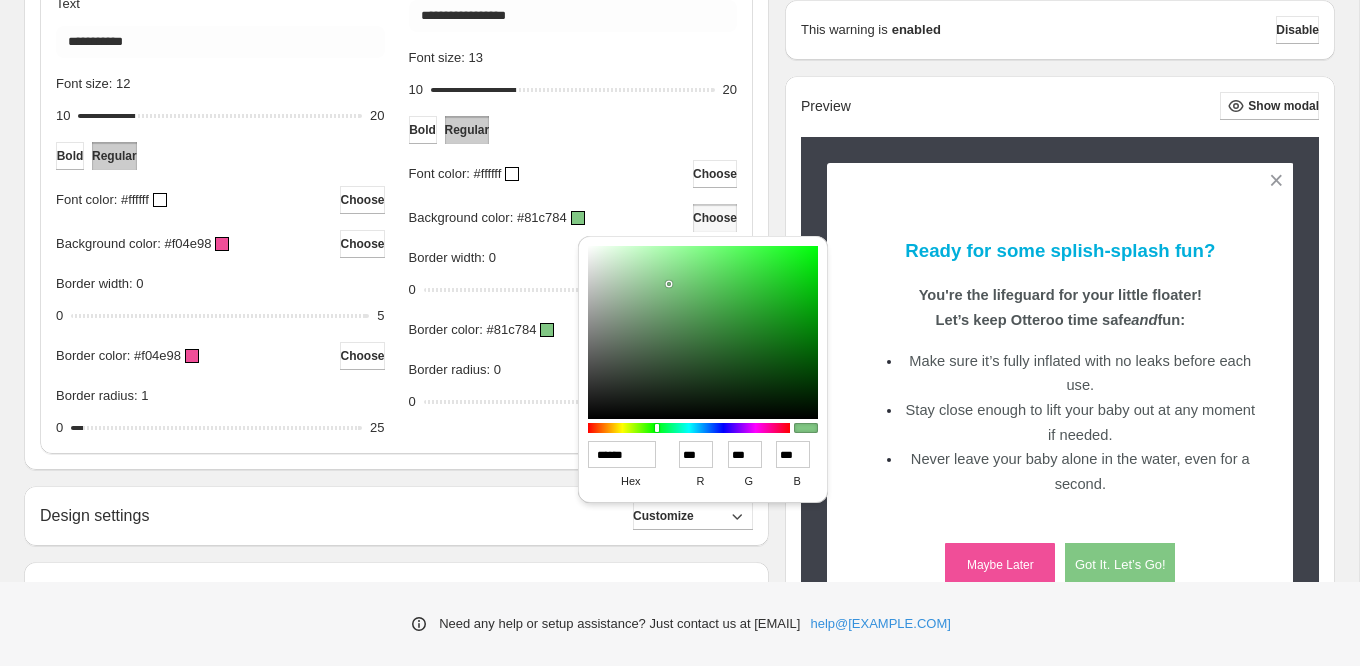 scroll, scrollTop: 845, scrollLeft: 0, axis: vertical 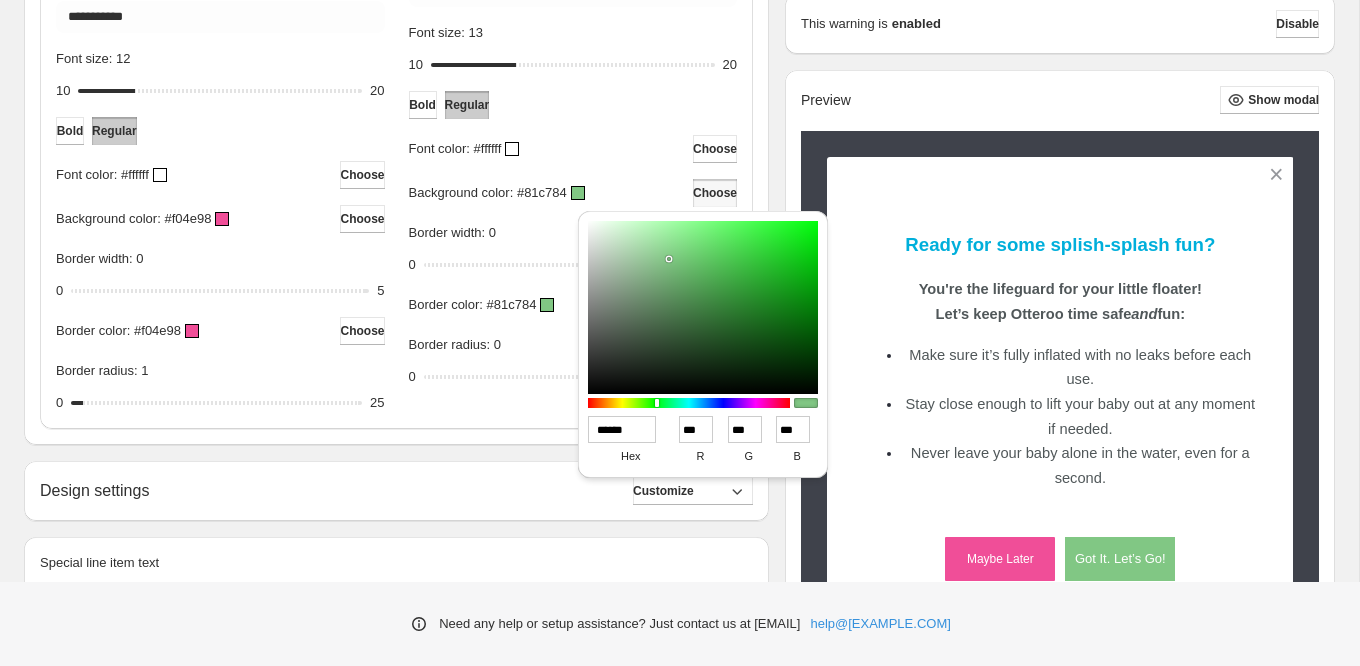 click on "******" at bounding box center (622, 429) 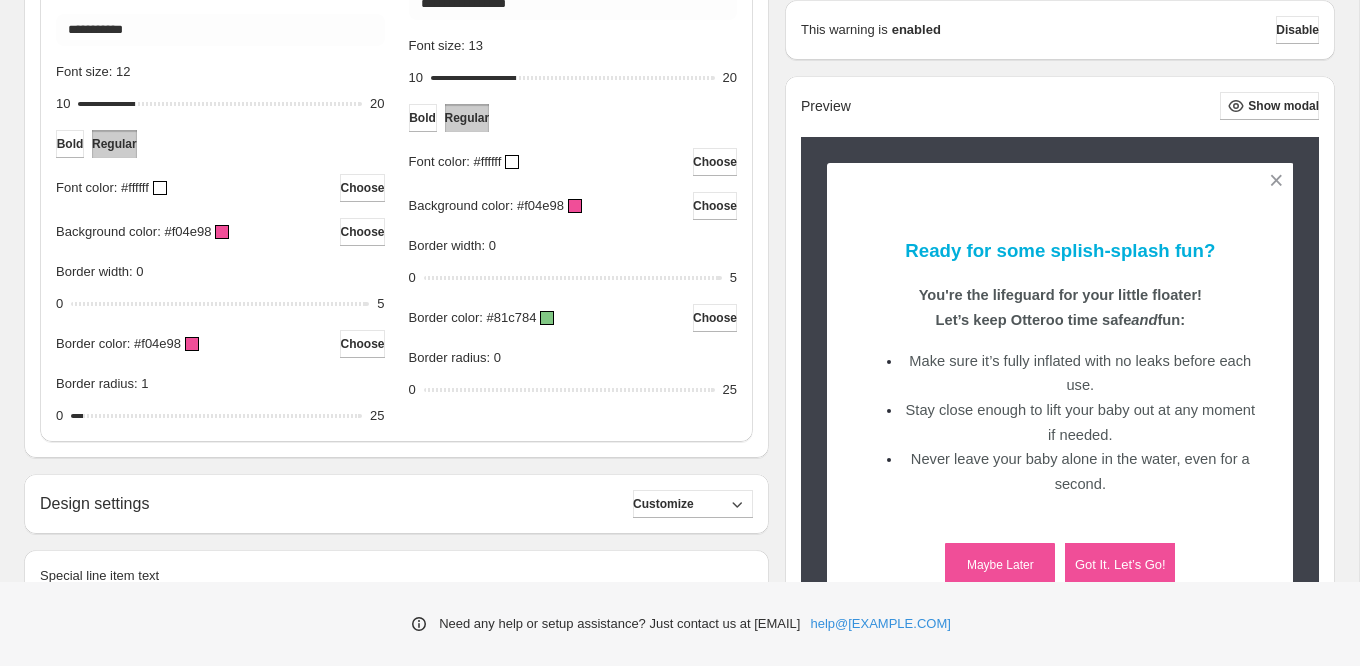 scroll, scrollTop: 841, scrollLeft: 0, axis: vertical 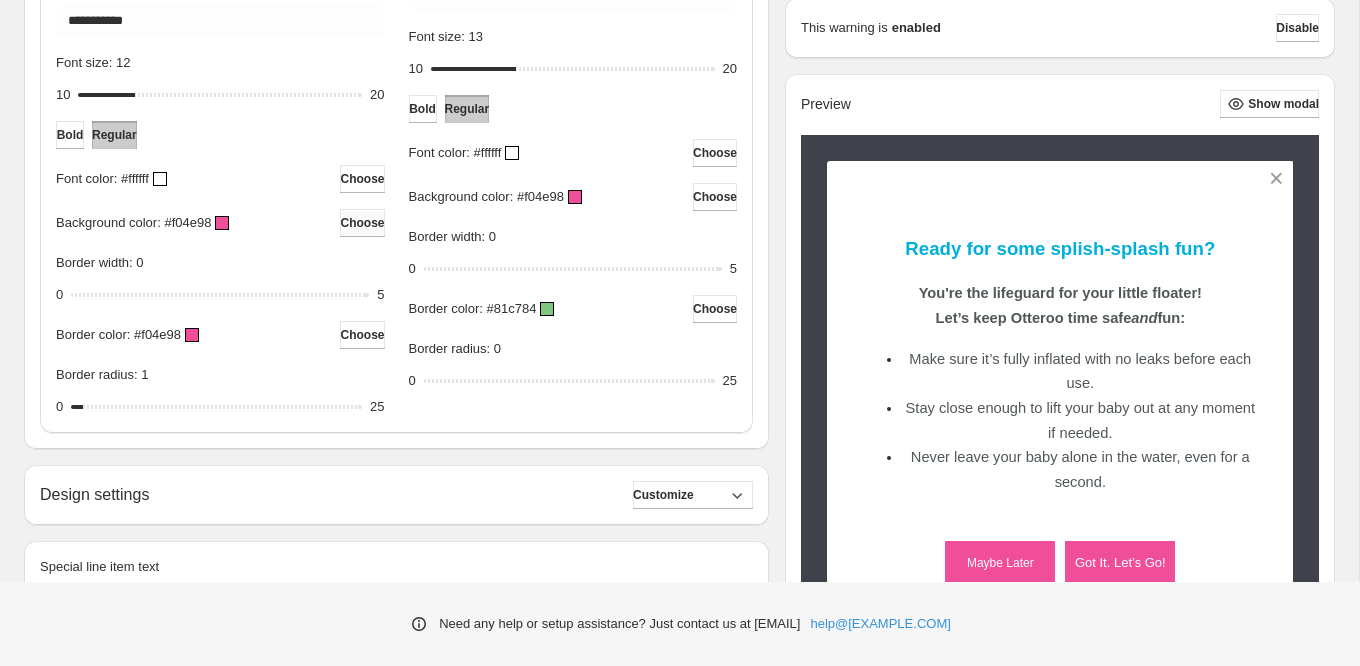 click on "Choose" at bounding box center [362, 223] 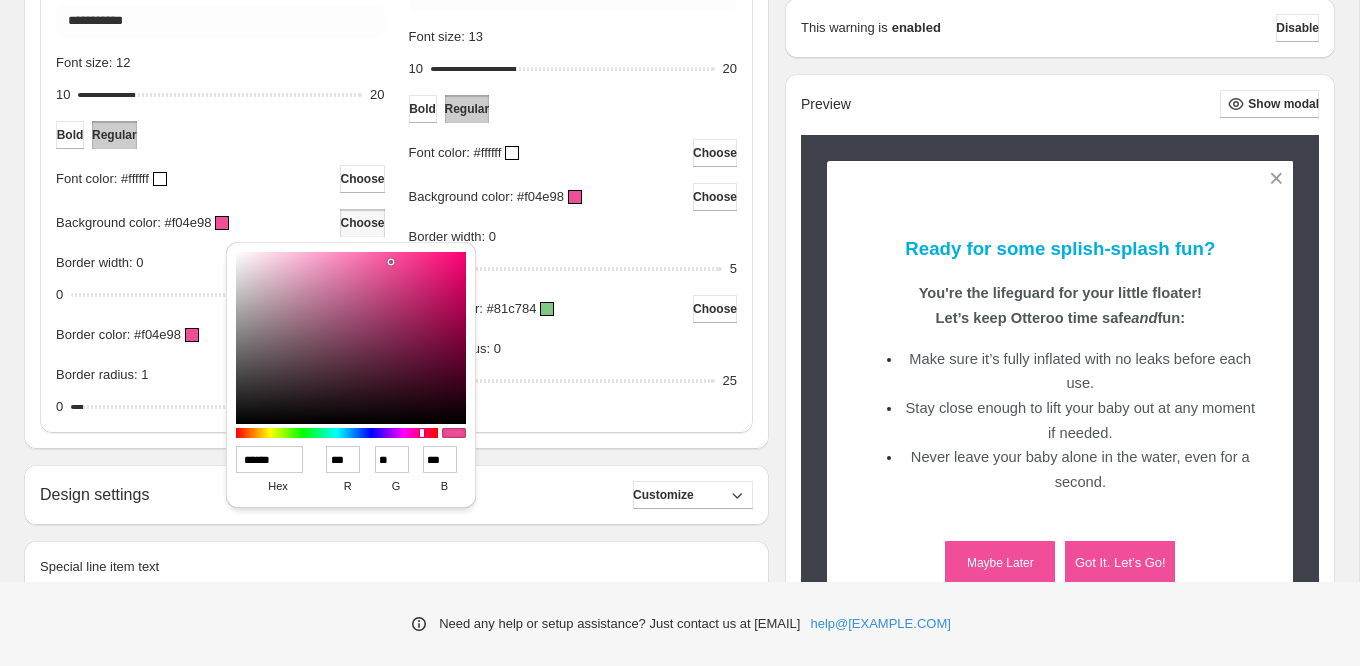 click on "******" at bounding box center (270, 459) 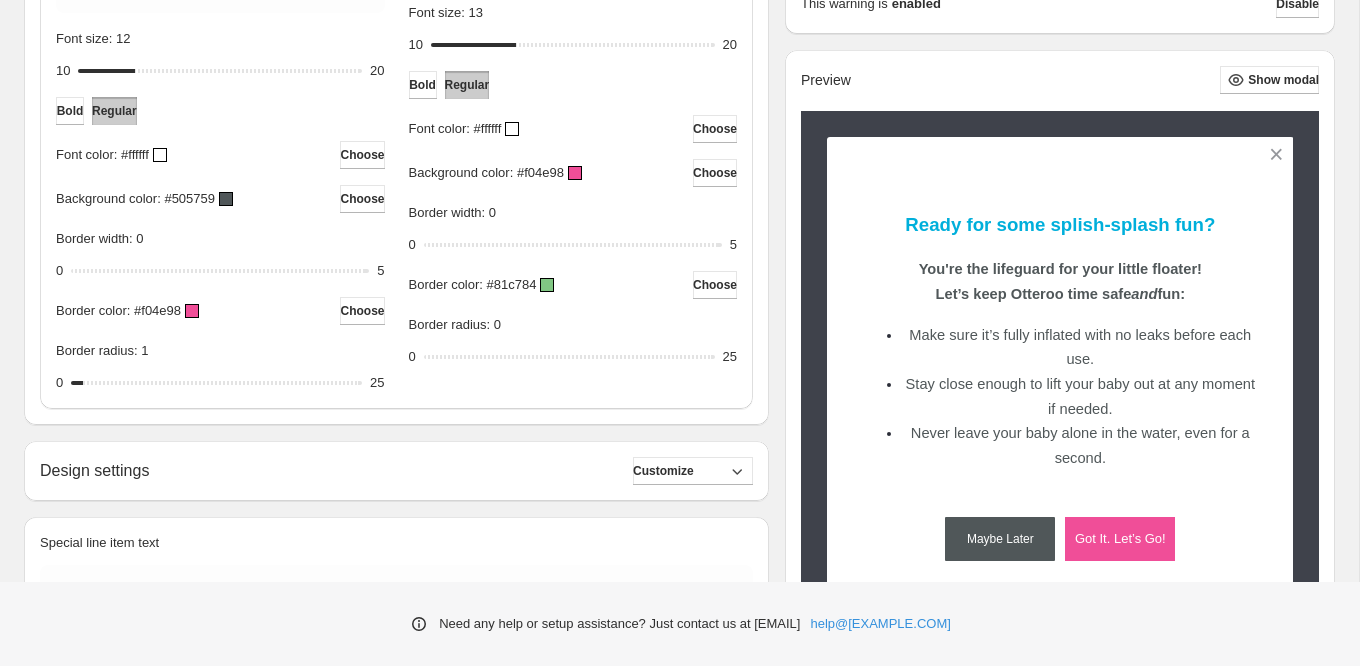 scroll, scrollTop: 871, scrollLeft: 0, axis: vertical 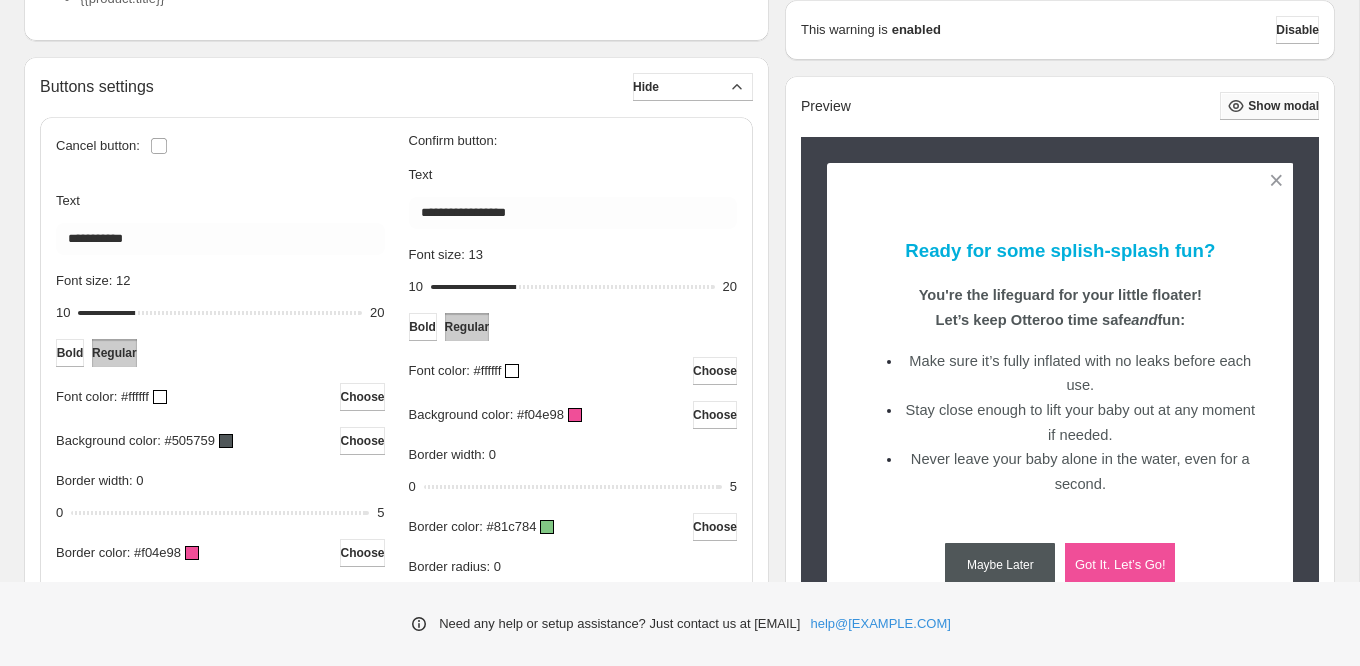 click on "Show modal" at bounding box center (1283, 106) 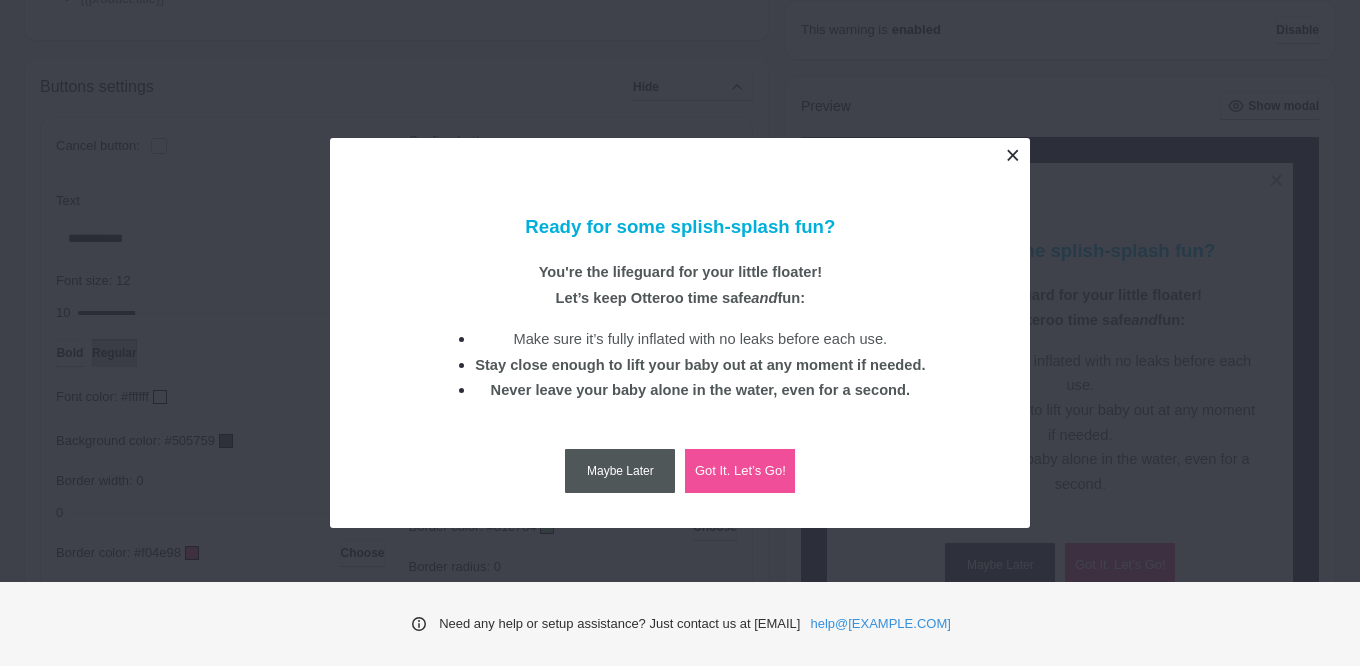 click at bounding box center [1012, 155] 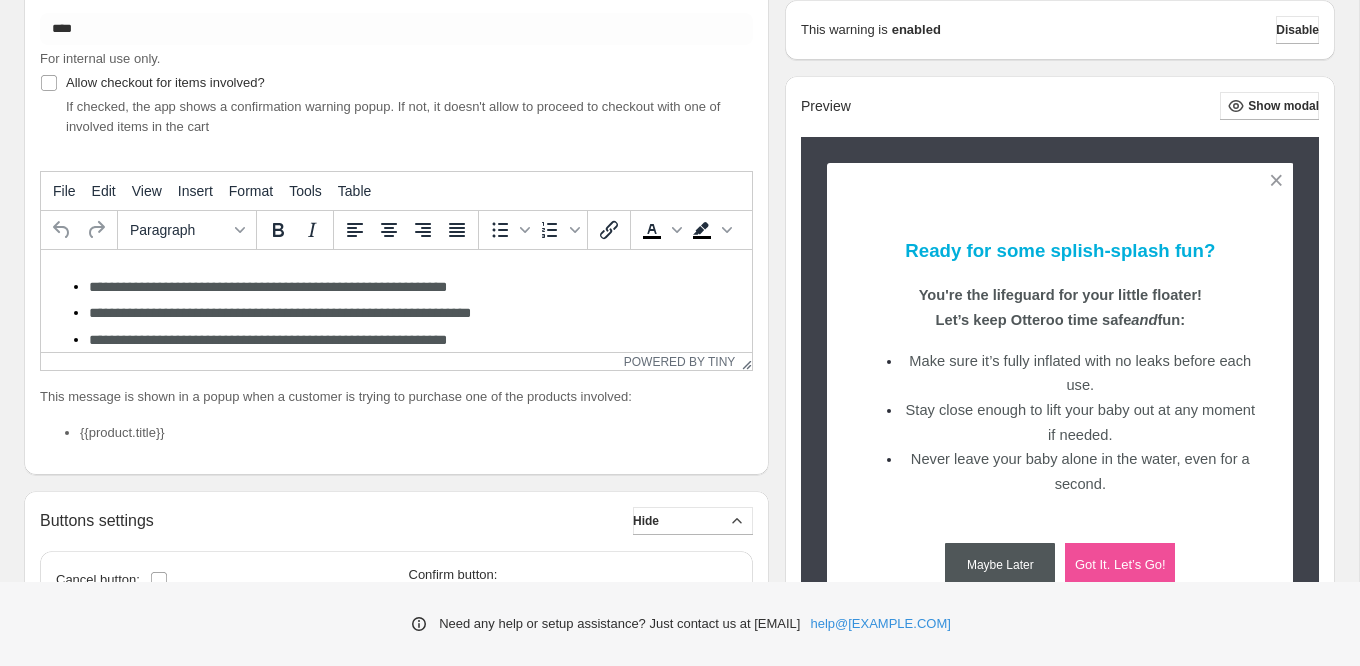scroll, scrollTop: 110, scrollLeft: 0, axis: vertical 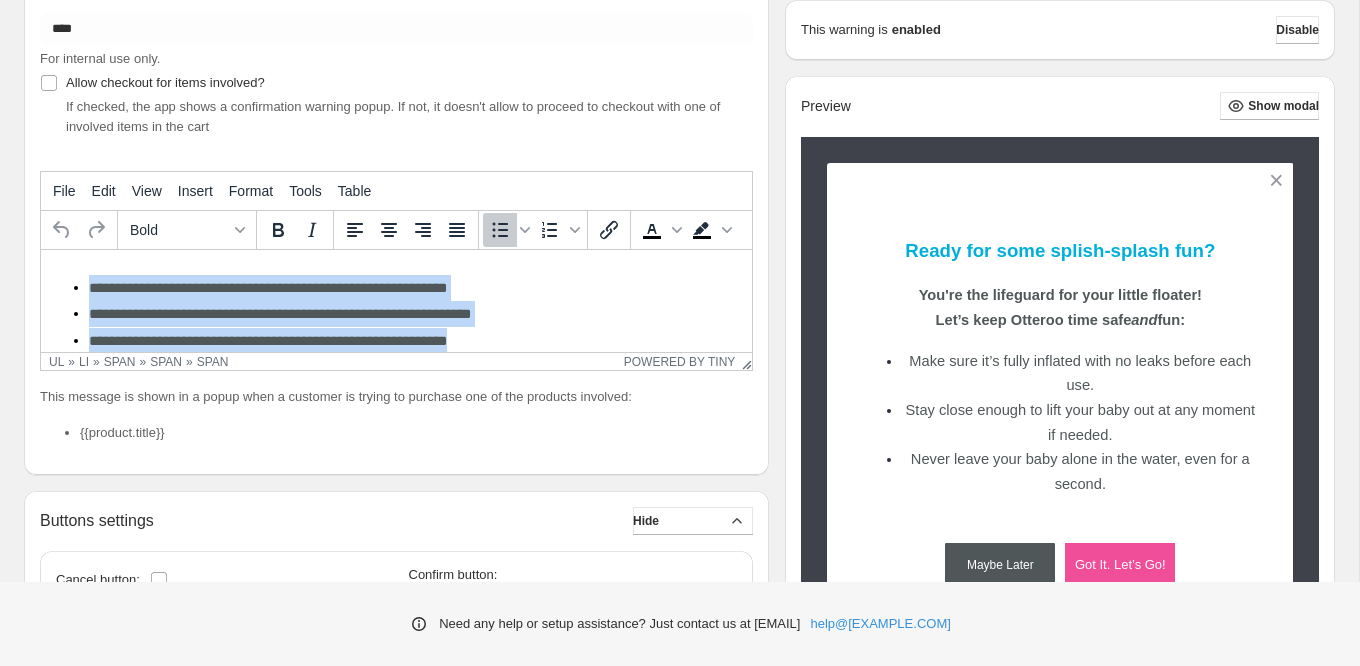 drag, startPoint x: 88, startPoint y: 287, endPoint x: 504, endPoint y: 339, distance: 419.2374 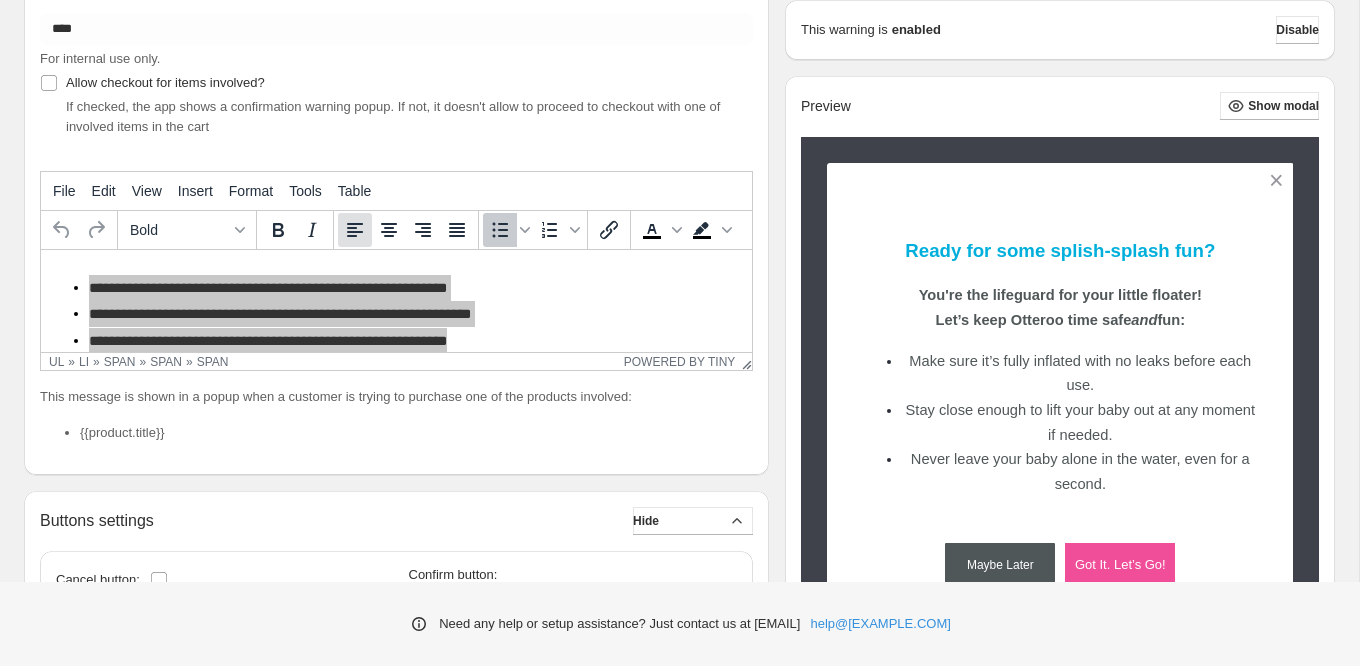 click 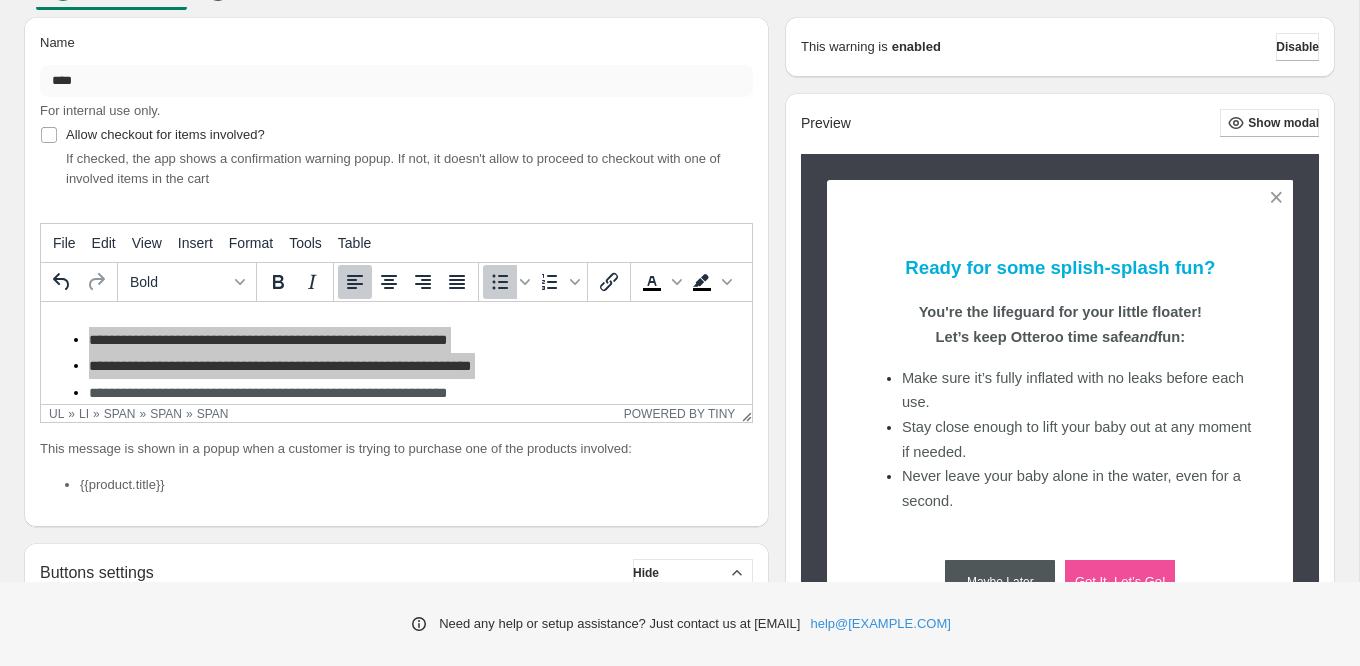 scroll, scrollTop: 231, scrollLeft: 0, axis: vertical 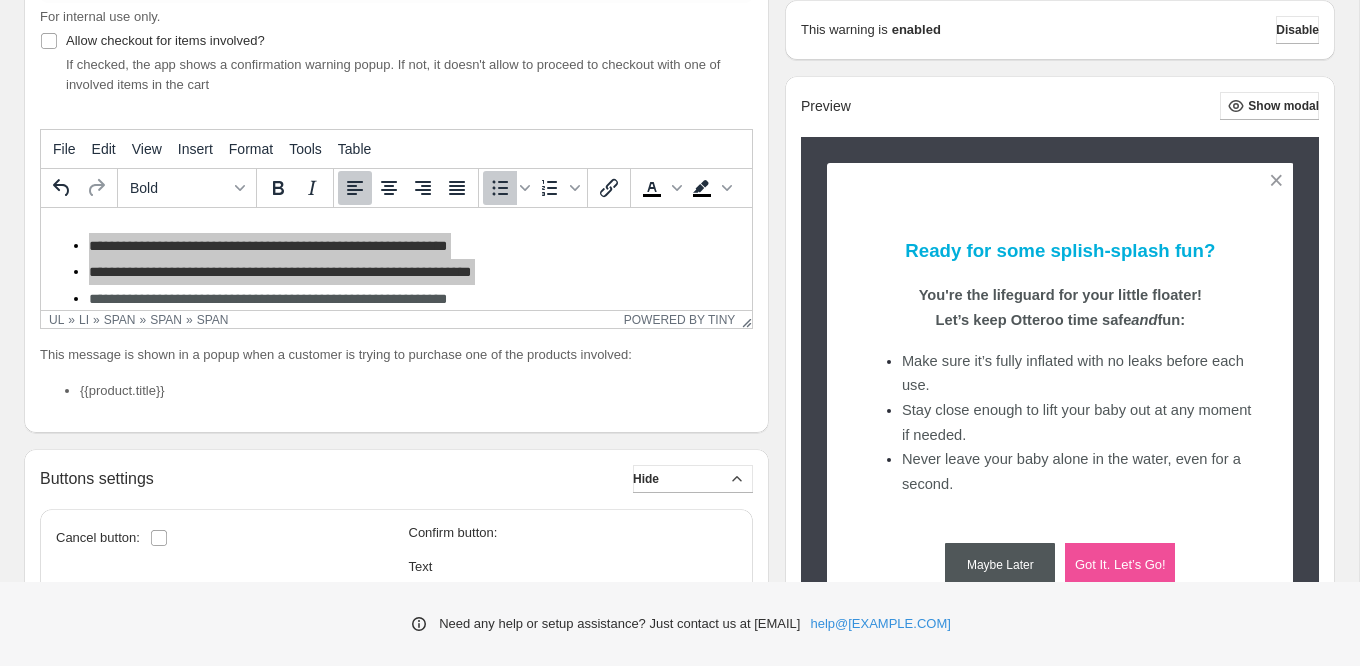 click on "Show modal" at bounding box center [1283, 106] 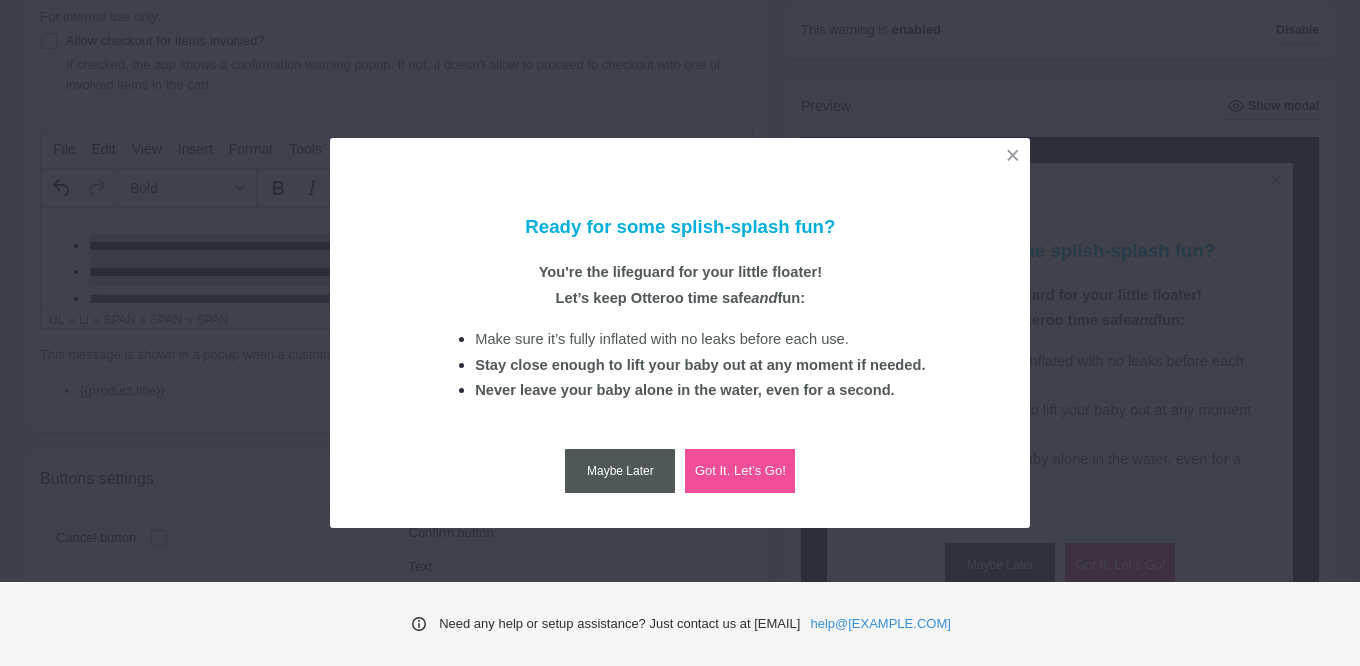 click on "You're the lifeguard for your little floater! Let’s keep Otteroo time safe  and  fun:" at bounding box center (680, 284) 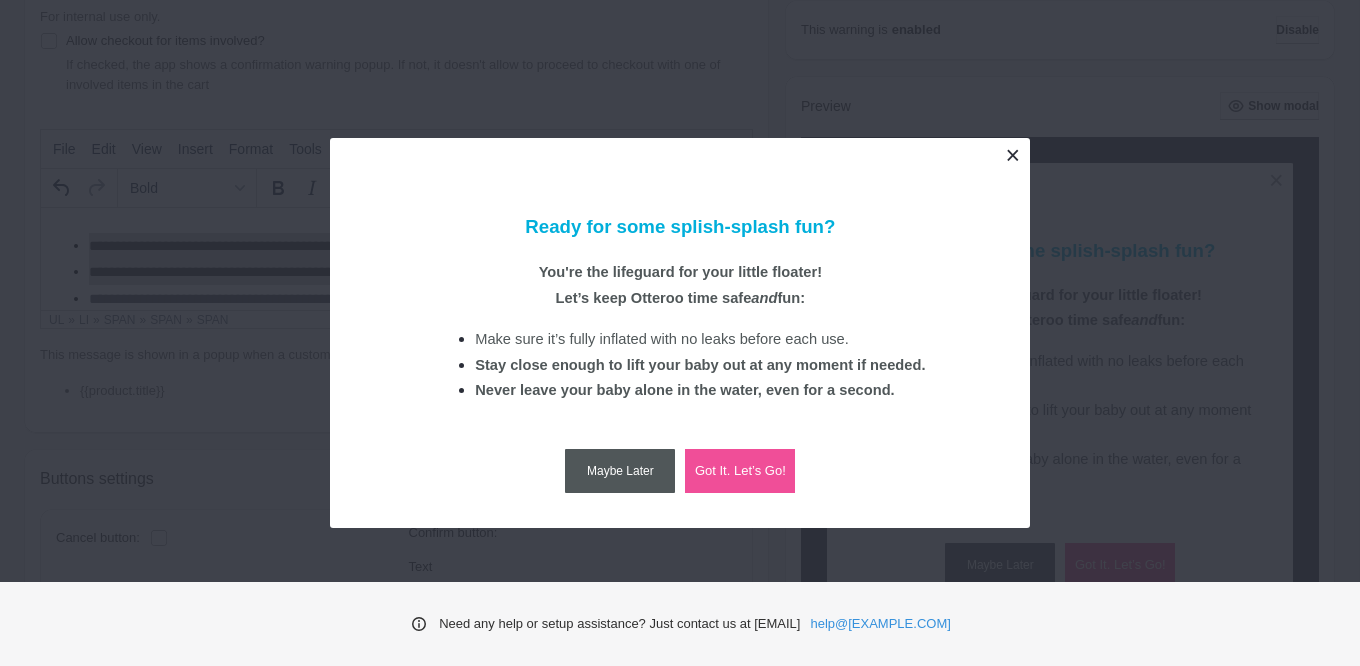 click at bounding box center [1012, 155] 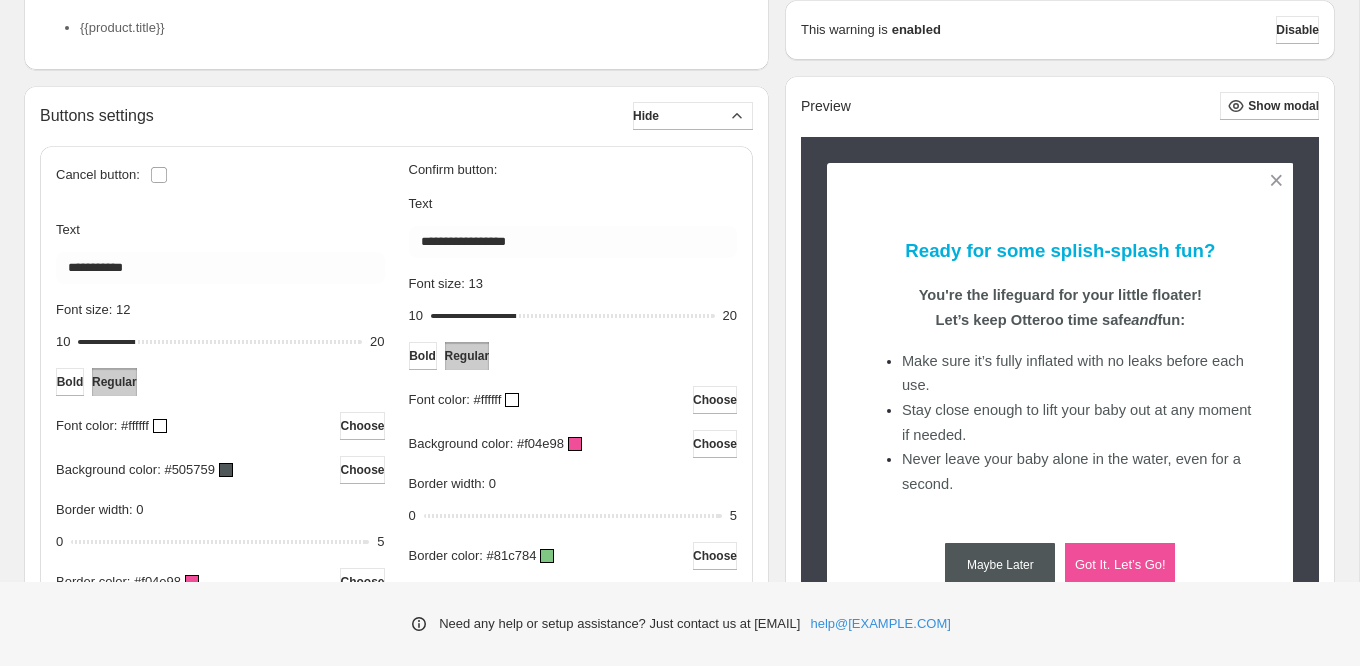 scroll, scrollTop: 601, scrollLeft: 0, axis: vertical 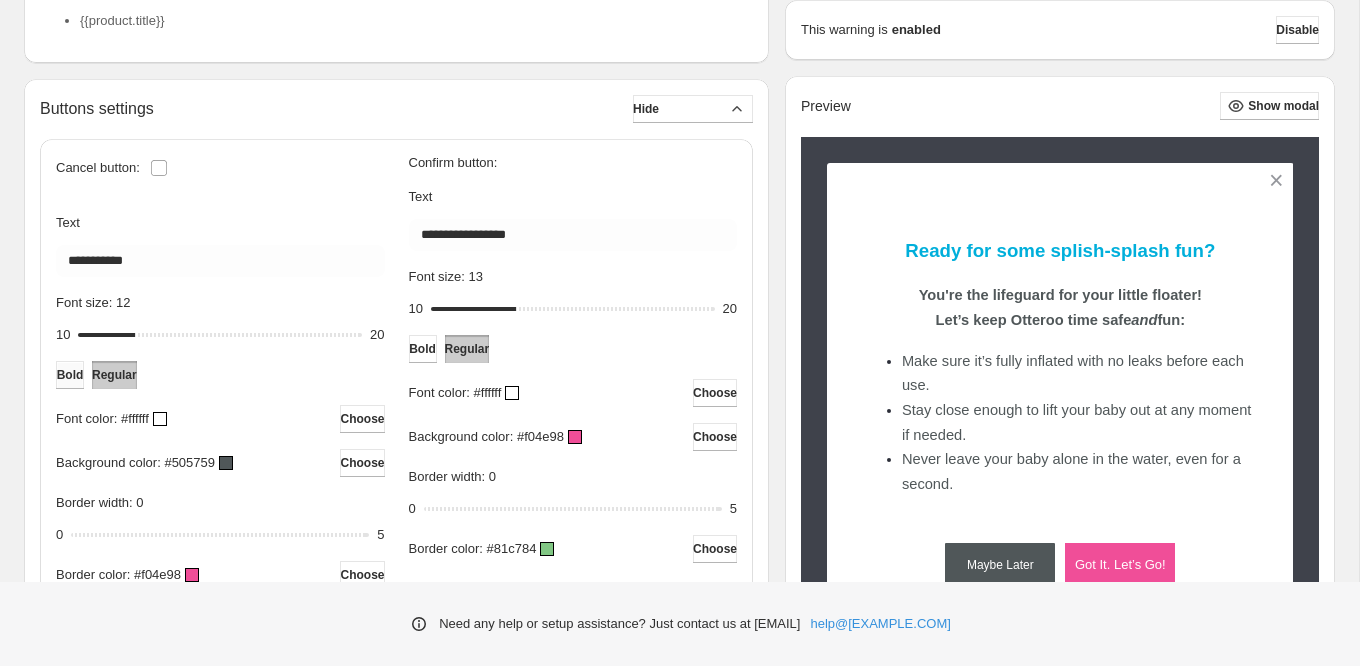 click on "Bold" at bounding box center [70, 375] 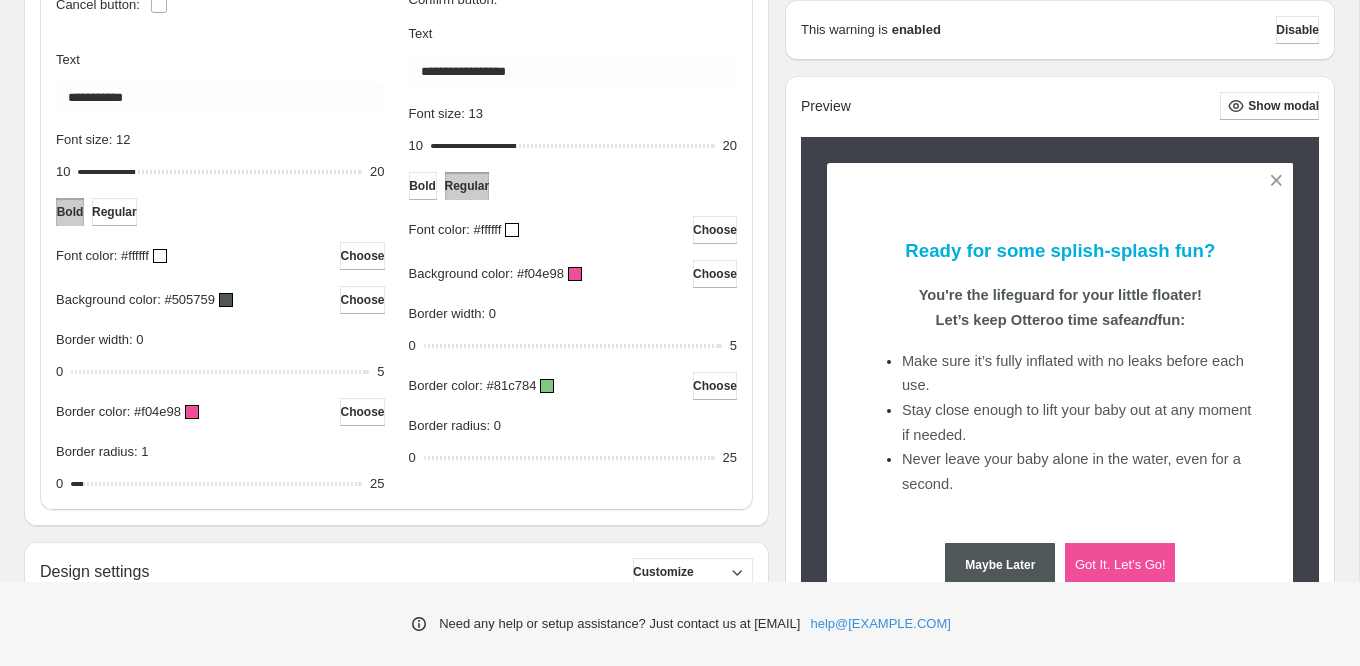scroll, scrollTop: 783, scrollLeft: 0, axis: vertical 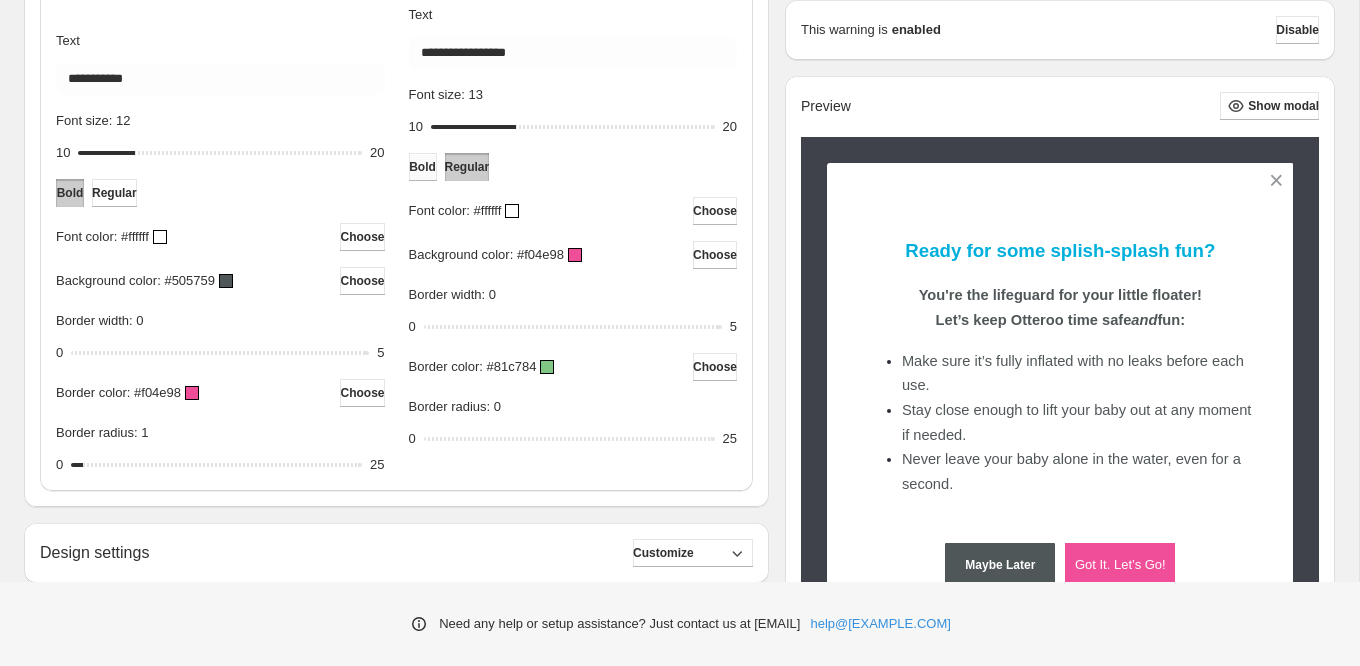 click on "Bold" at bounding box center [422, 167] 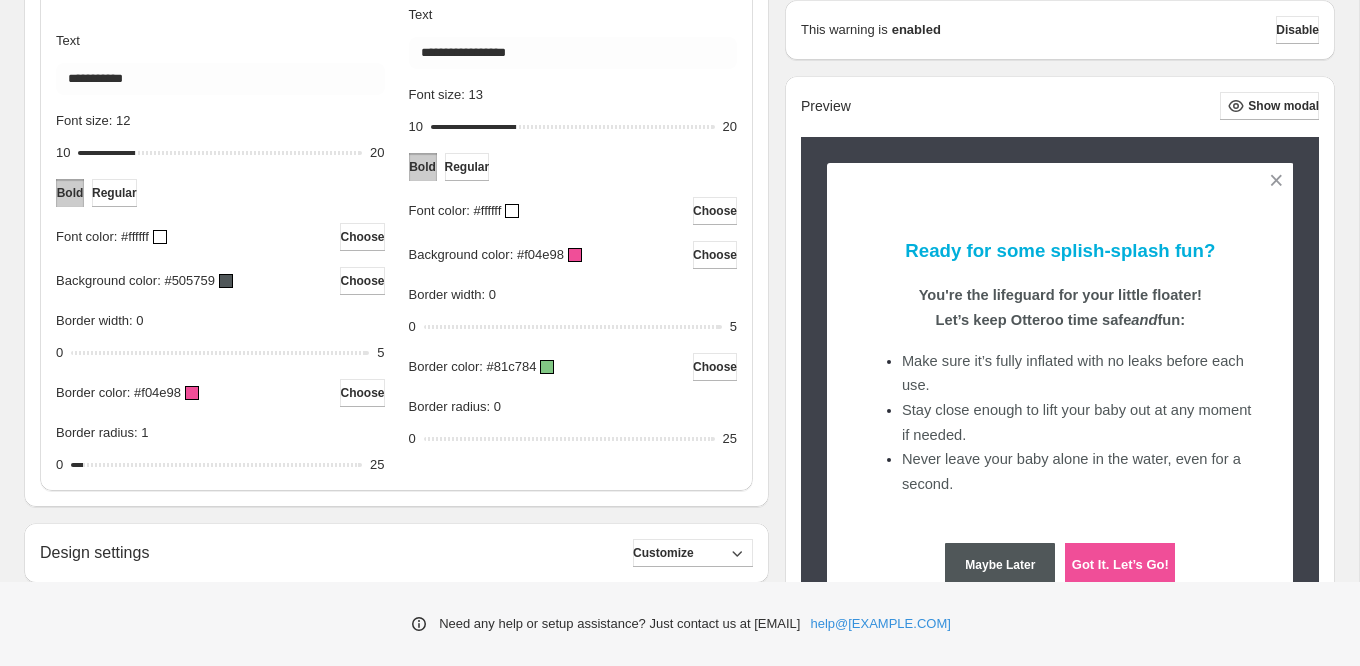 scroll, scrollTop: 0, scrollLeft: 0, axis: both 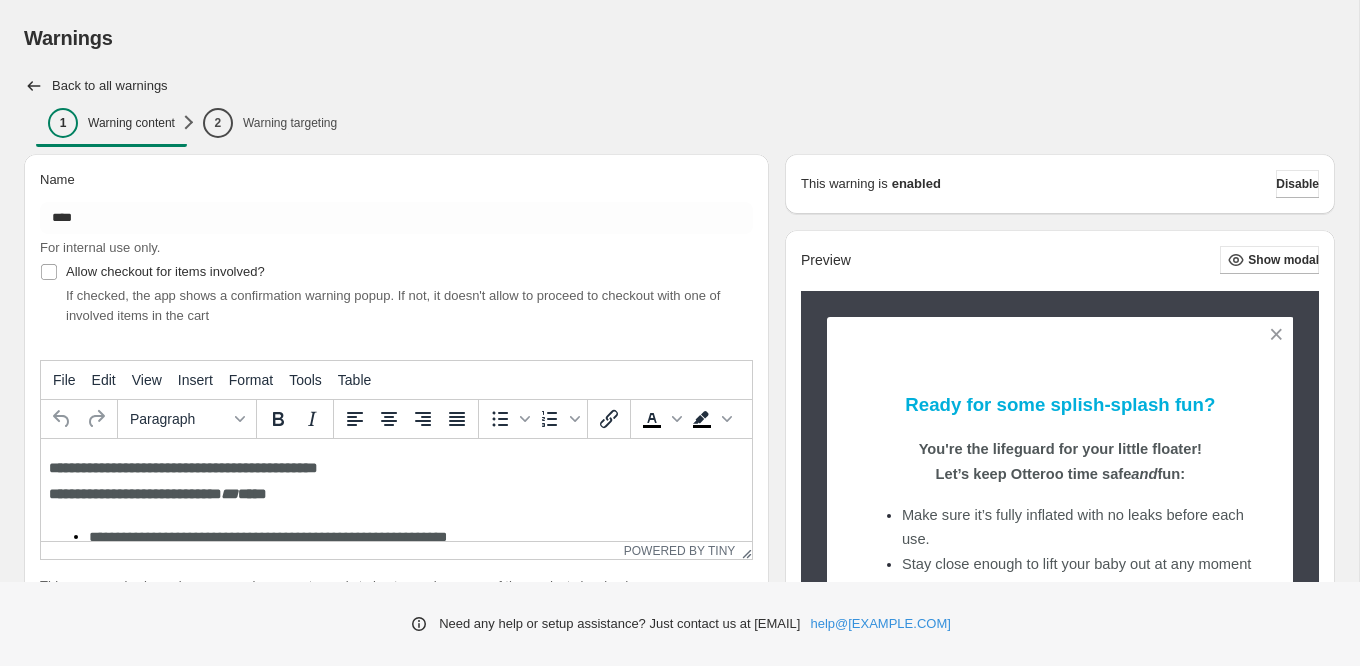 click on "**********" at bounding box center (183, 468) 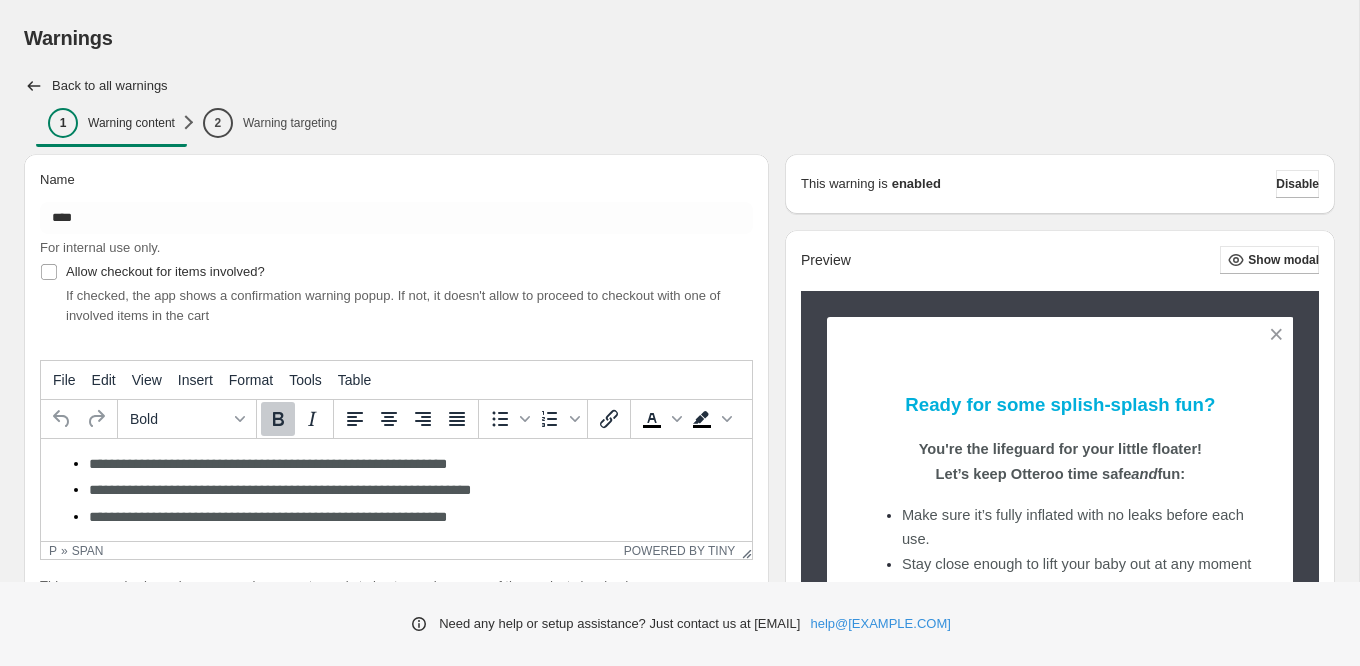 scroll, scrollTop: 0, scrollLeft: 0, axis: both 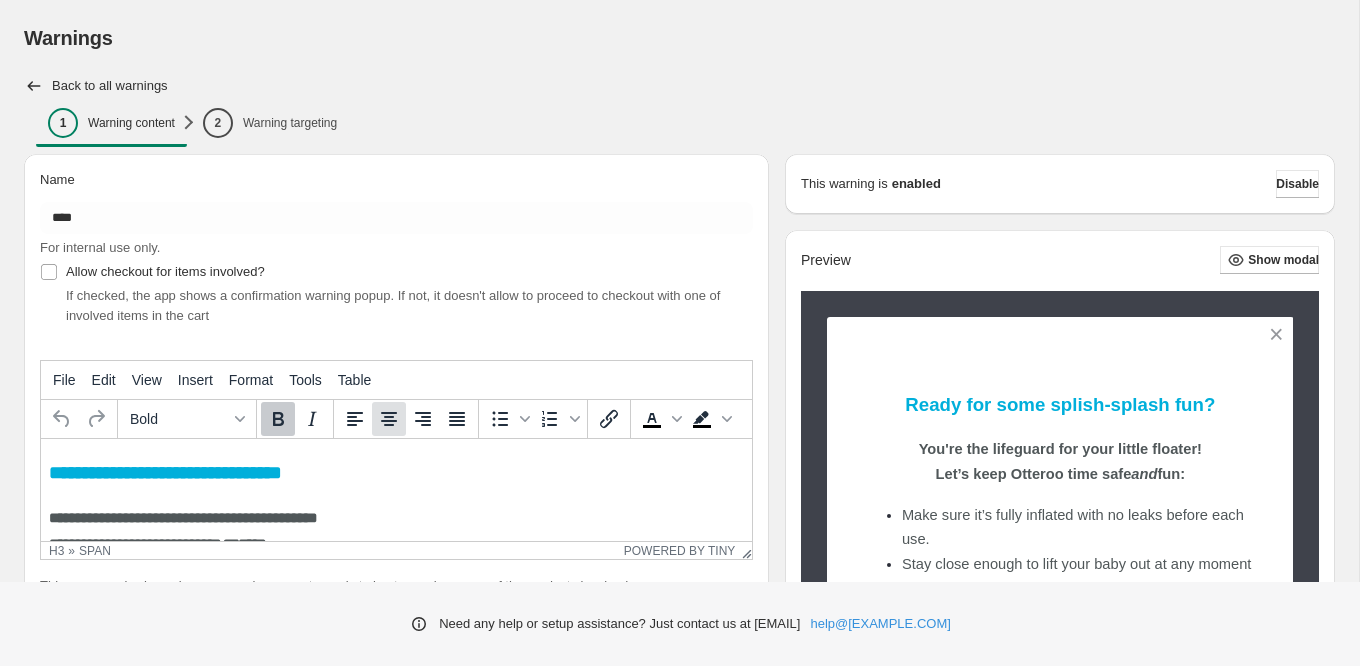 click 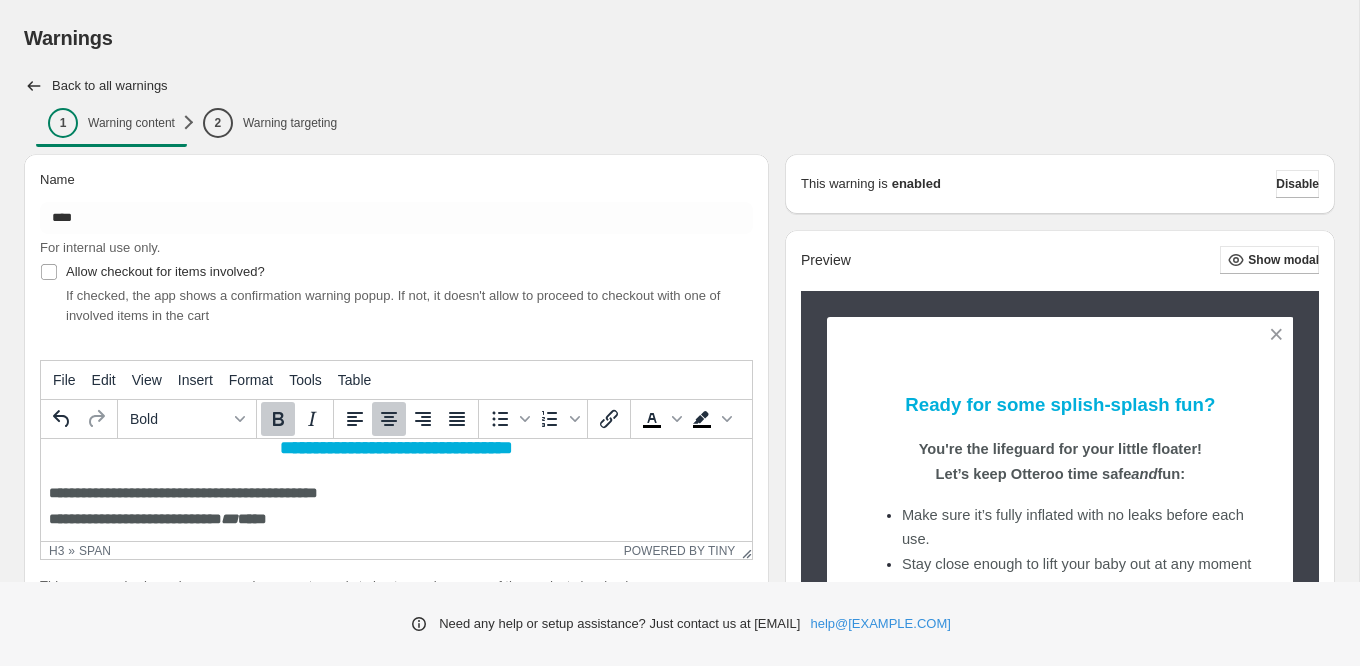 scroll, scrollTop: 42, scrollLeft: 0, axis: vertical 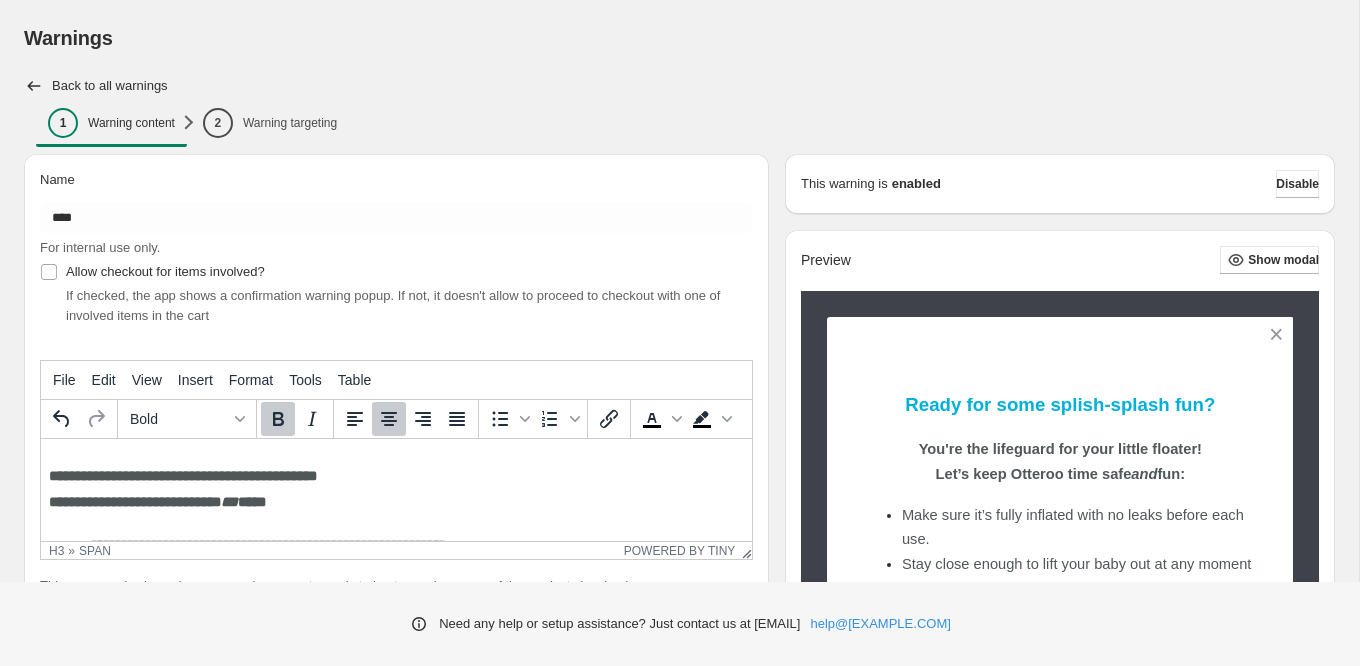 click on "**********" at bounding box center (183, 476) 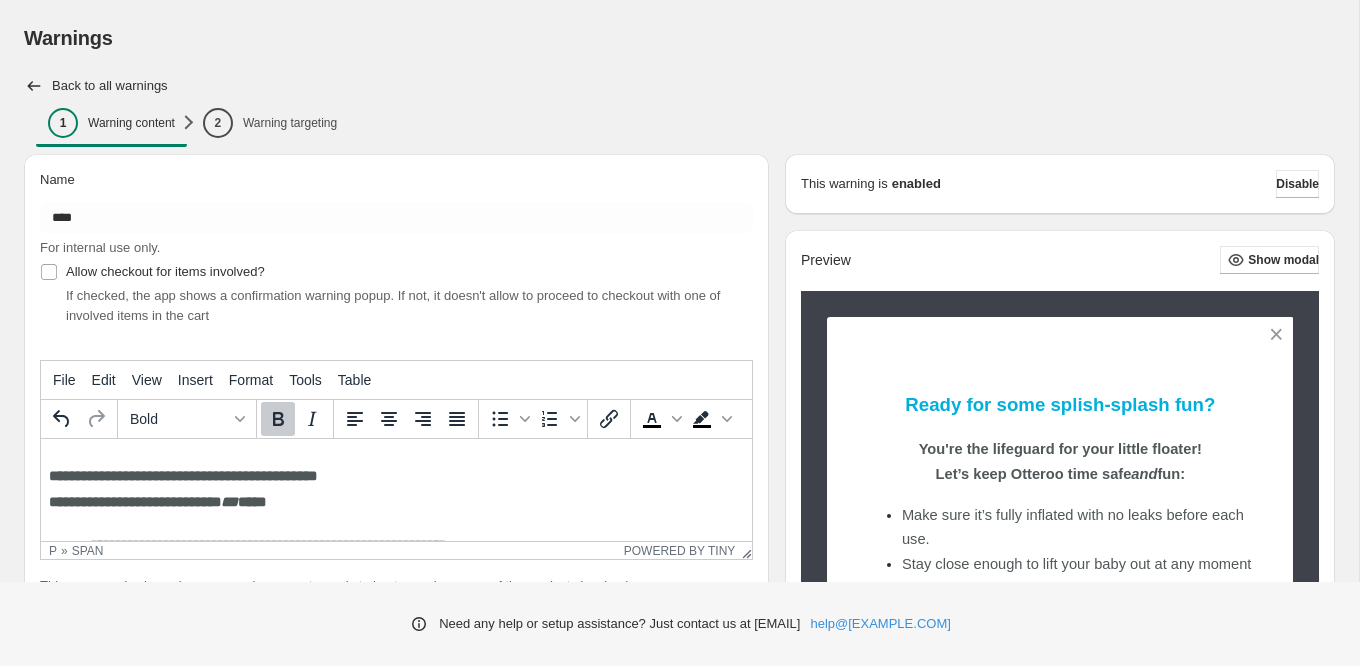 scroll, scrollTop: 23, scrollLeft: 0, axis: vertical 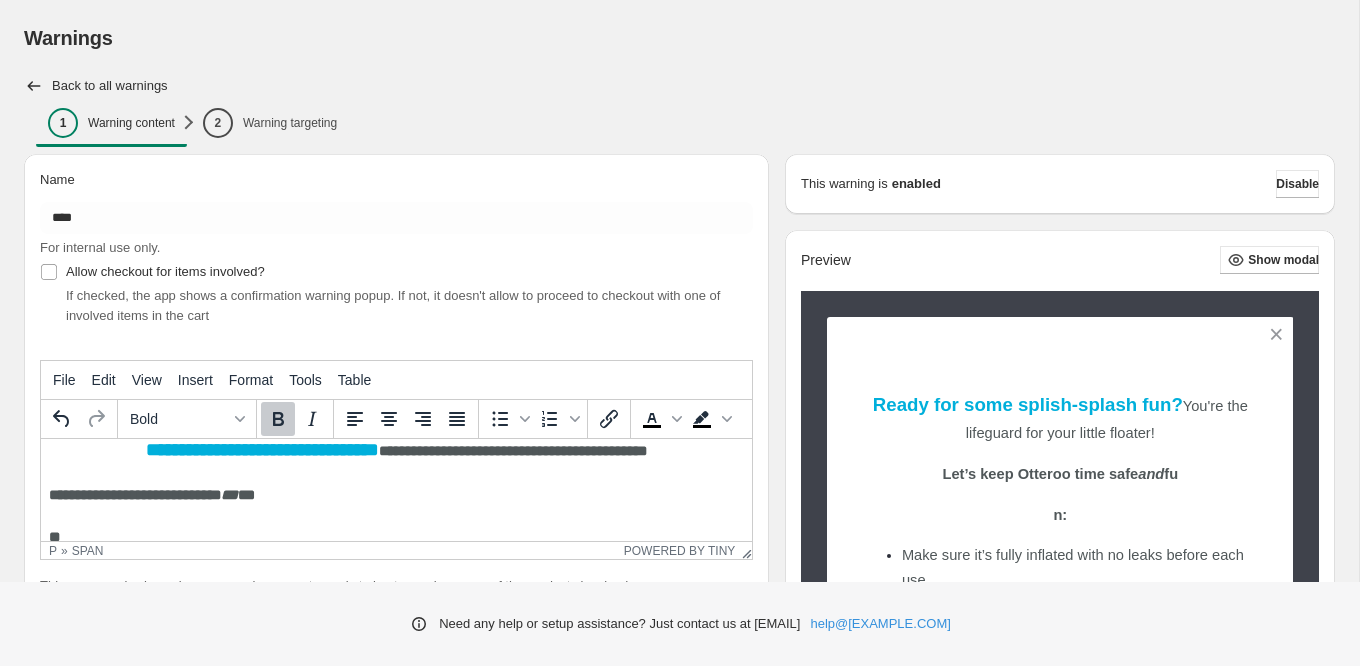 click on "**********" at bounding box center (513, 451) 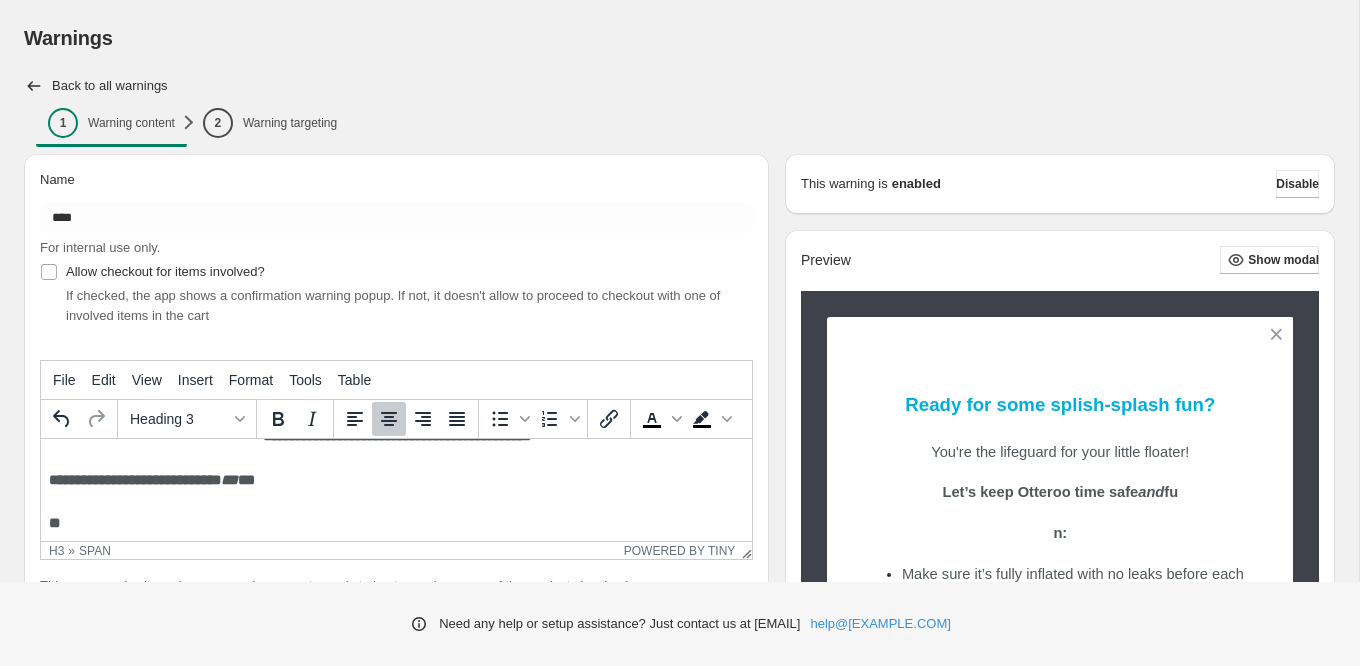 scroll, scrollTop: 82, scrollLeft: 0, axis: vertical 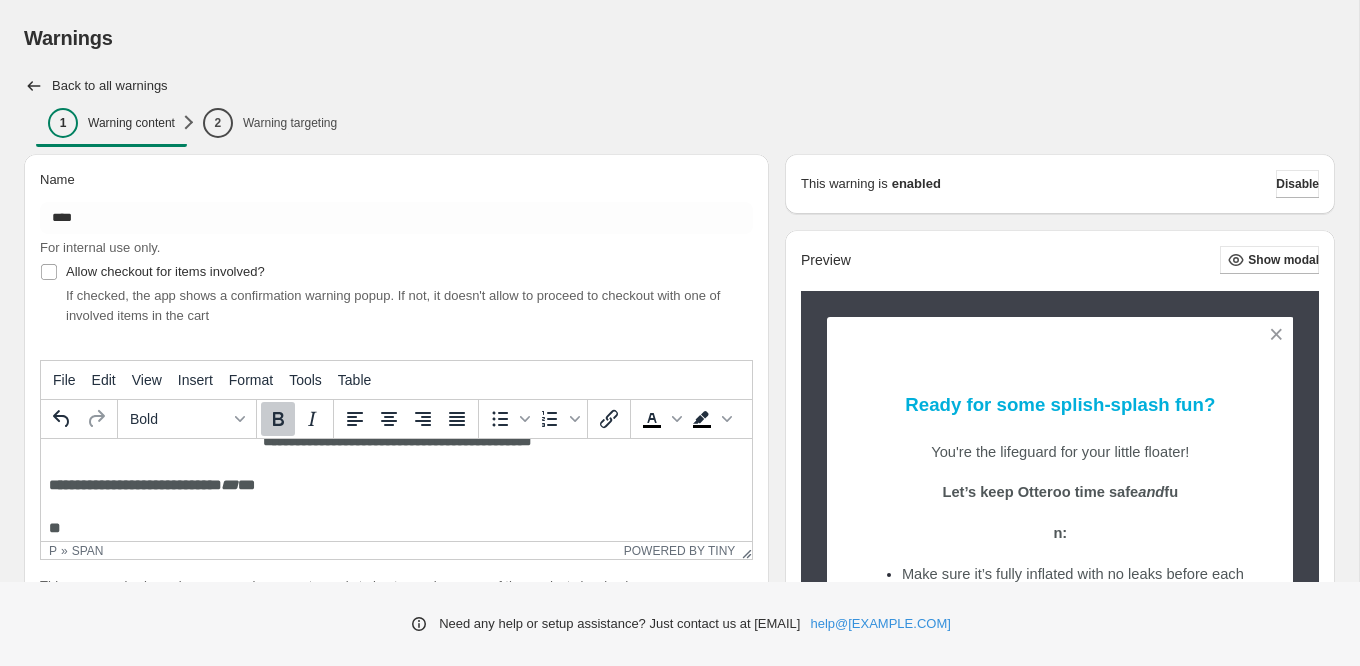 click on "**********" at bounding box center [396, 505] 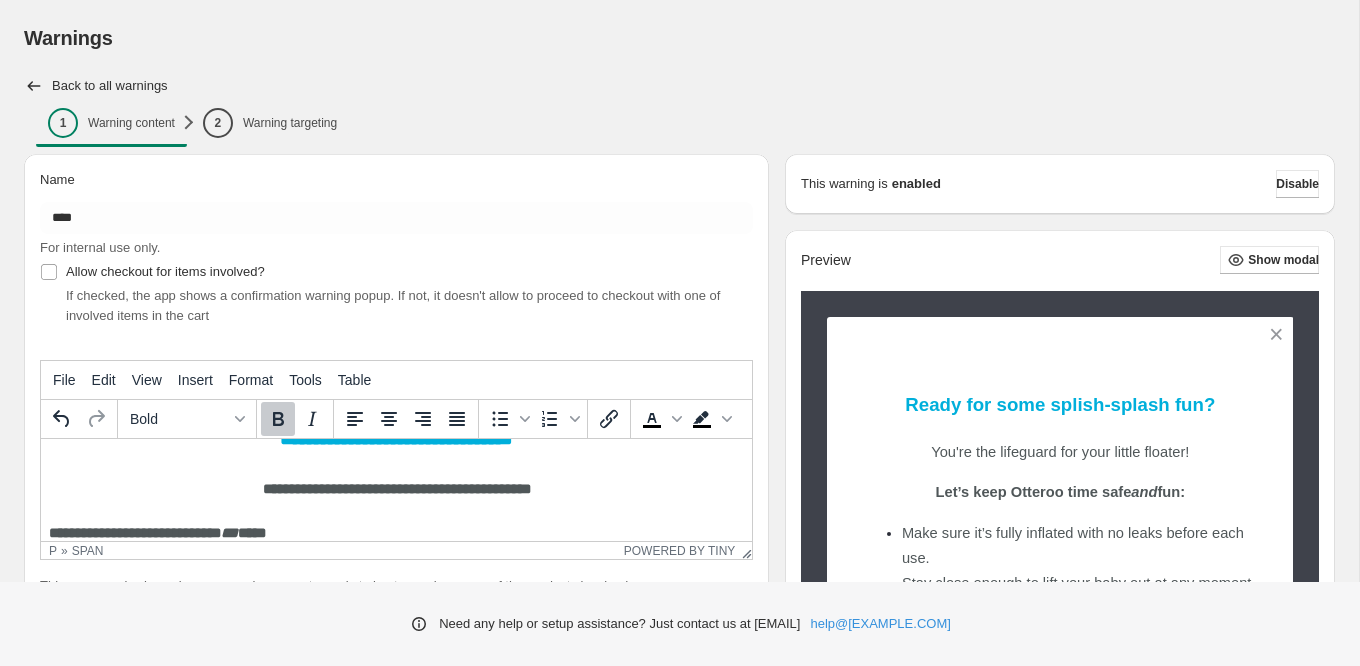 scroll, scrollTop: 27, scrollLeft: 0, axis: vertical 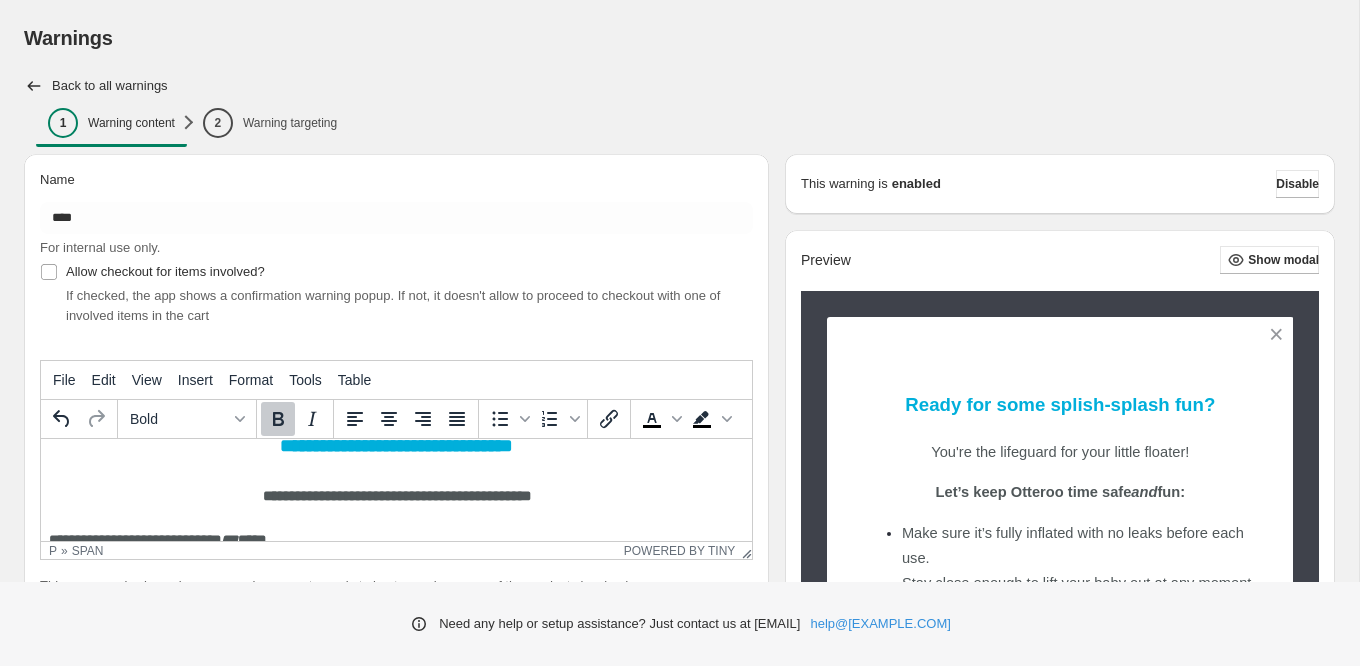 click on "**********" at bounding box center [396, 540] 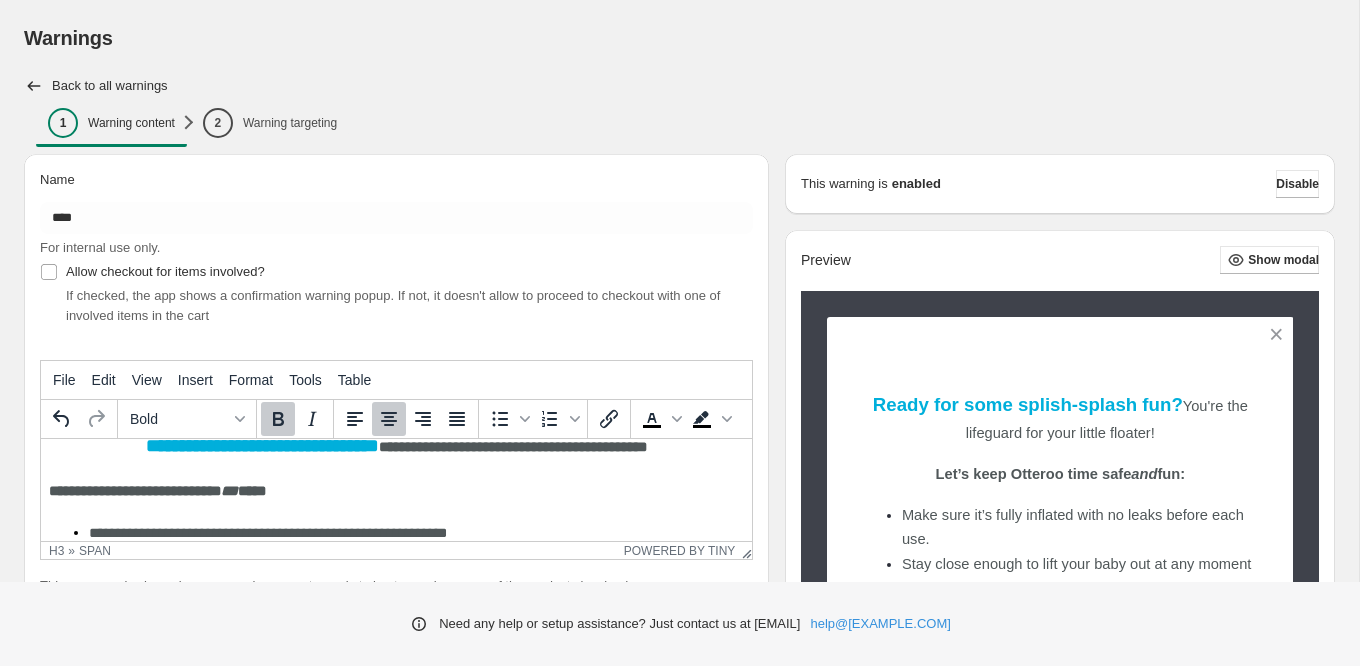 click on "1 Warning content" at bounding box center [111, 123] 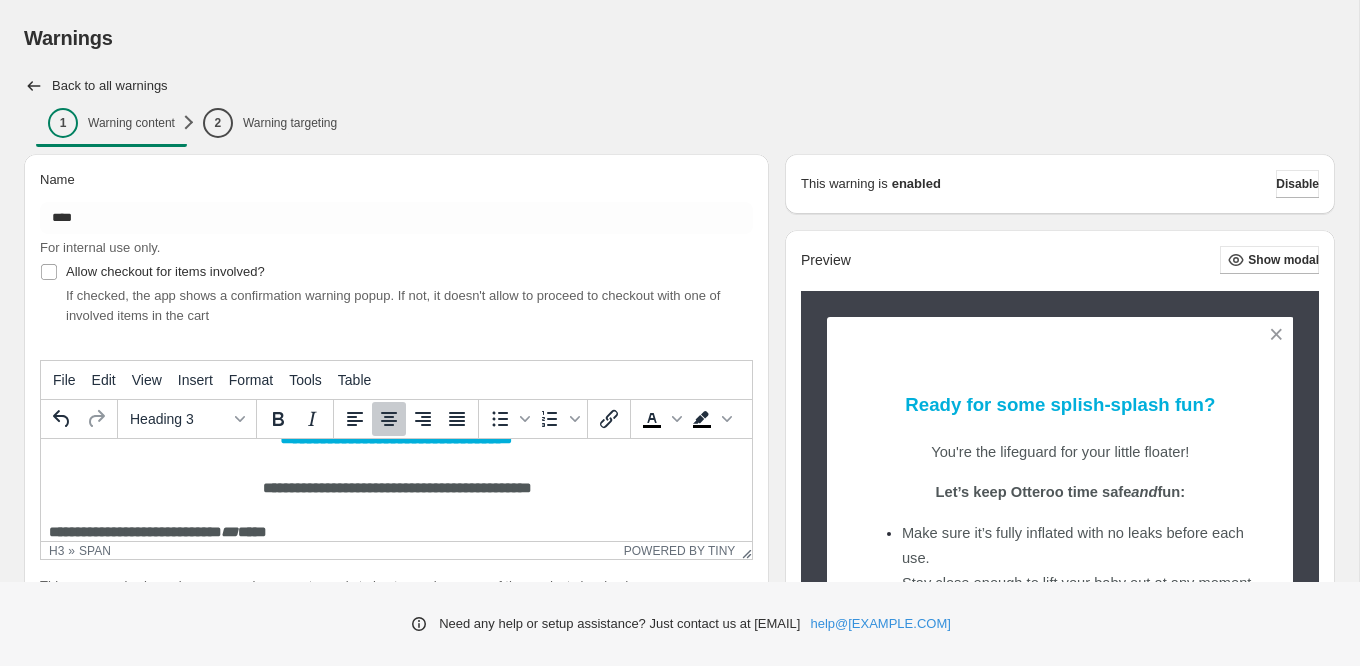 scroll, scrollTop: 37, scrollLeft: 0, axis: vertical 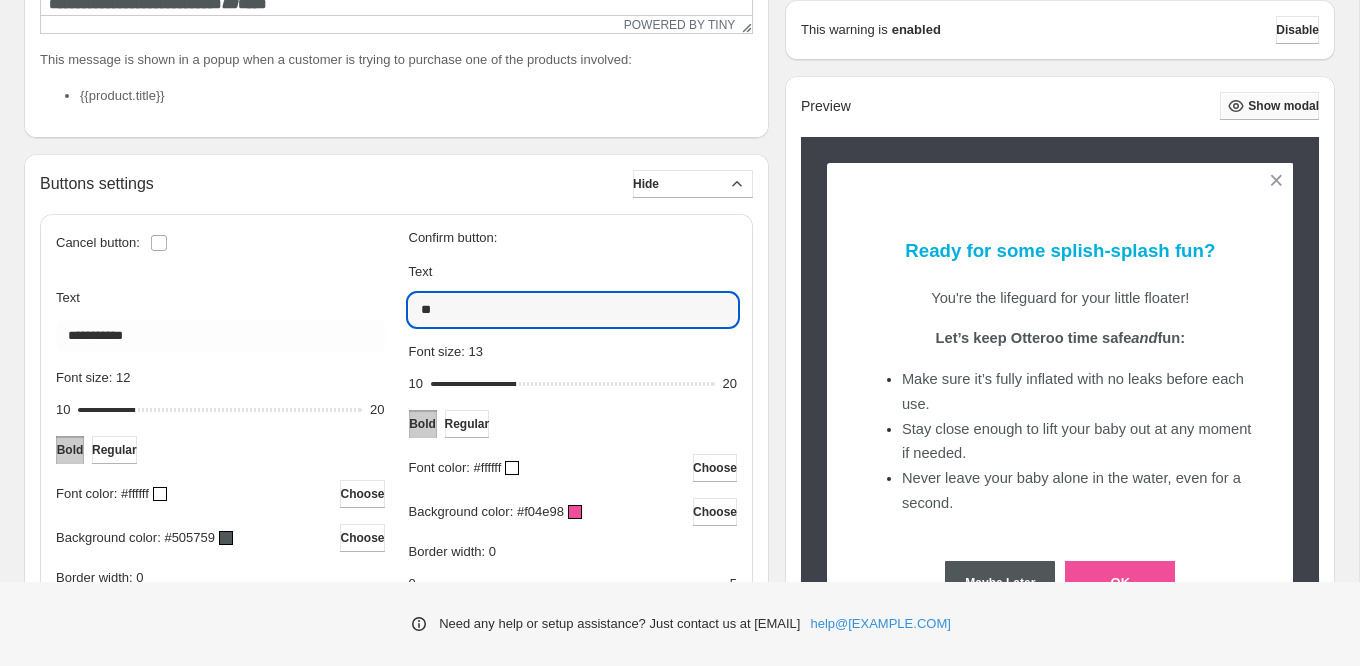 click on "Show modal" at bounding box center (1283, 106) 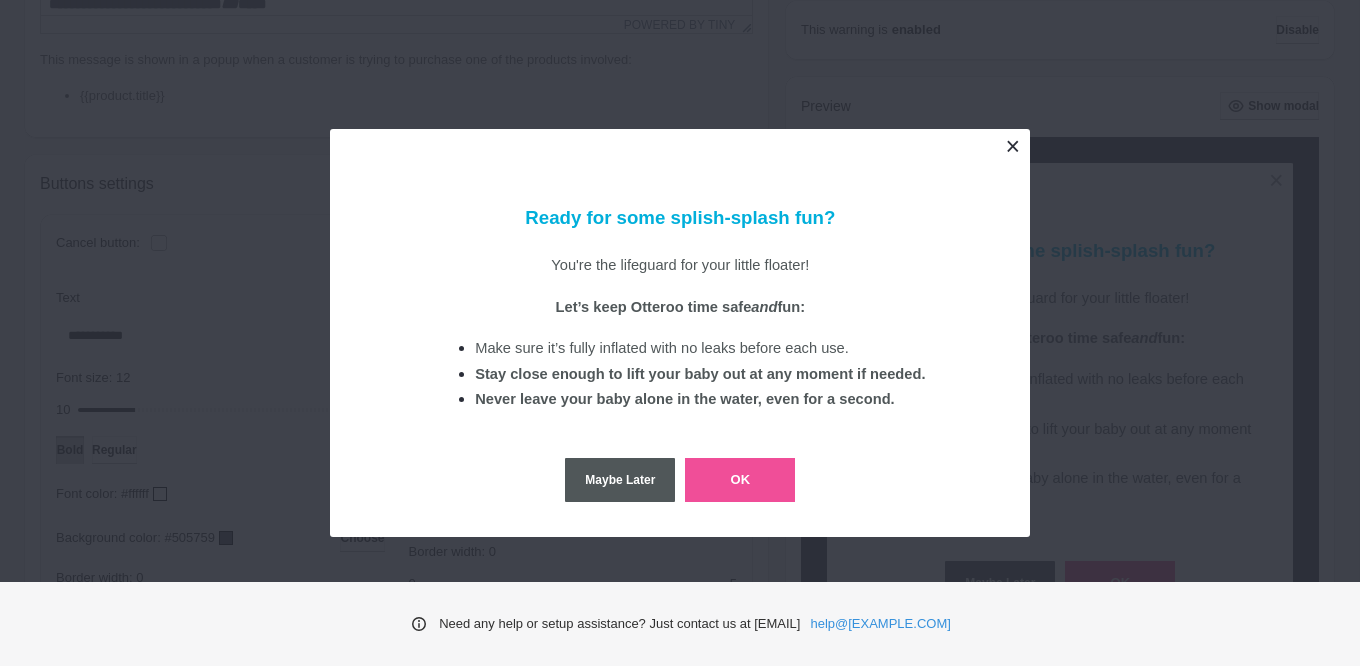 click at bounding box center [1012, 146] 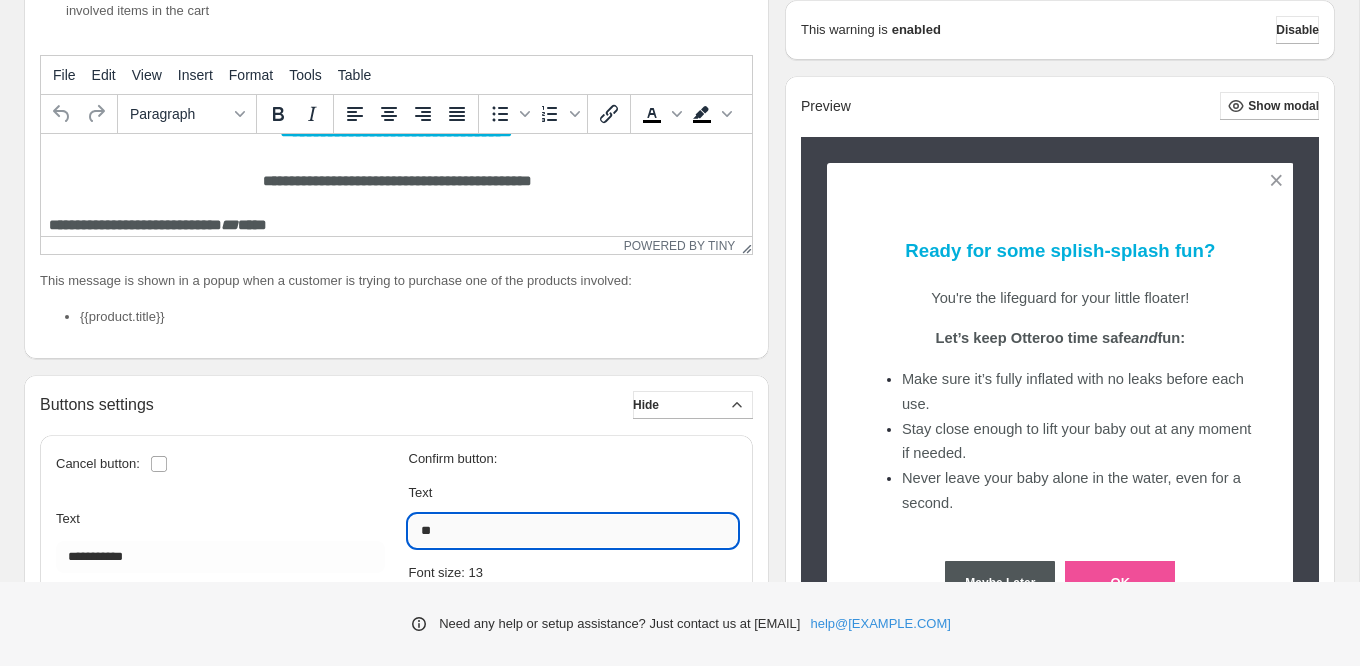 scroll, scrollTop: 206, scrollLeft: 0, axis: vertical 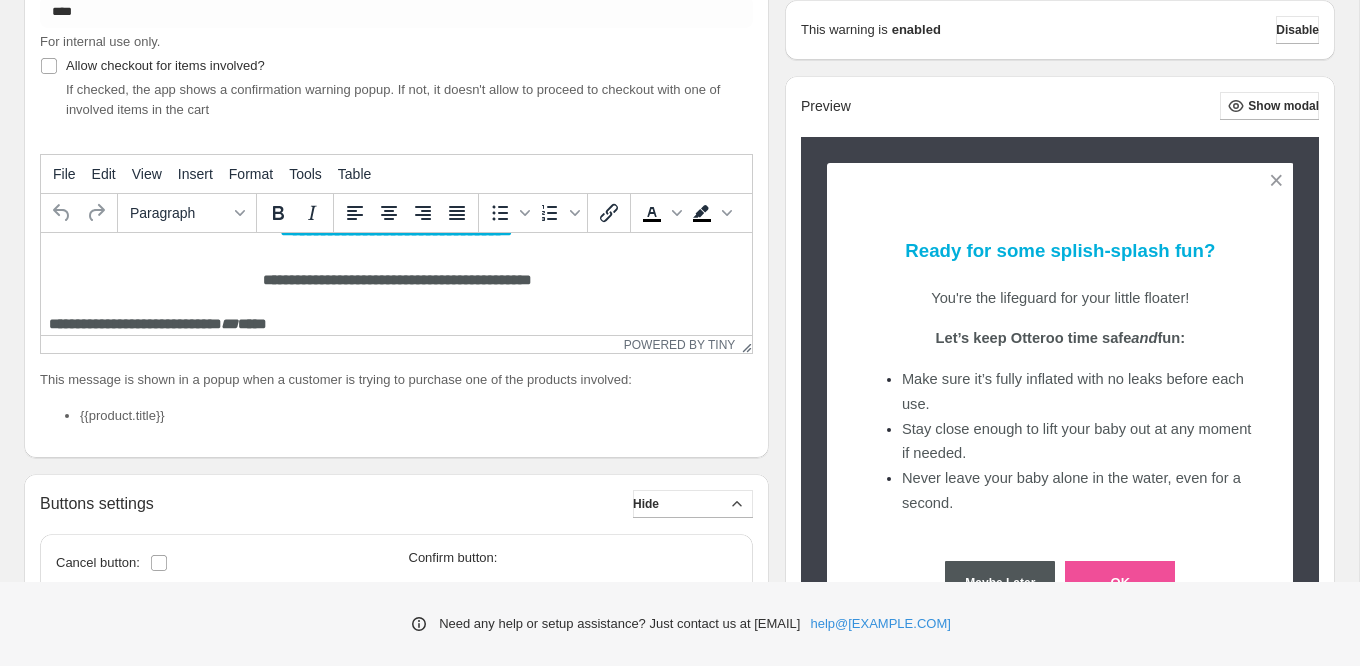 click on "**********" at bounding box center (397, 280) 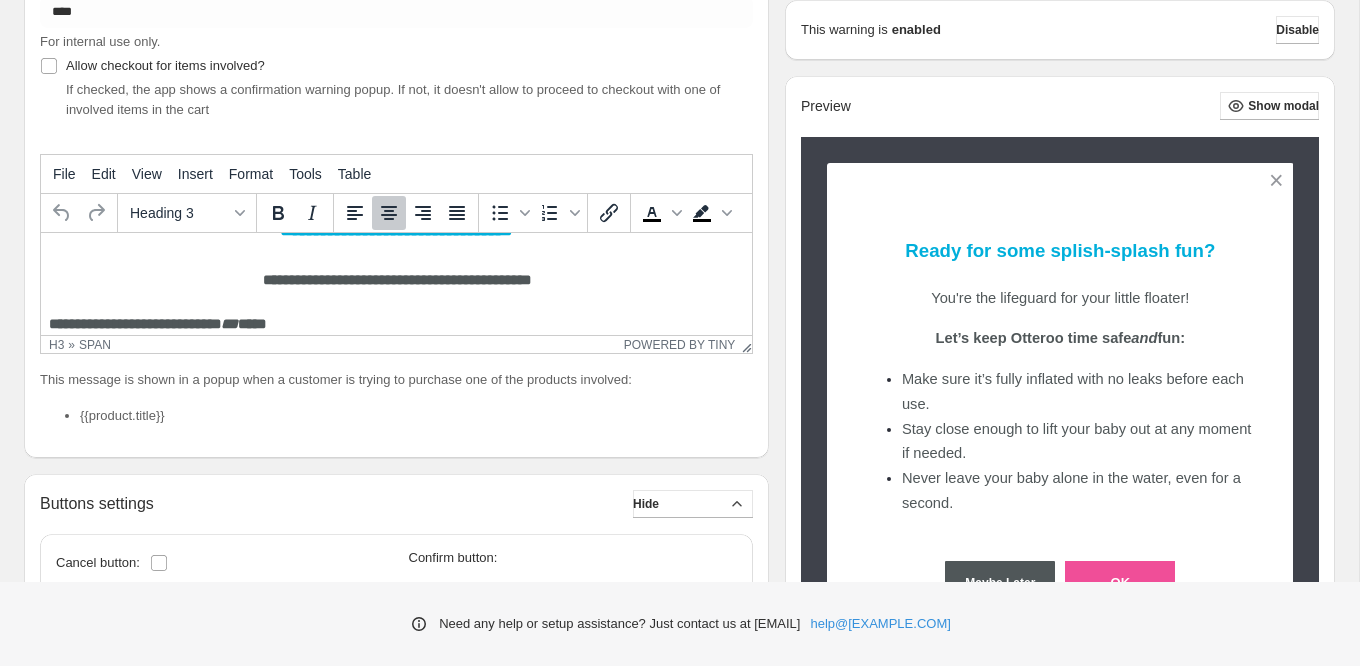 click on "**********" at bounding box center [135, 324] 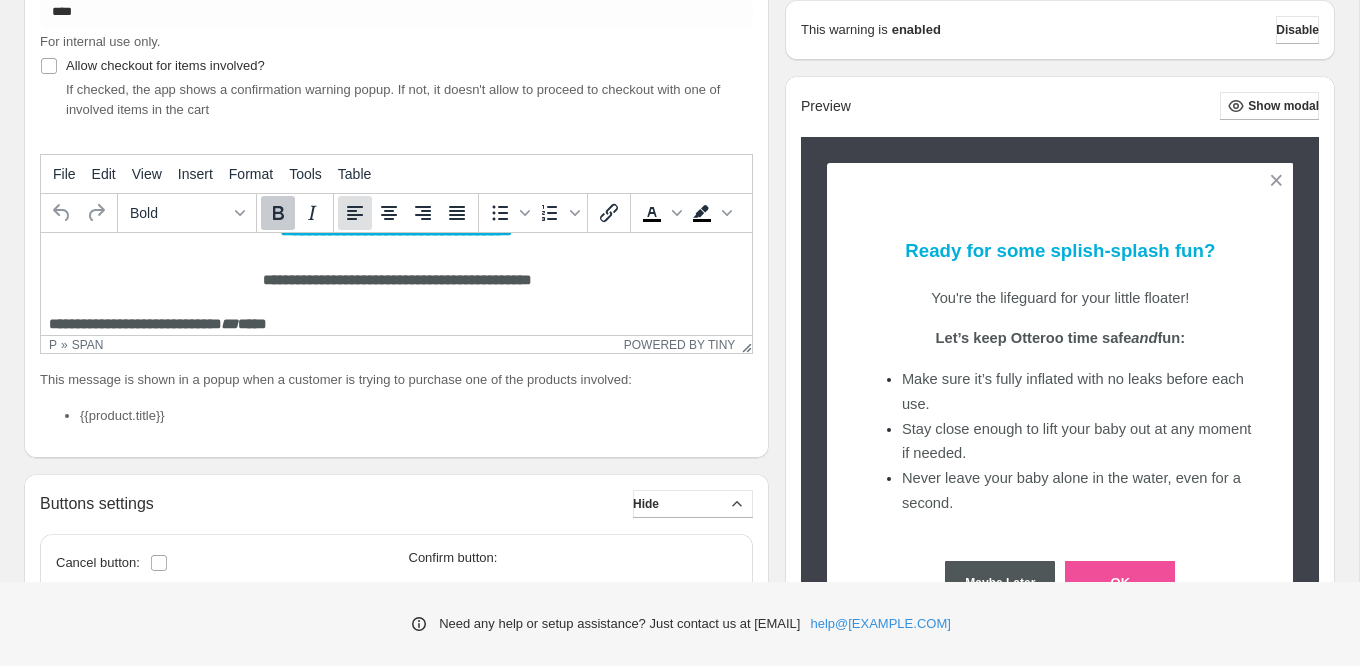 click 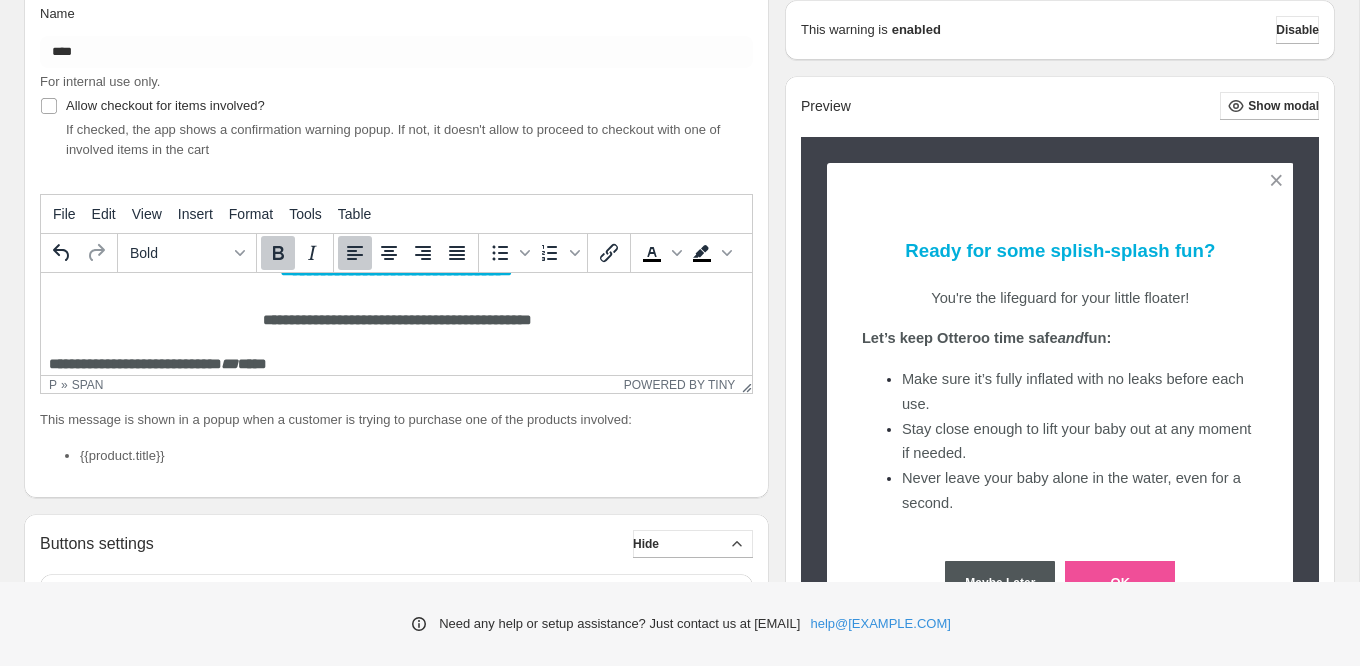 scroll, scrollTop: 157, scrollLeft: 0, axis: vertical 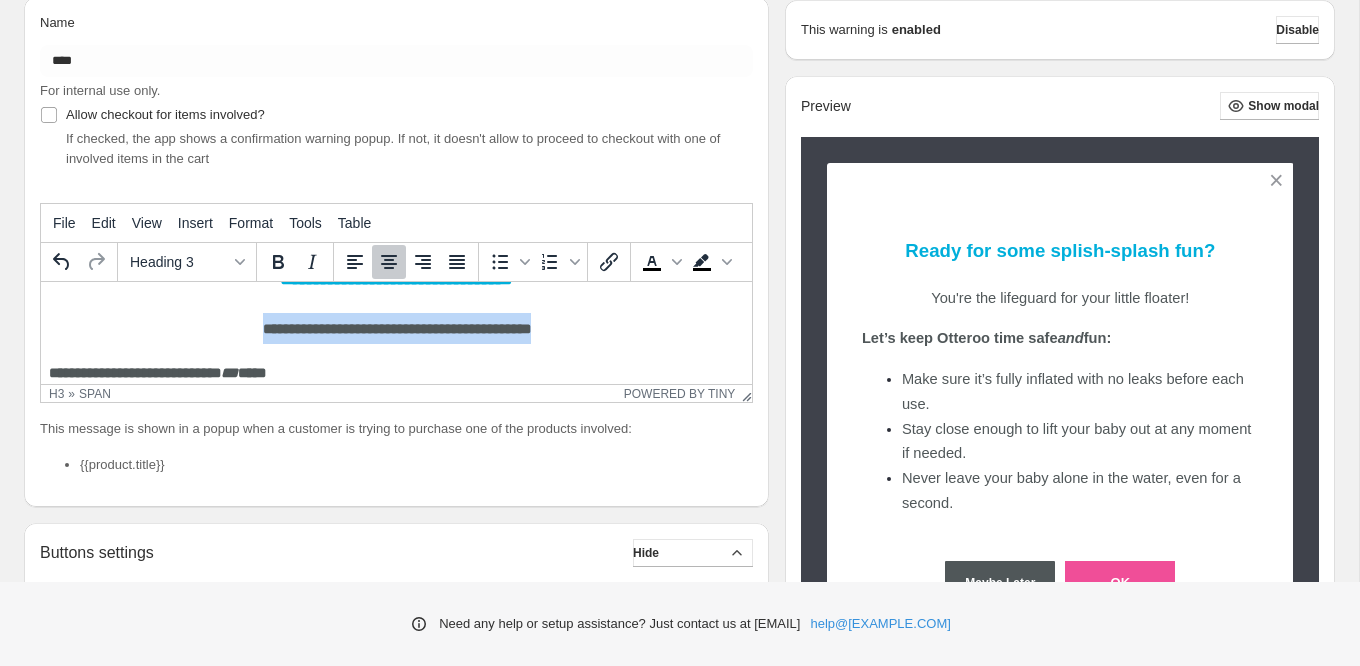 drag, startPoint x: 257, startPoint y: 328, endPoint x: 553, endPoint y: 323, distance: 296.04224 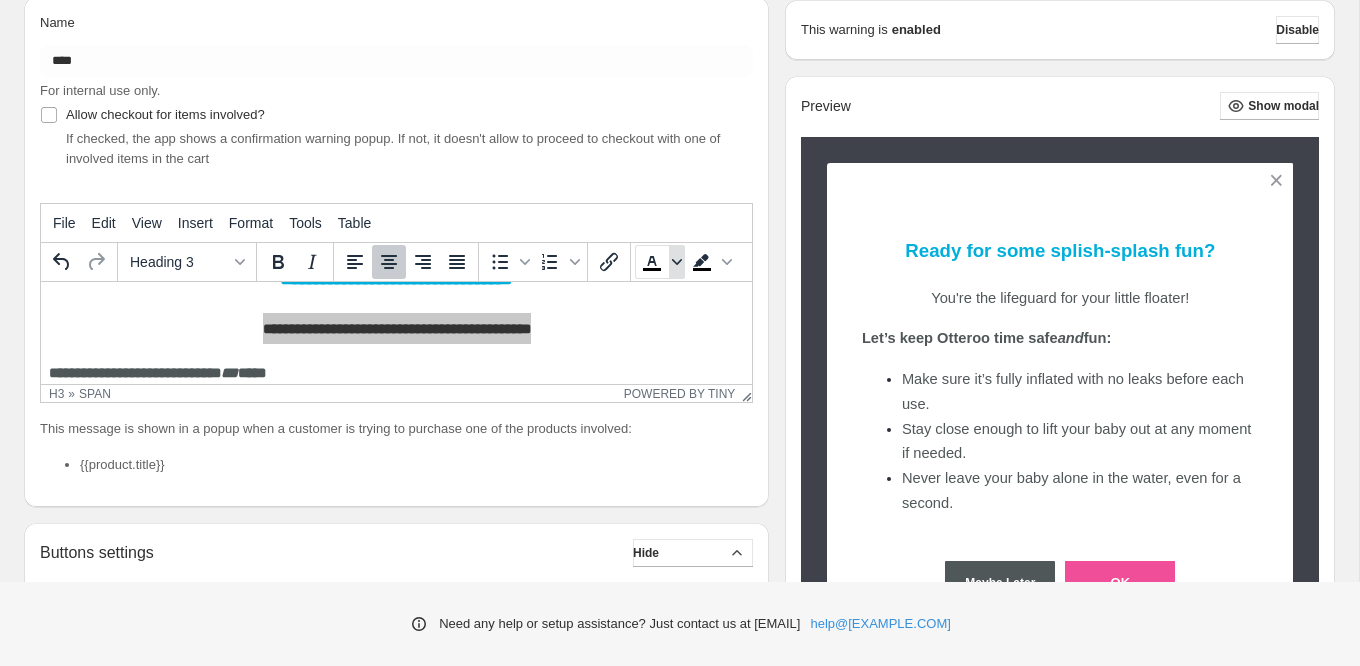click 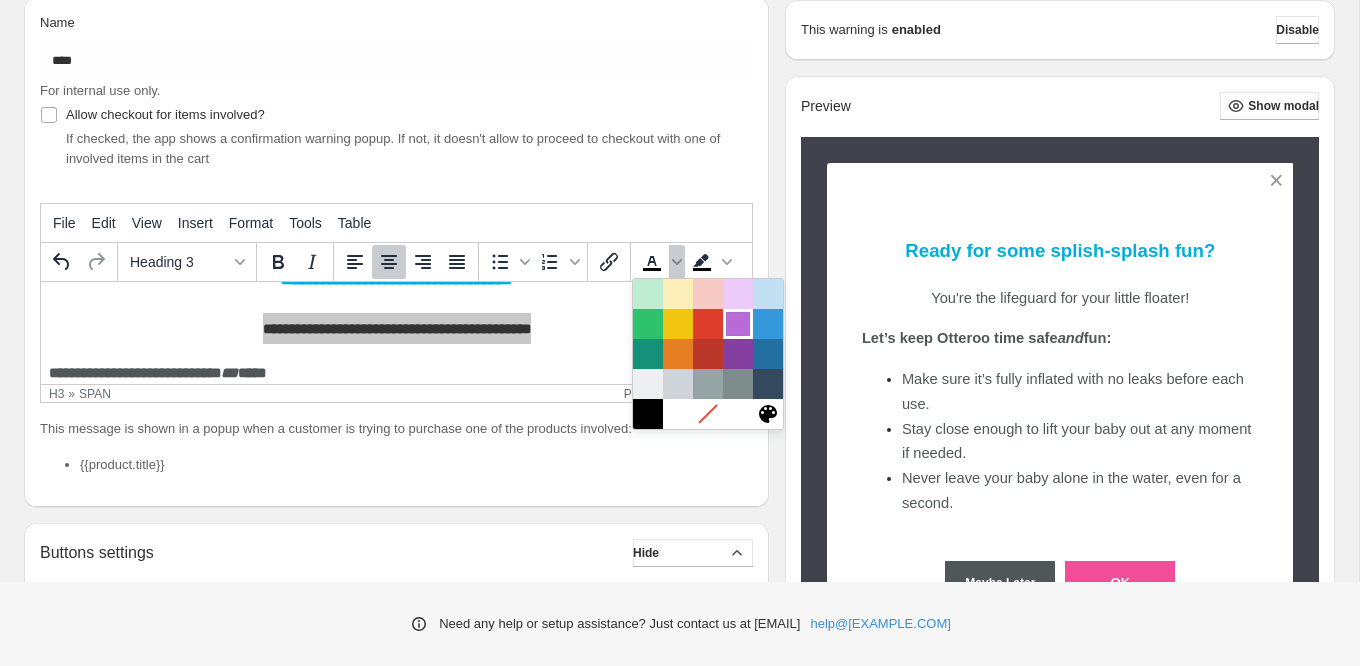 click at bounding box center [738, 324] 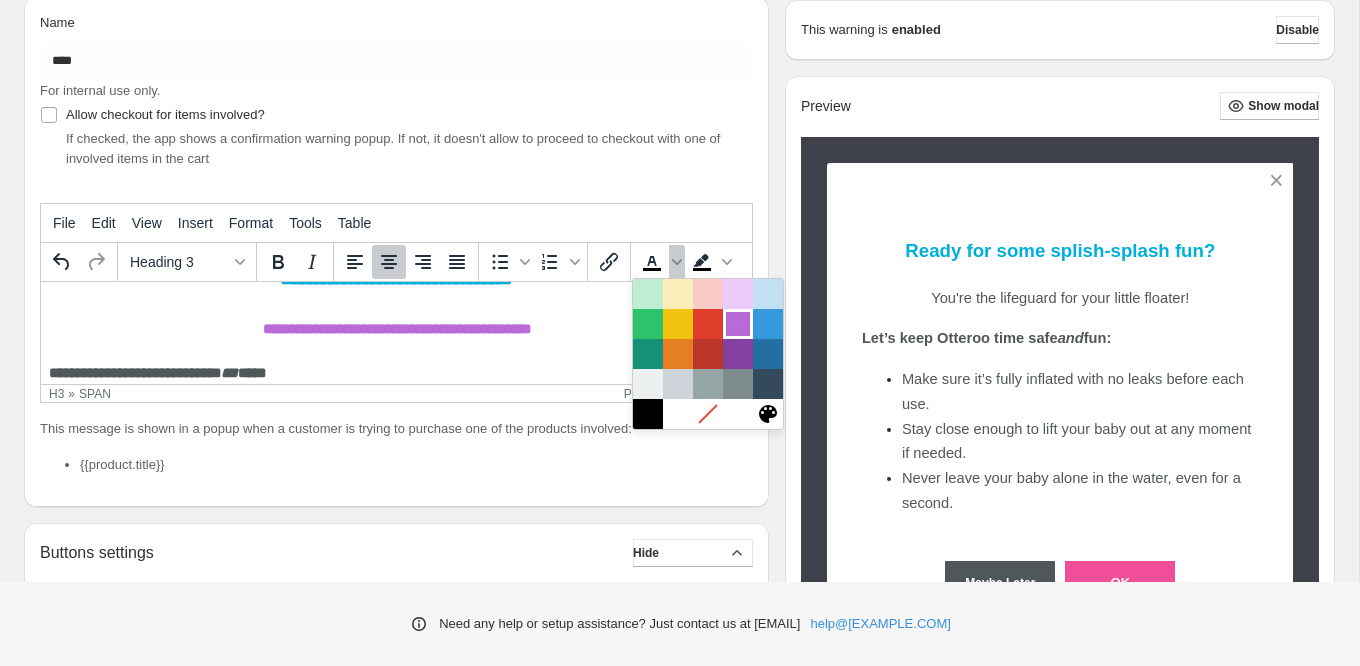 scroll, scrollTop: 0, scrollLeft: 0, axis: both 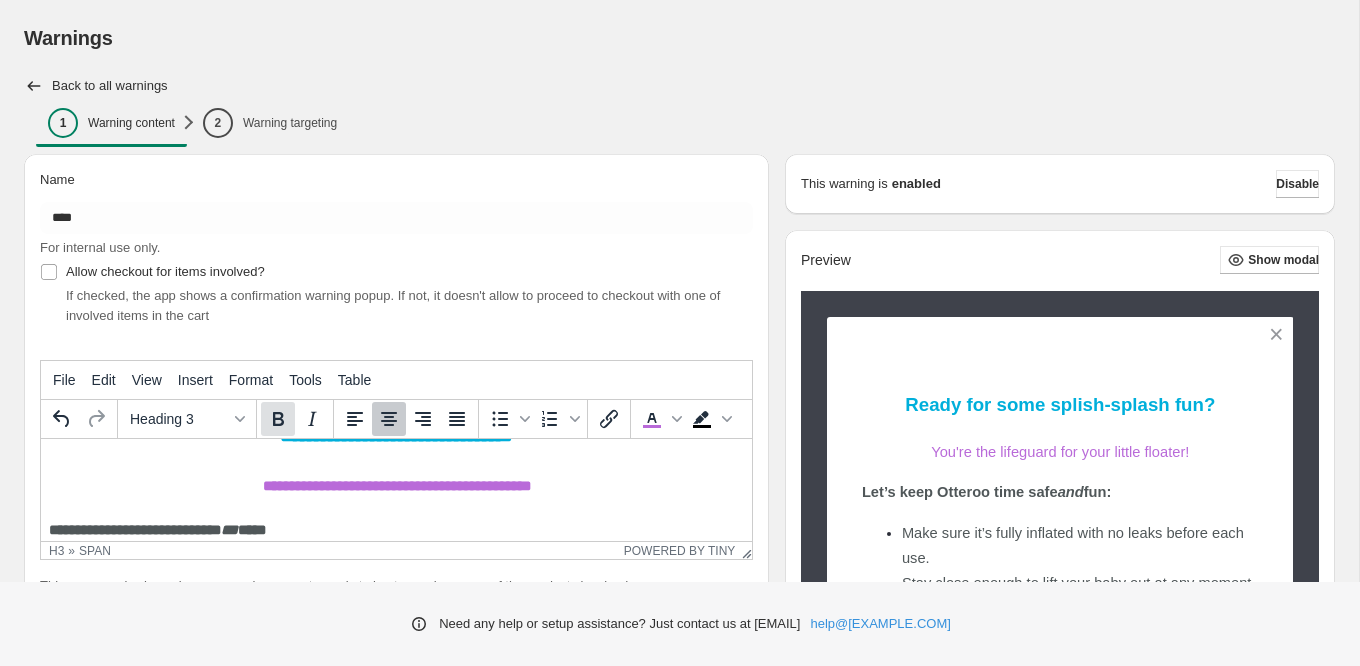 click 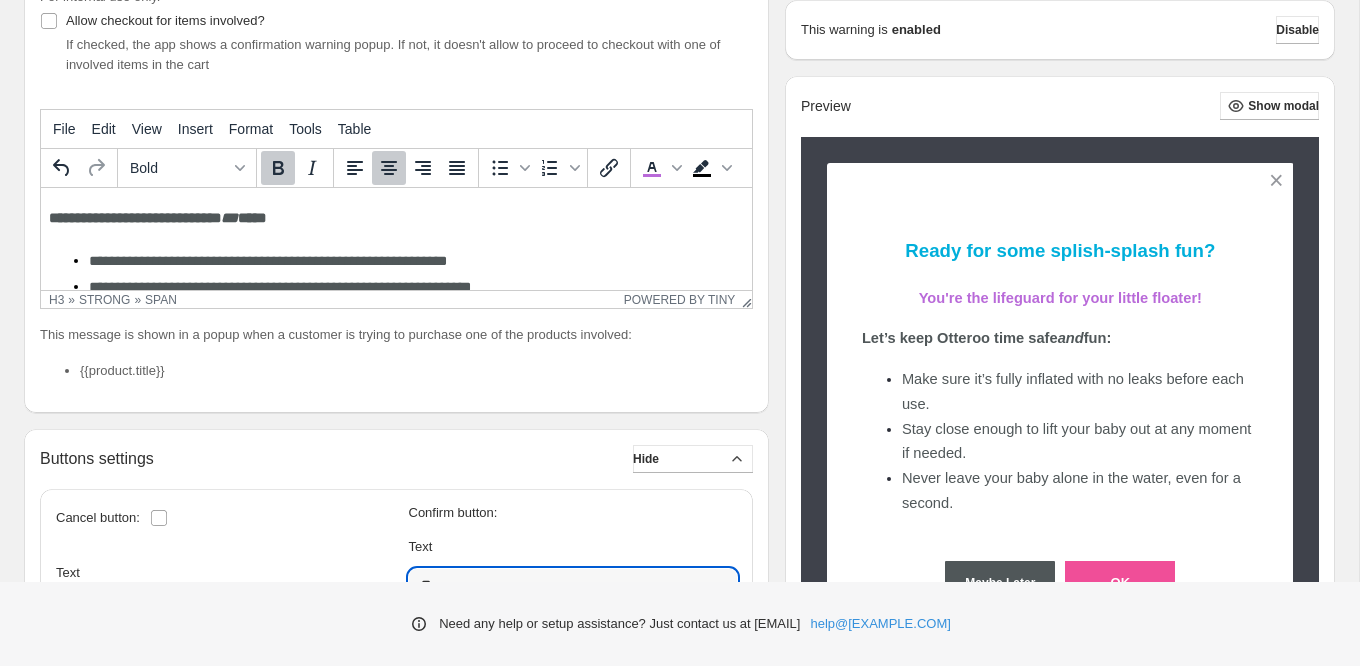 scroll, scrollTop: 273, scrollLeft: 0, axis: vertical 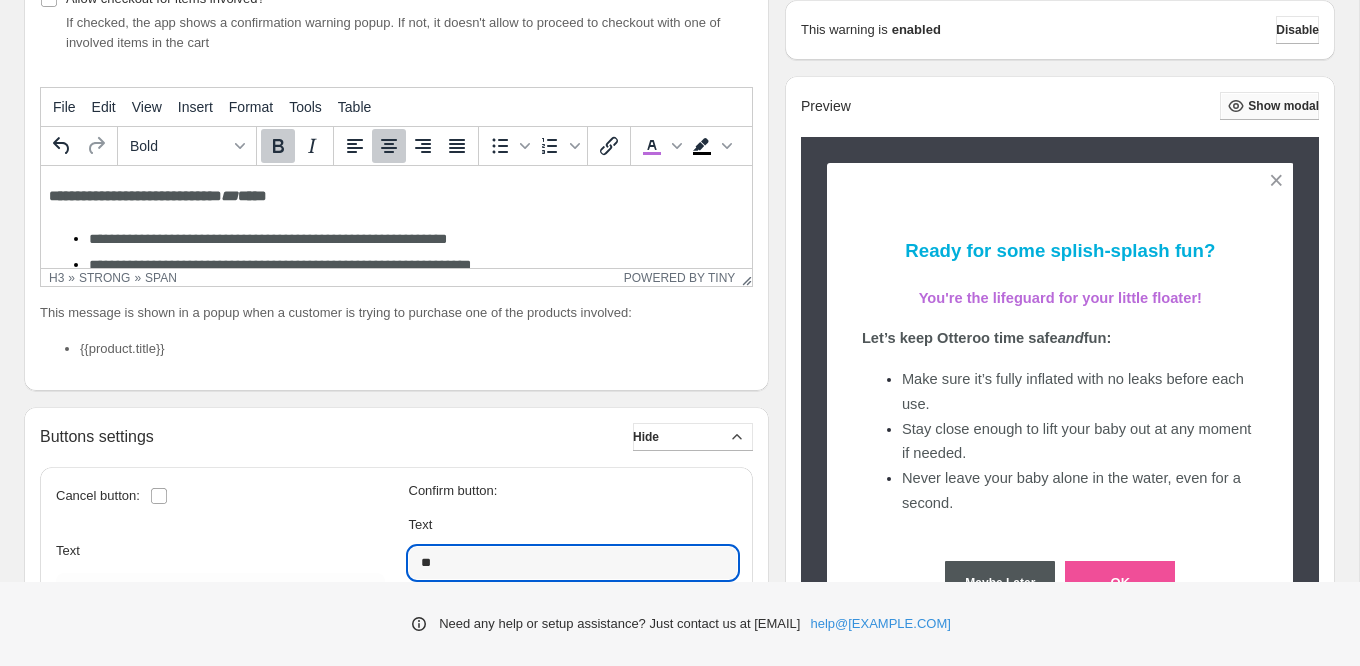 click on "Show modal" at bounding box center (1283, 106) 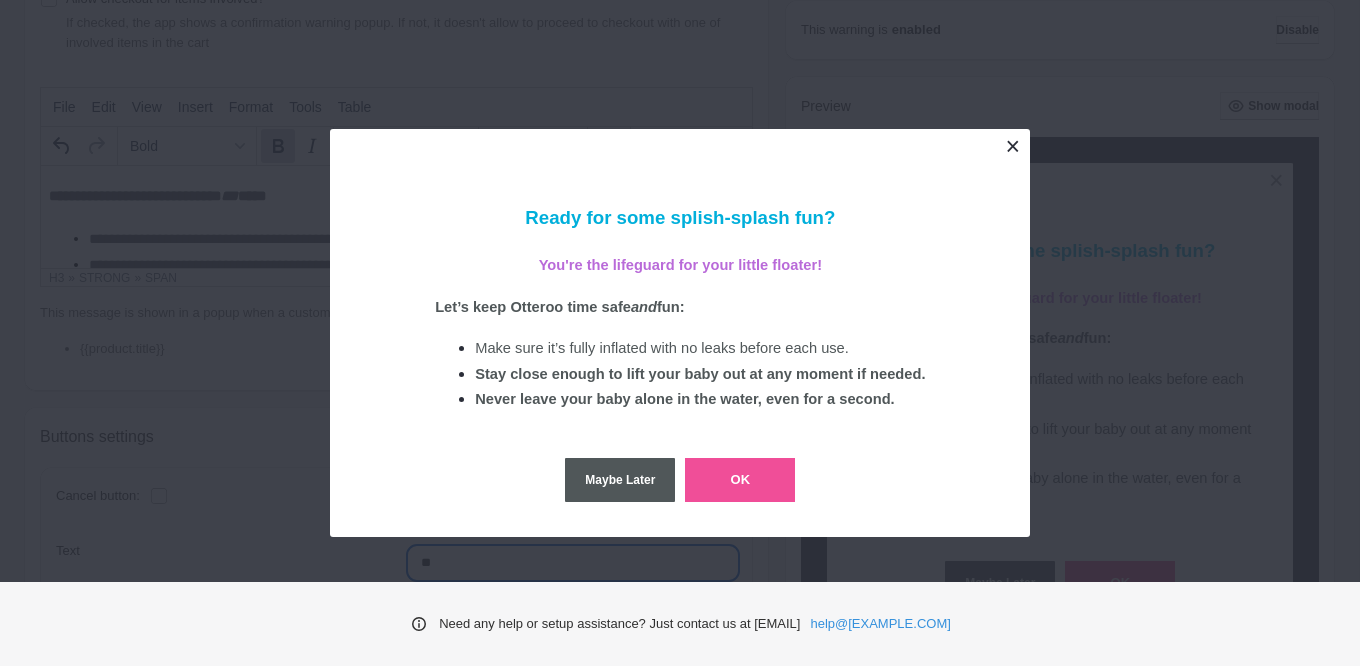 click at bounding box center (1012, 146) 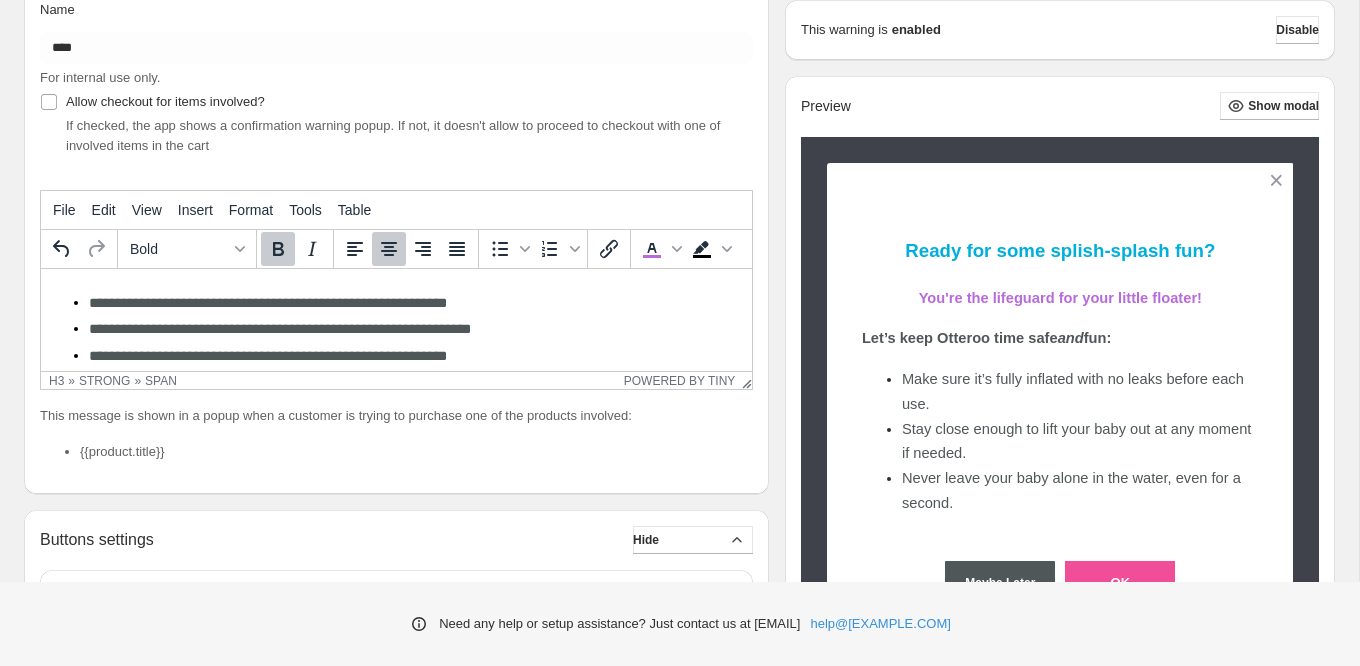 scroll, scrollTop: 150, scrollLeft: 0, axis: vertical 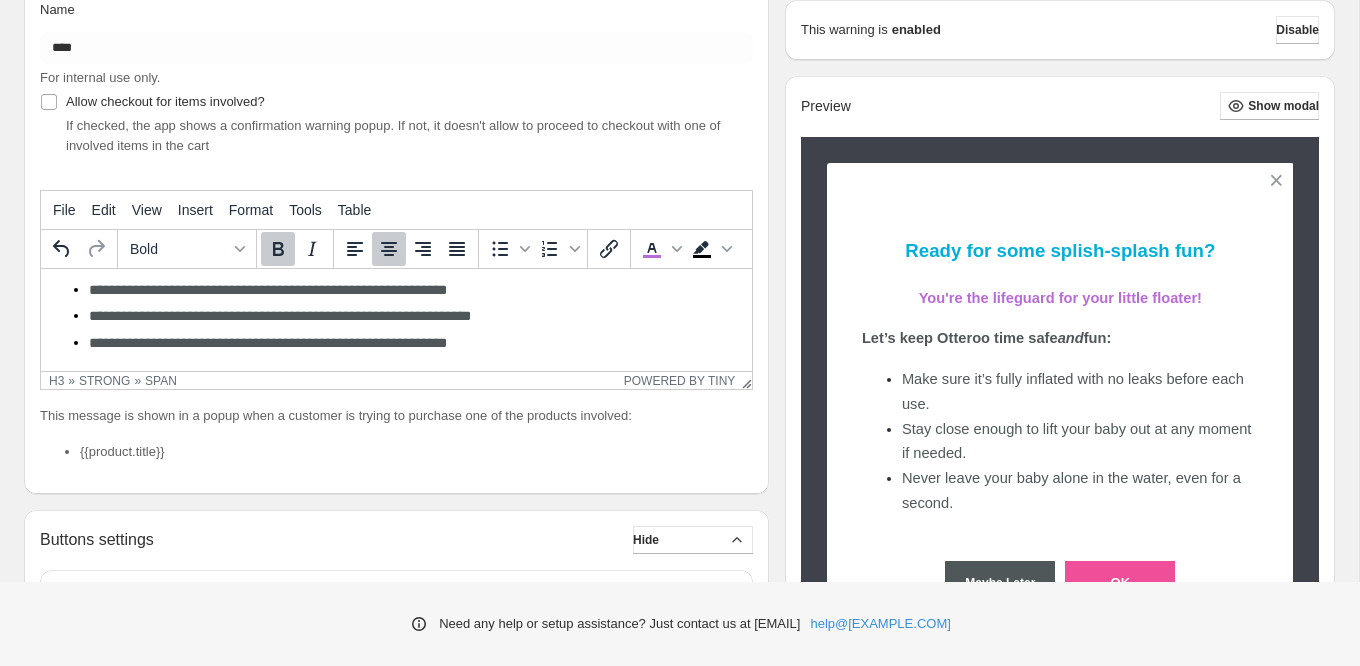 click on "**********" at bounding box center (268, 290) 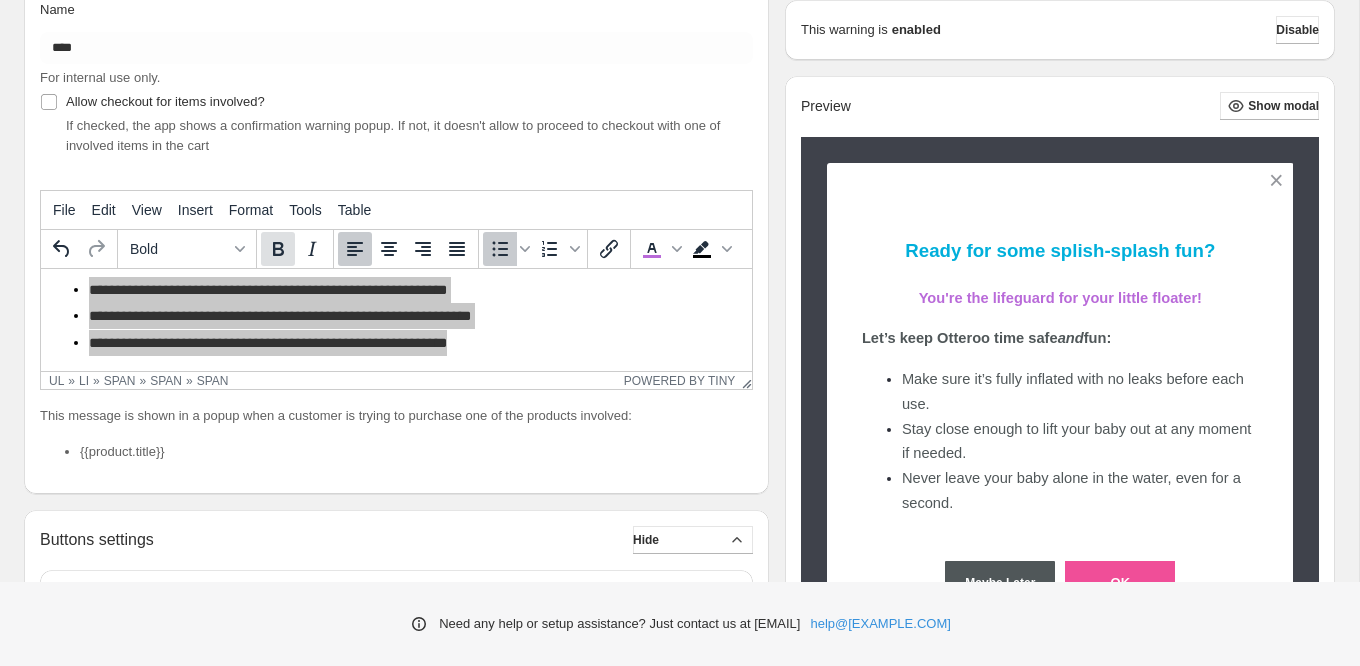 click 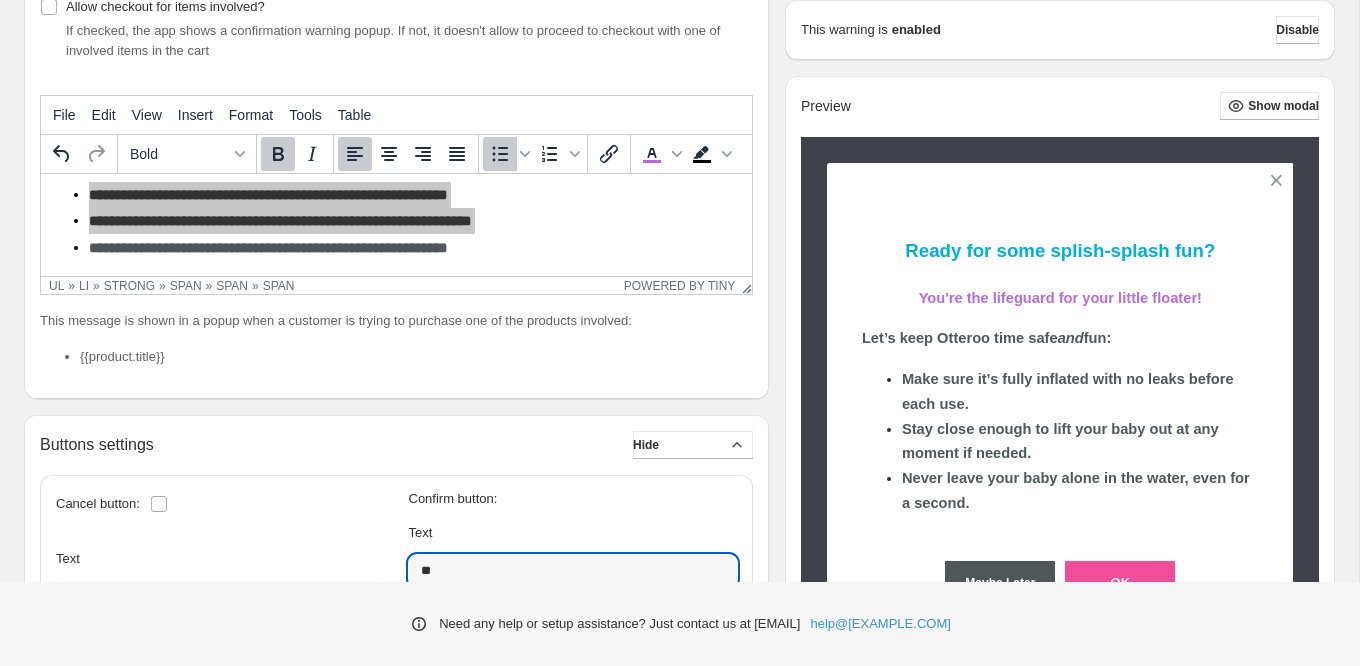 scroll, scrollTop: 267, scrollLeft: 0, axis: vertical 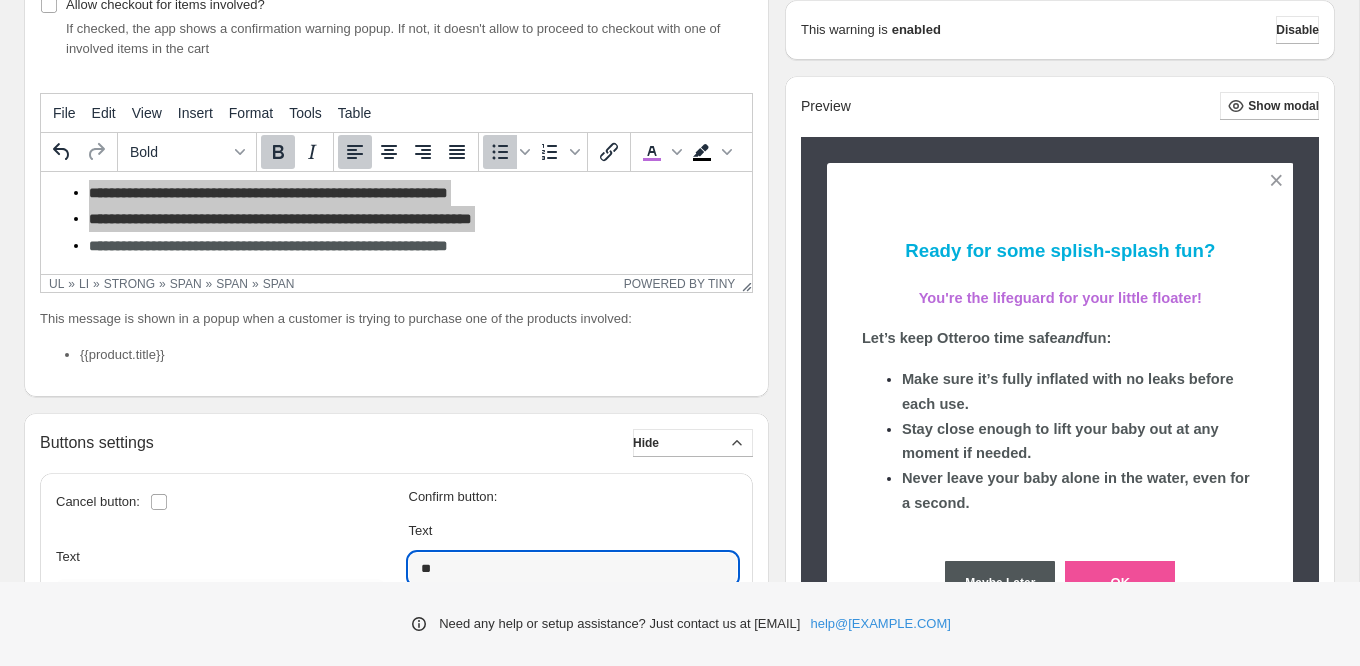 click 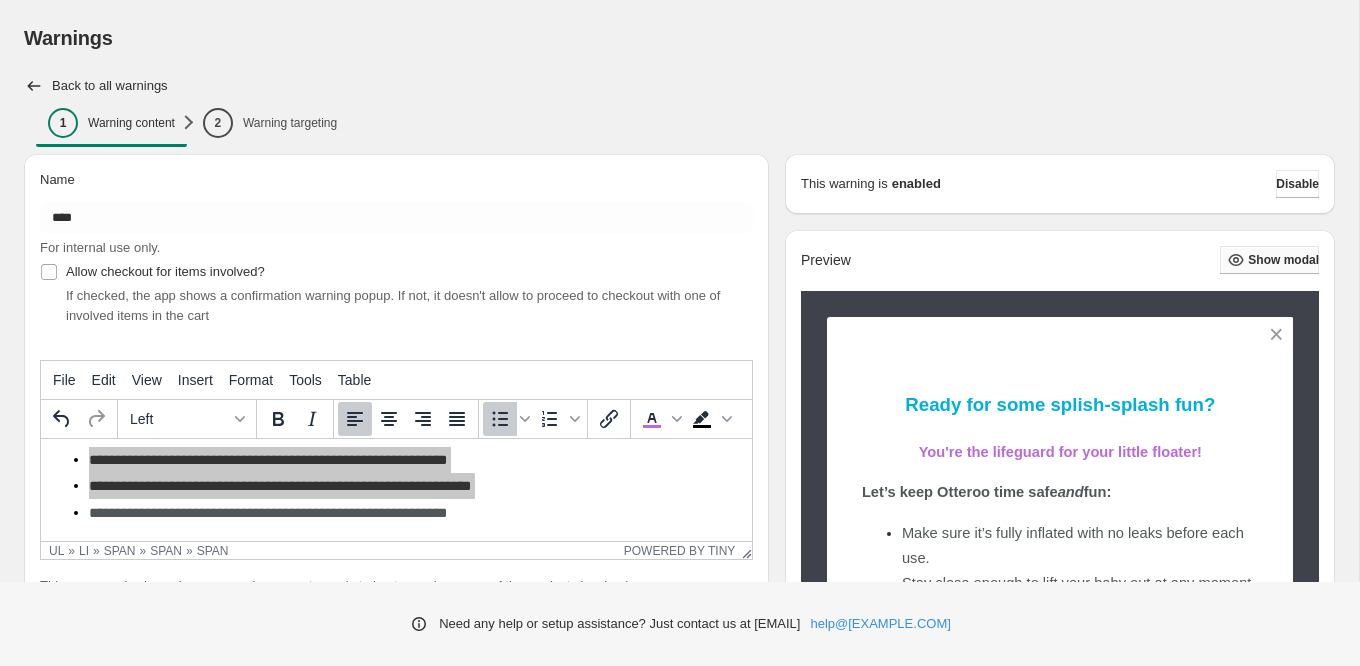 click on "Show modal" at bounding box center [1269, 260] 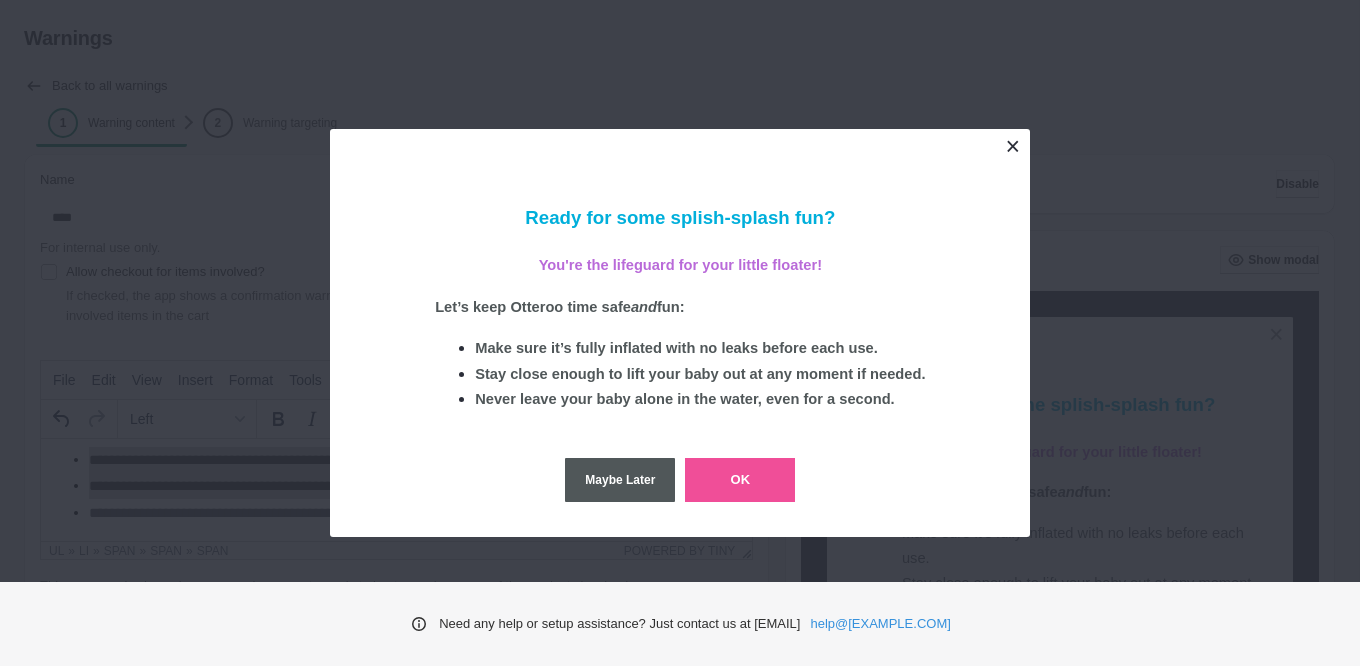 click at bounding box center (1012, 146) 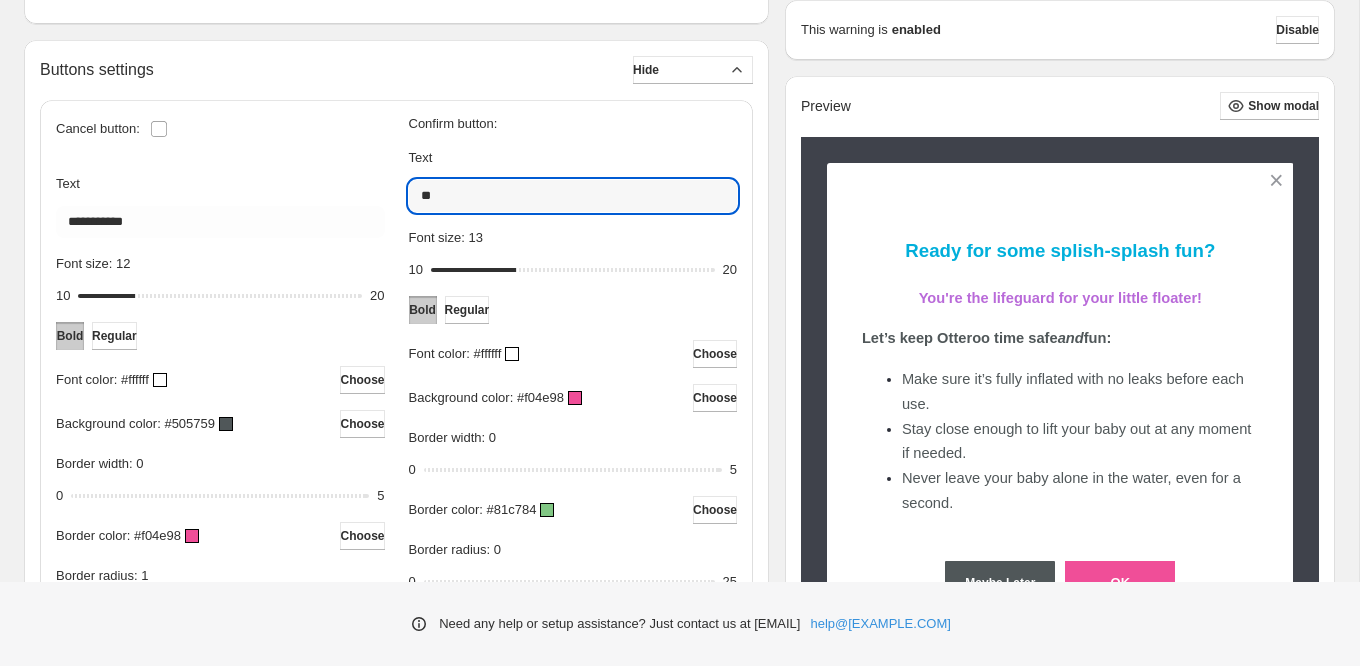scroll, scrollTop: 695, scrollLeft: 0, axis: vertical 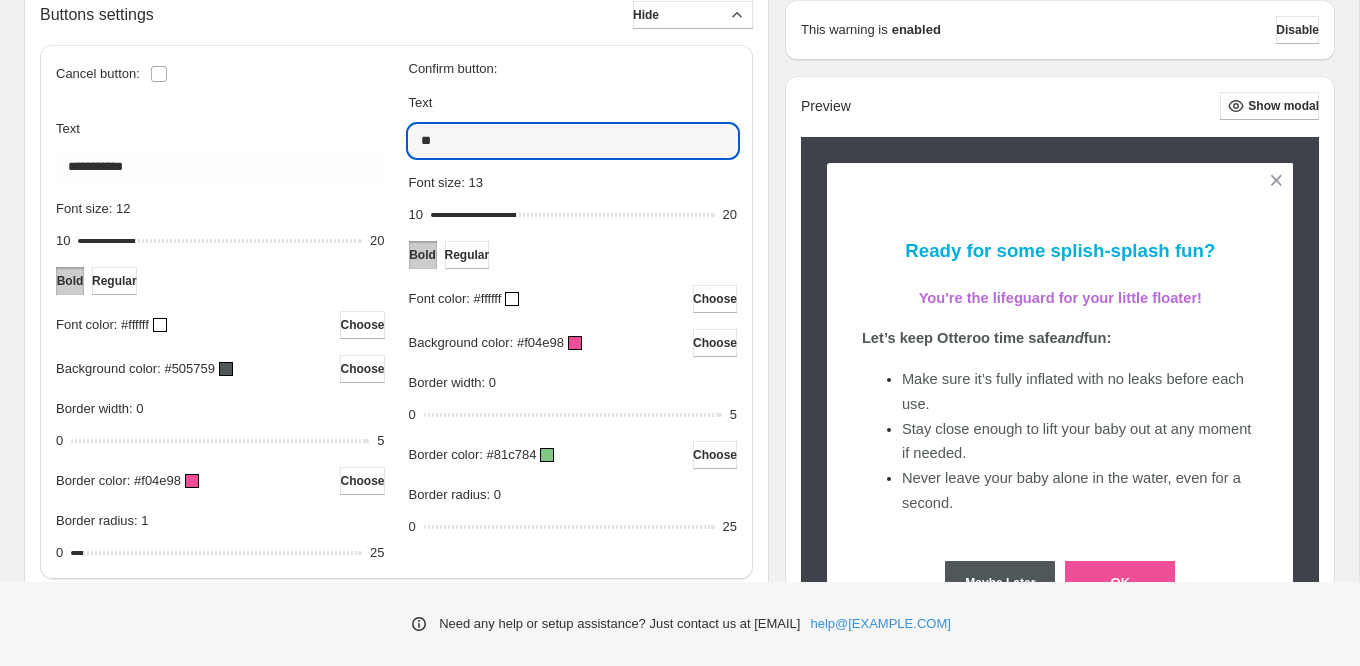 drag, startPoint x: 450, startPoint y: 144, endPoint x: 407, endPoint y: 142, distance: 43.046486 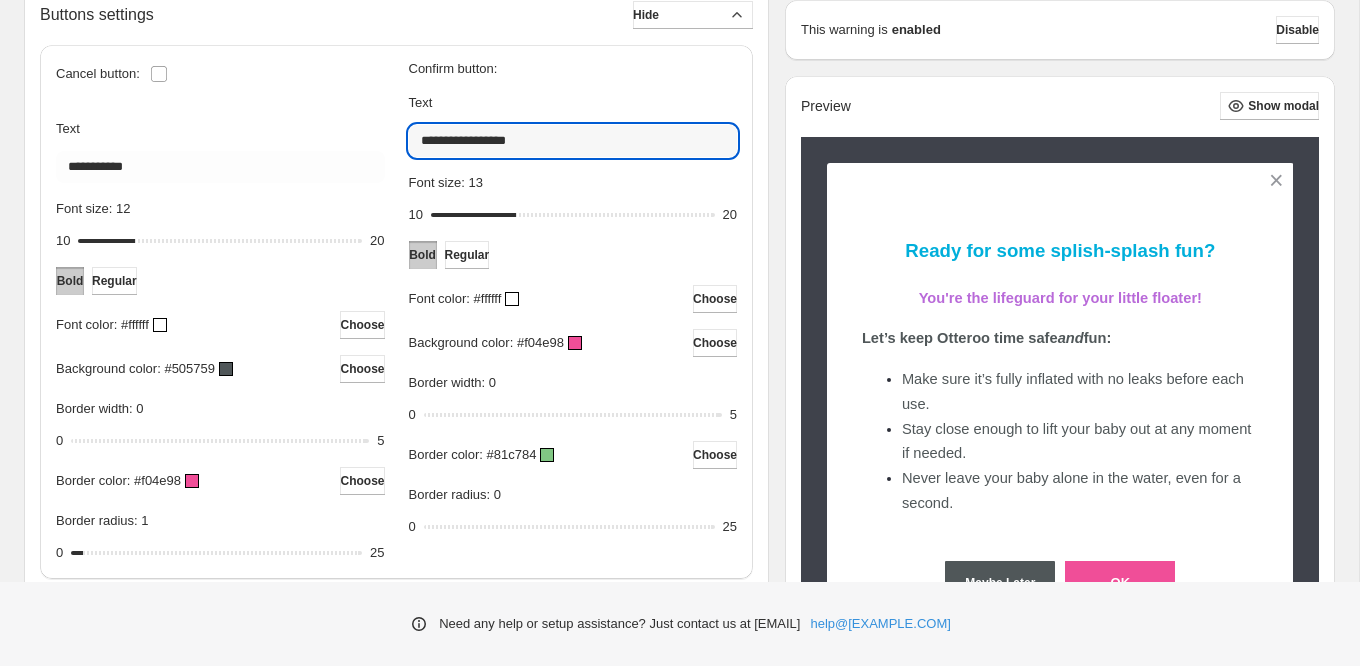 scroll, scrollTop: 176, scrollLeft: 0, axis: vertical 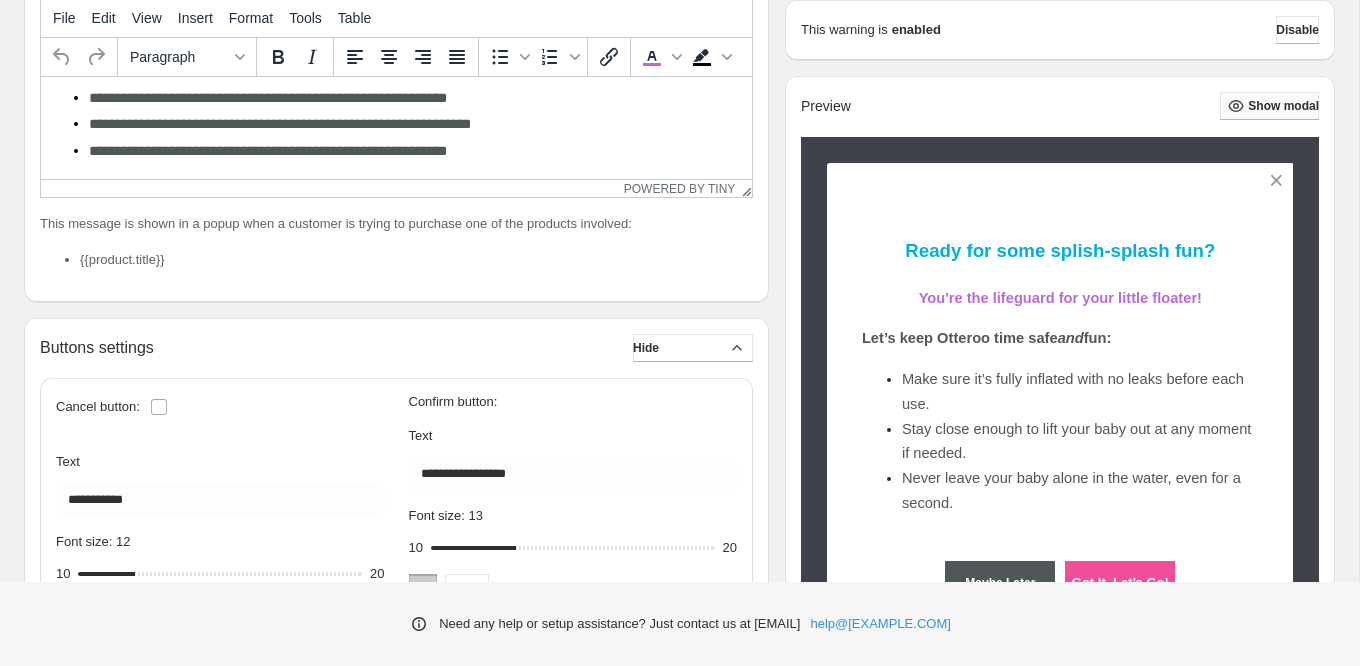 click on "Show modal" at bounding box center (1269, 106) 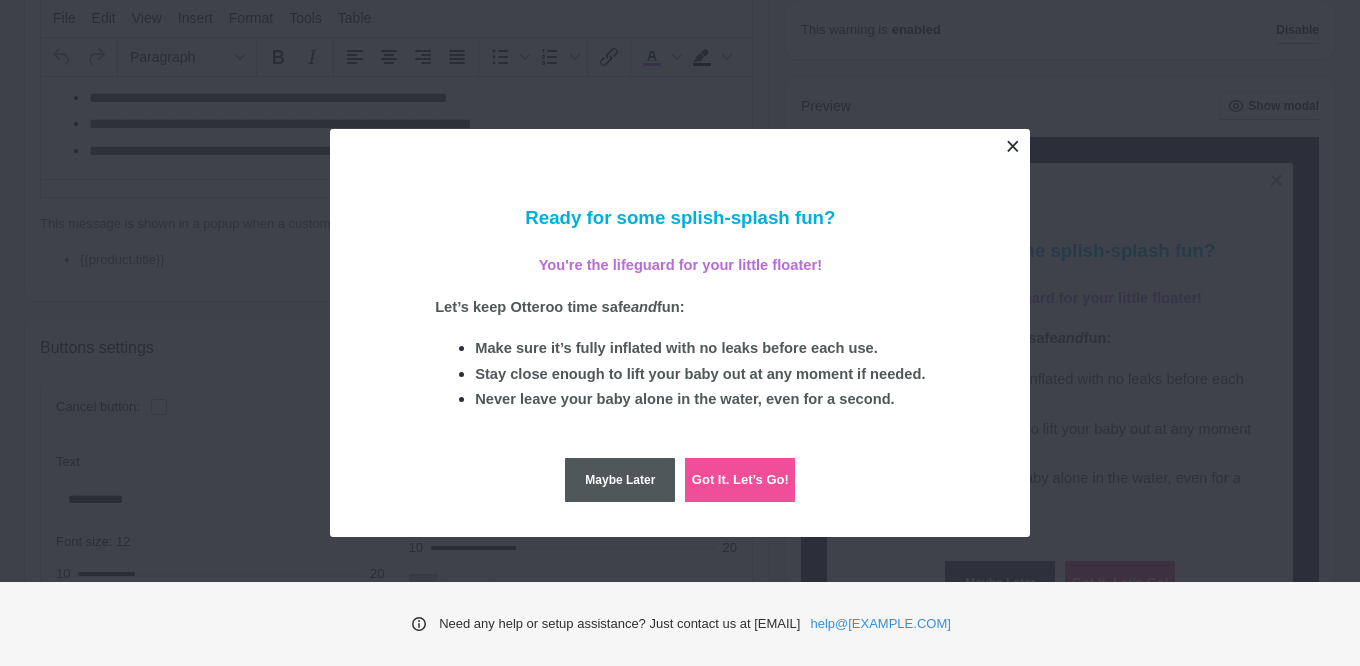 click at bounding box center (1012, 146) 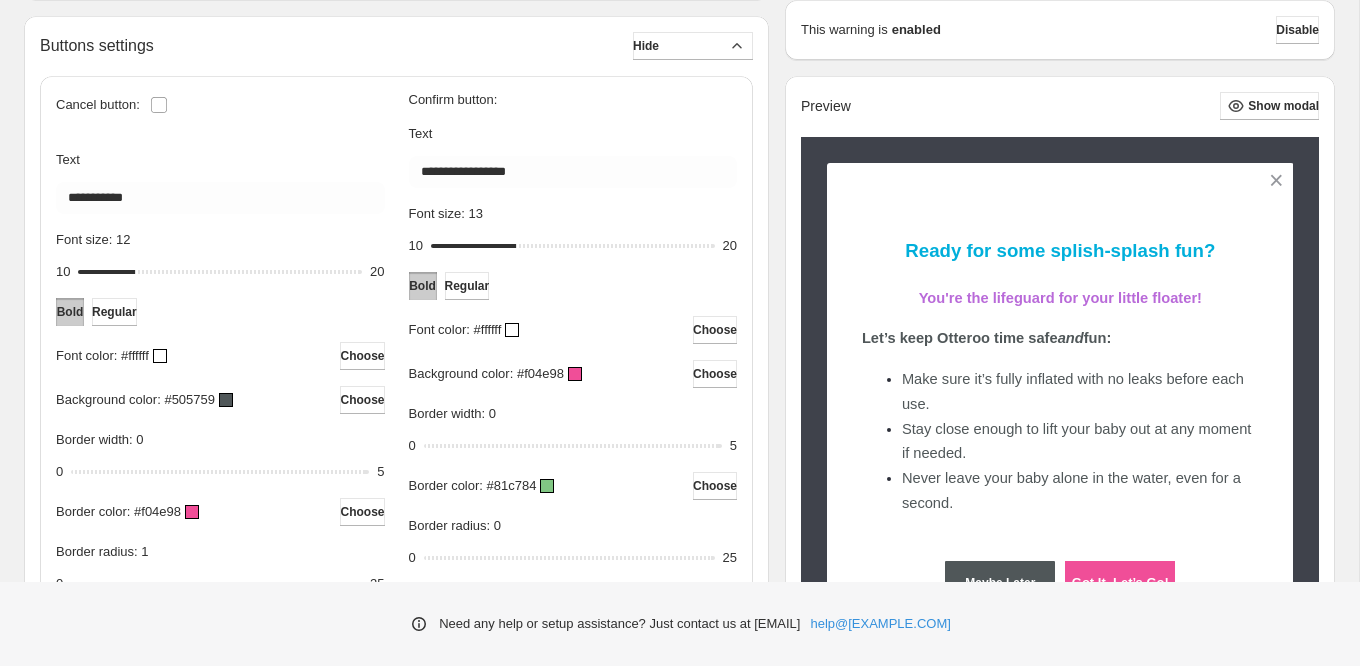 scroll, scrollTop: 668, scrollLeft: 0, axis: vertical 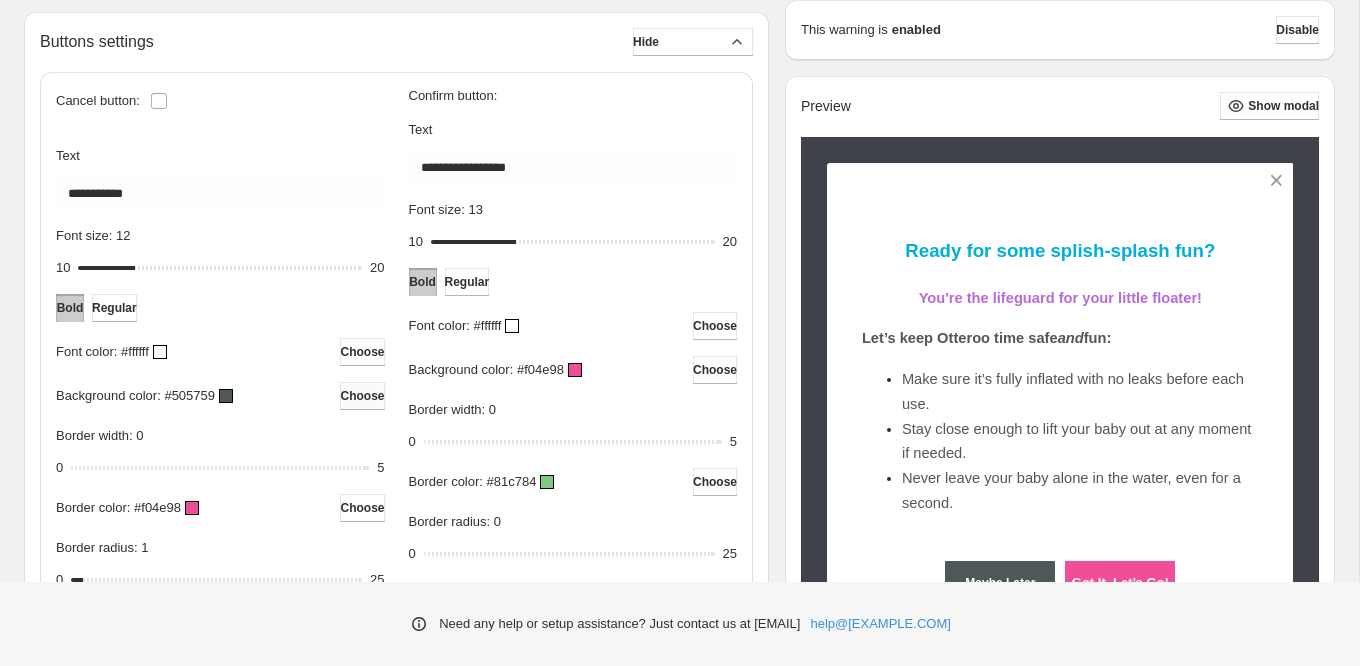 click on "Choose" at bounding box center [362, 396] 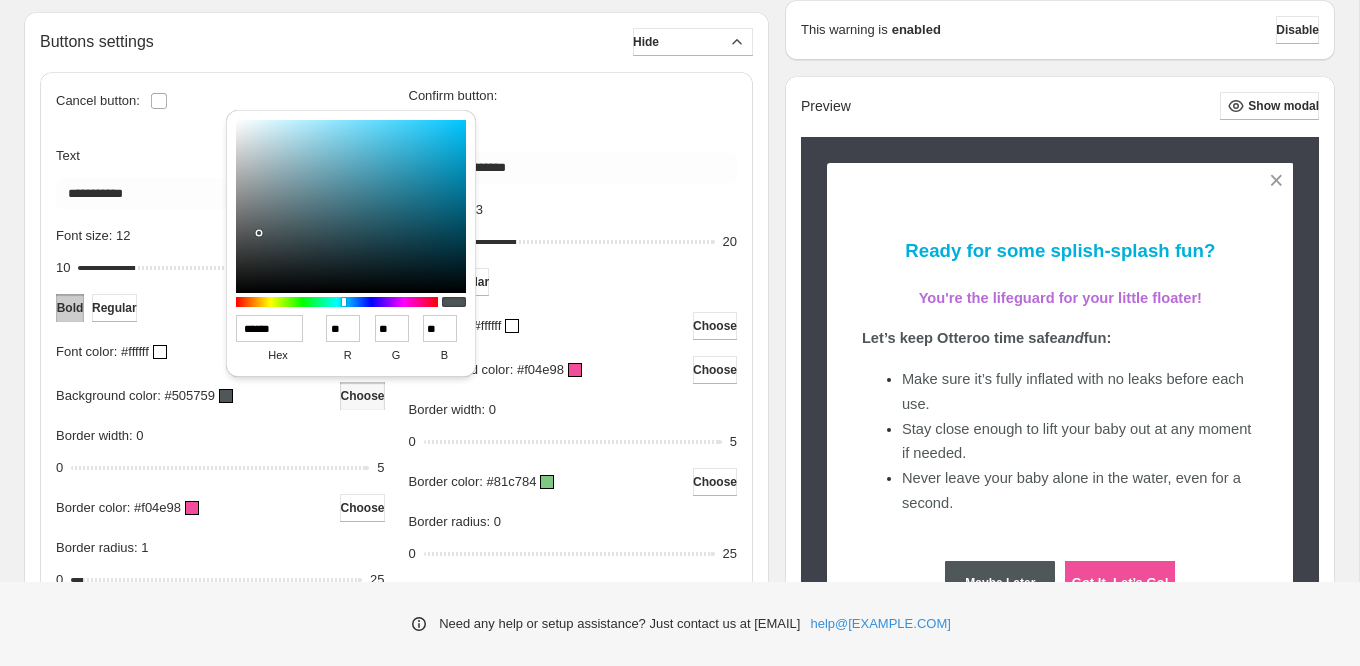 drag, startPoint x: 291, startPoint y: 328, endPoint x: 230, endPoint y: 327, distance: 61.008198 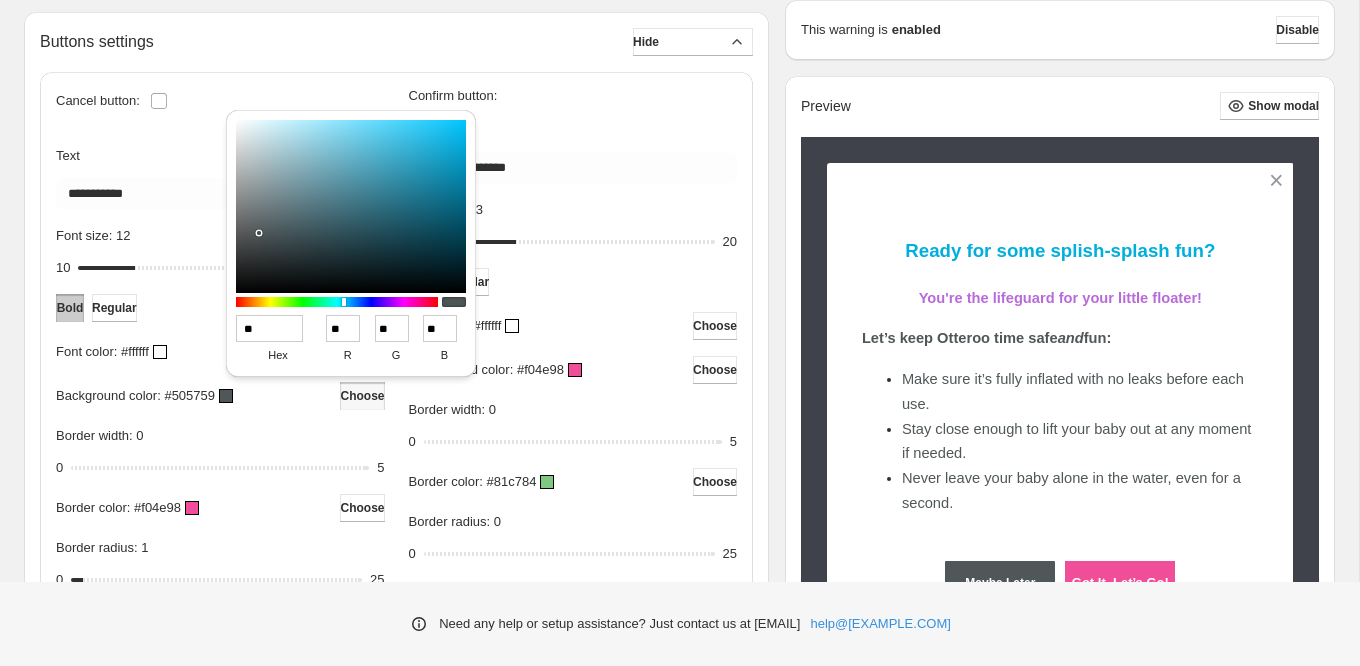 type on "***" 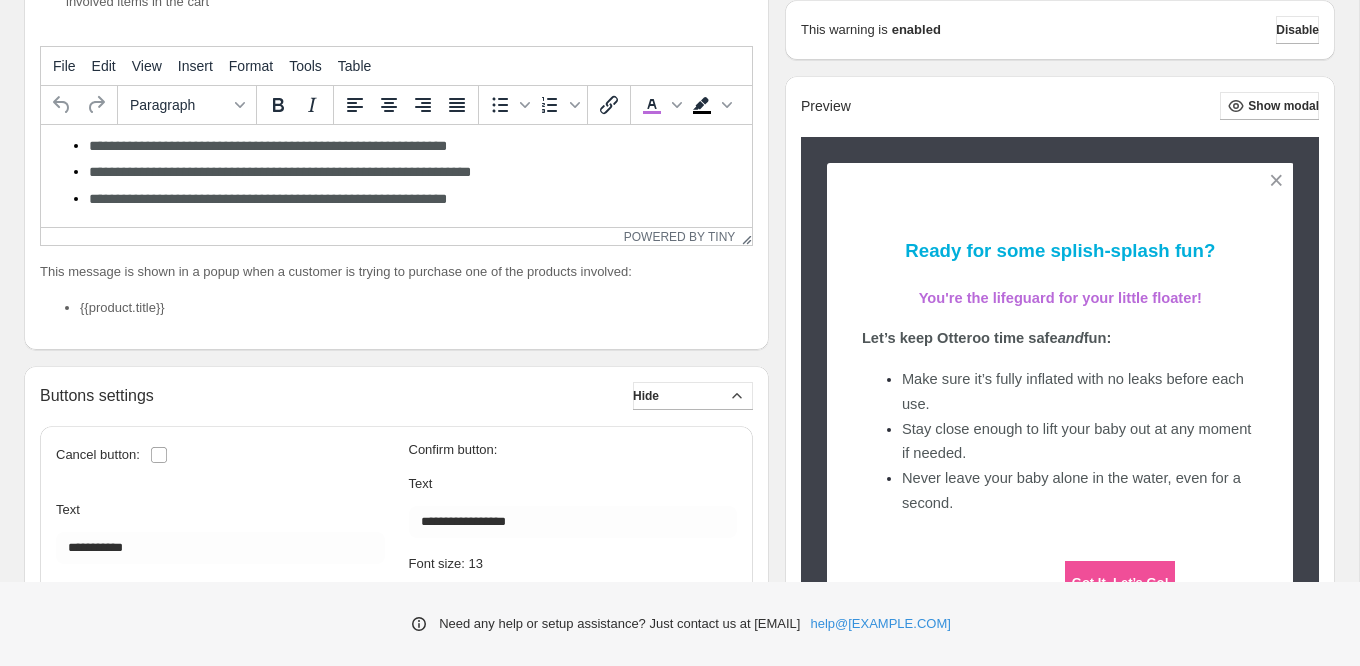 scroll, scrollTop: 361, scrollLeft: 0, axis: vertical 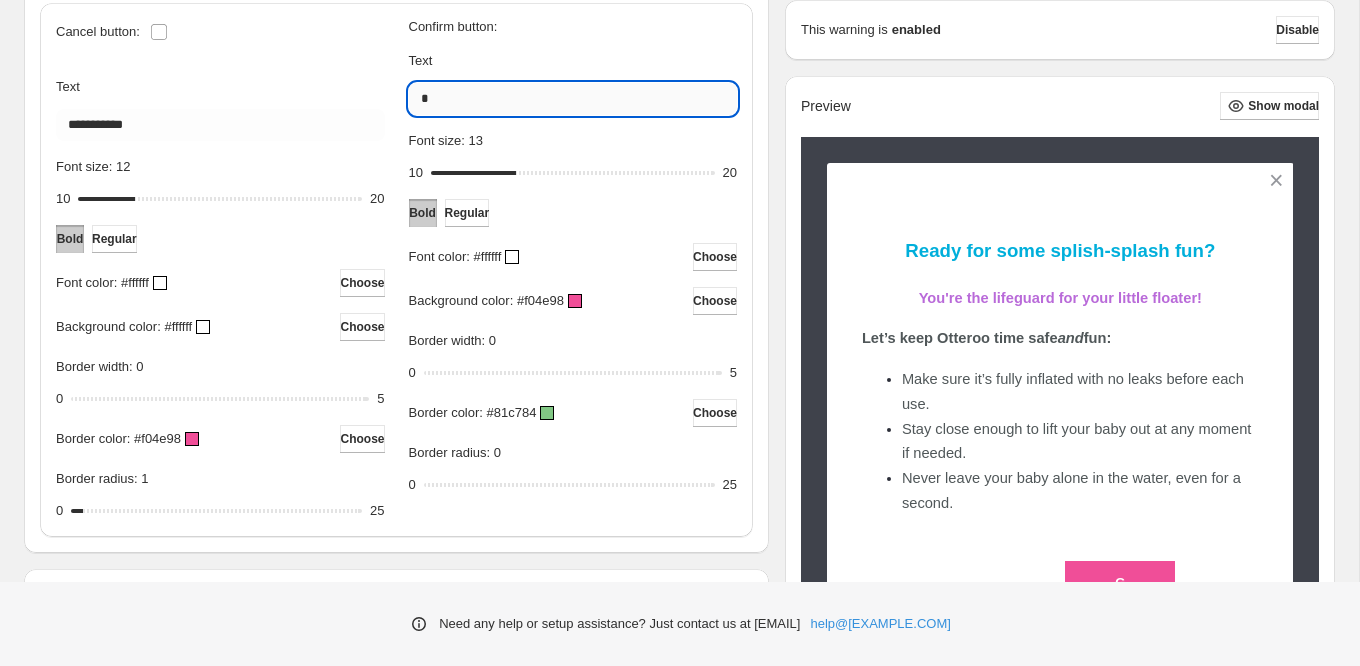 click on "*" at bounding box center (573, 99) 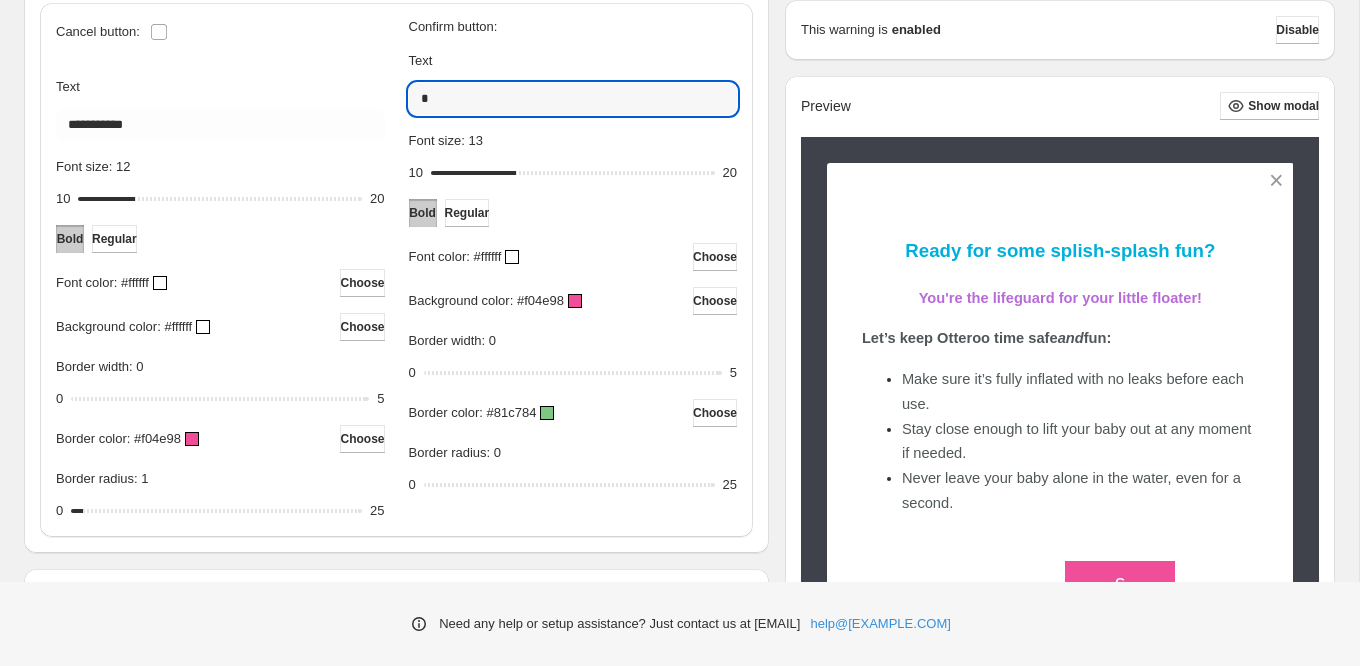 type on "**********" 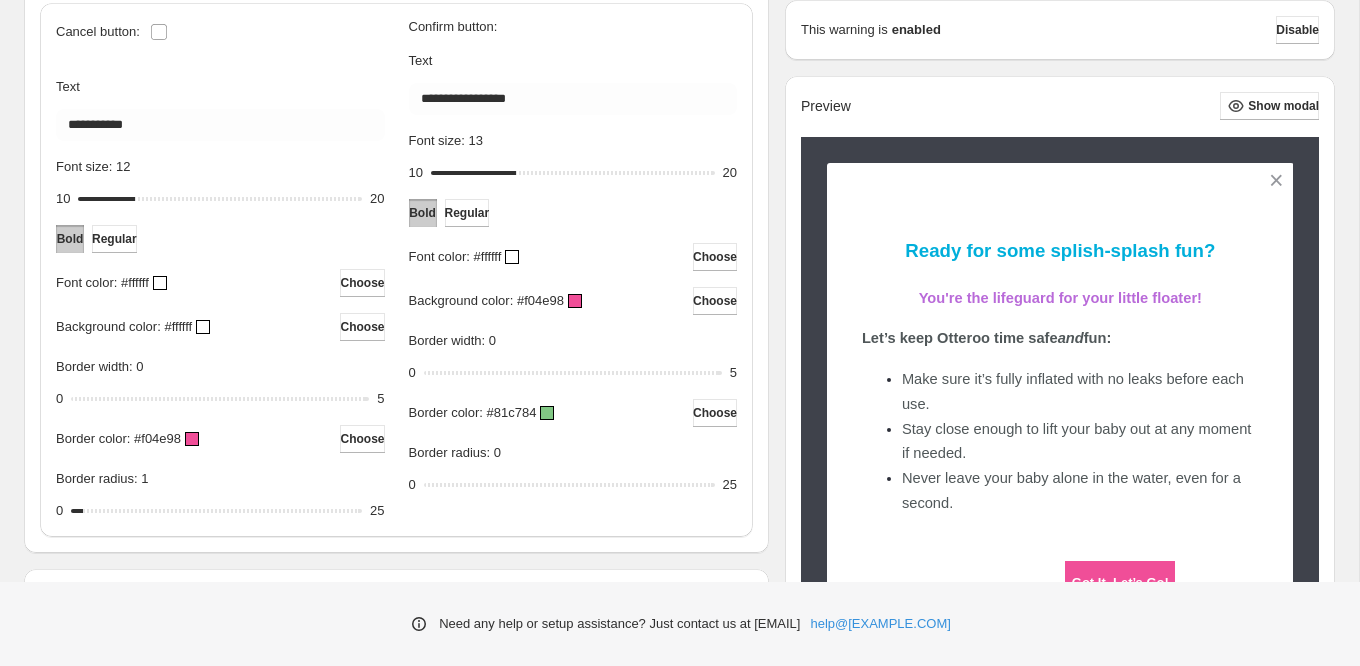 scroll, scrollTop: 0, scrollLeft: 0, axis: both 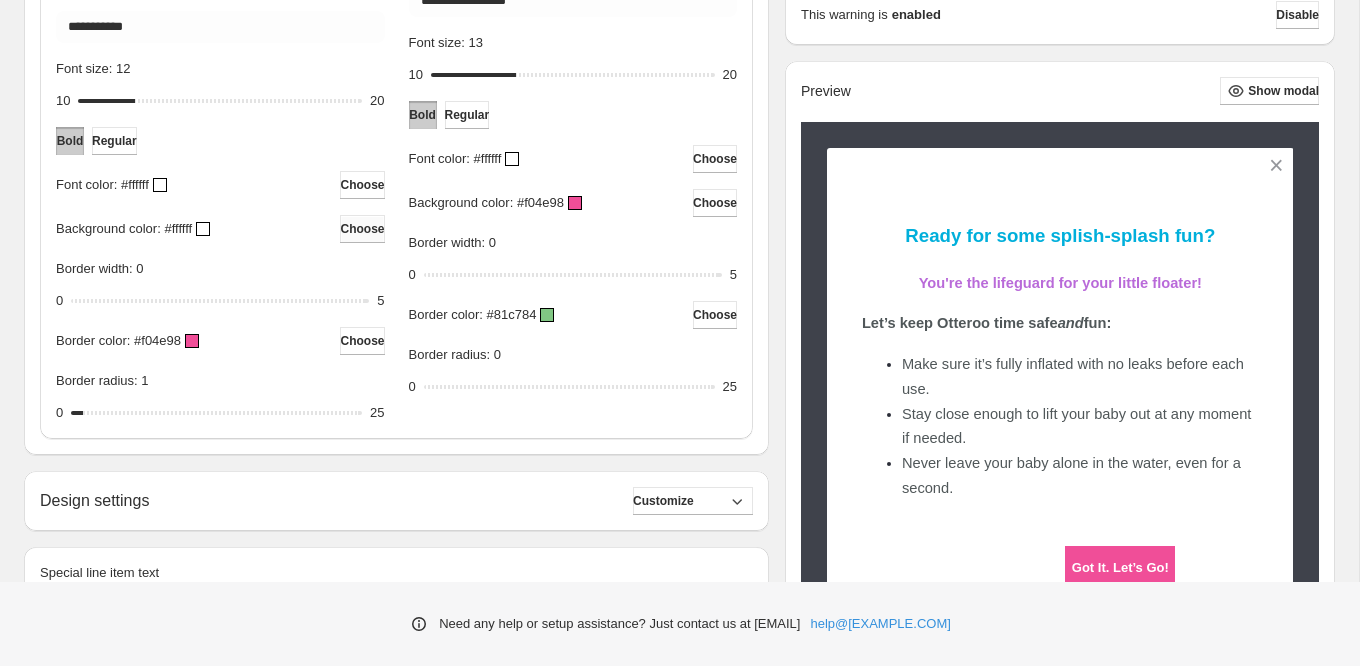 click on "Choose" at bounding box center (362, 229) 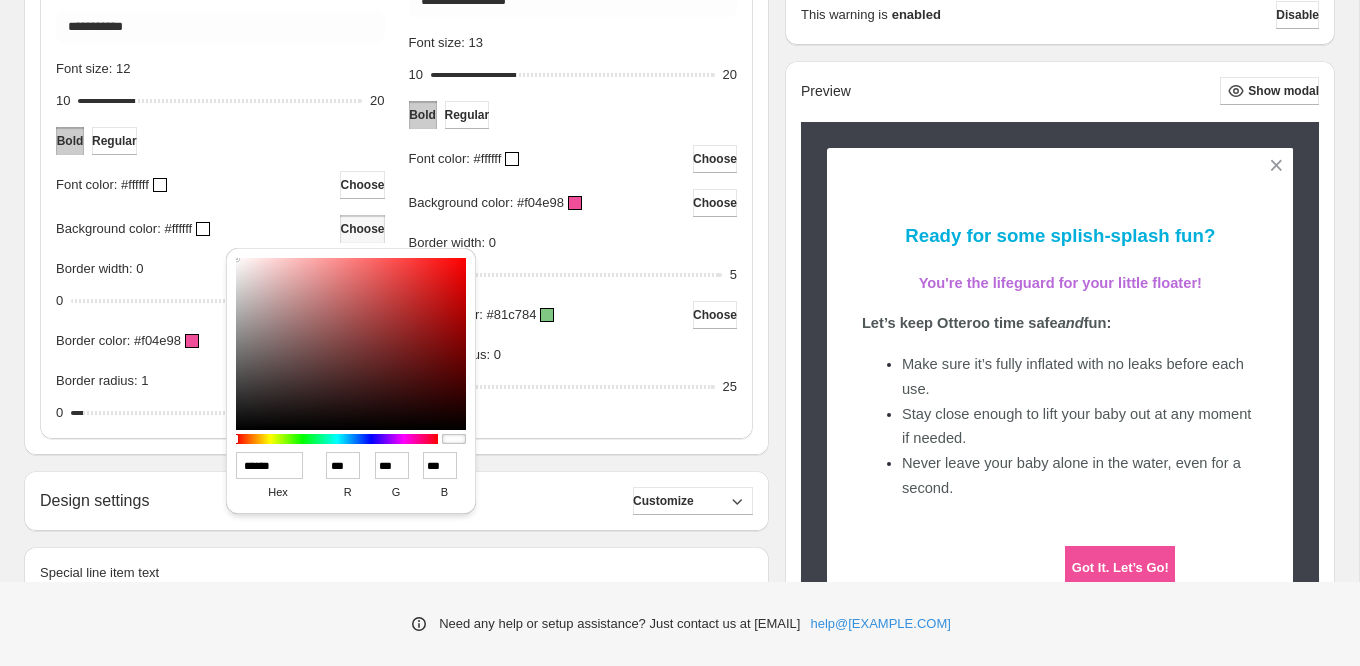 drag, startPoint x: 287, startPoint y: 471, endPoint x: 235, endPoint y: 459, distance: 53.366657 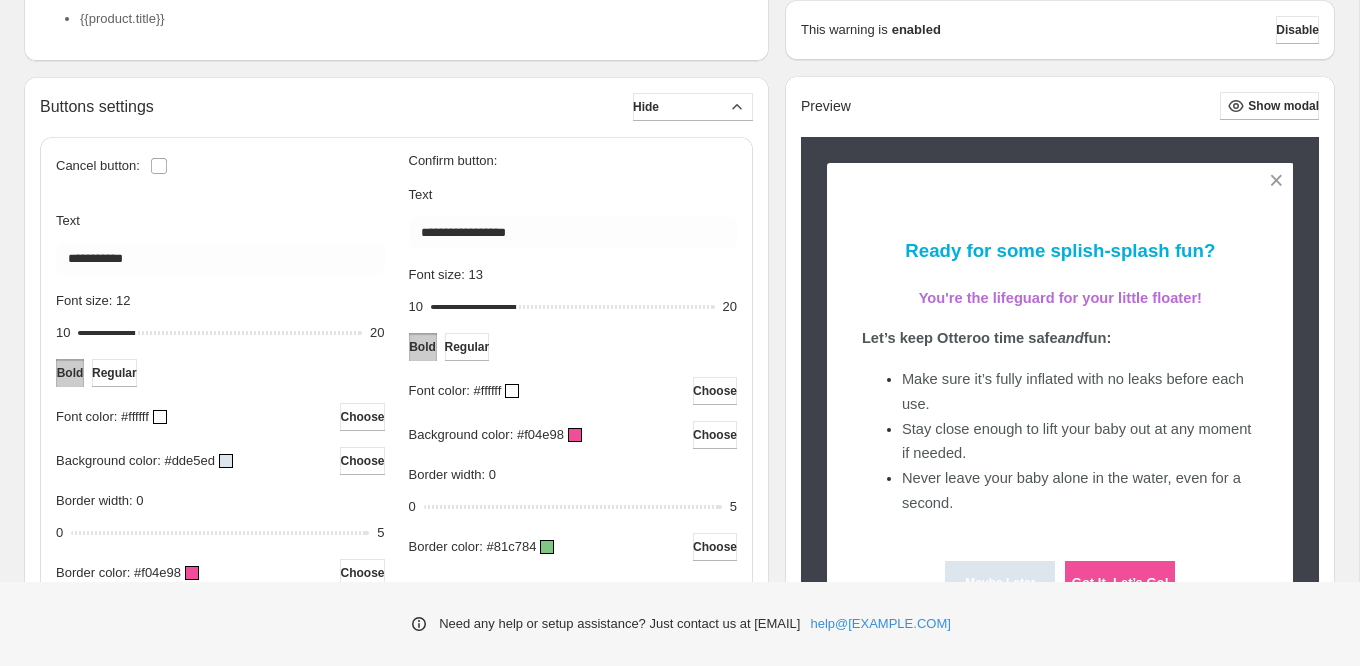 scroll, scrollTop: 535, scrollLeft: 0, axis: vertical 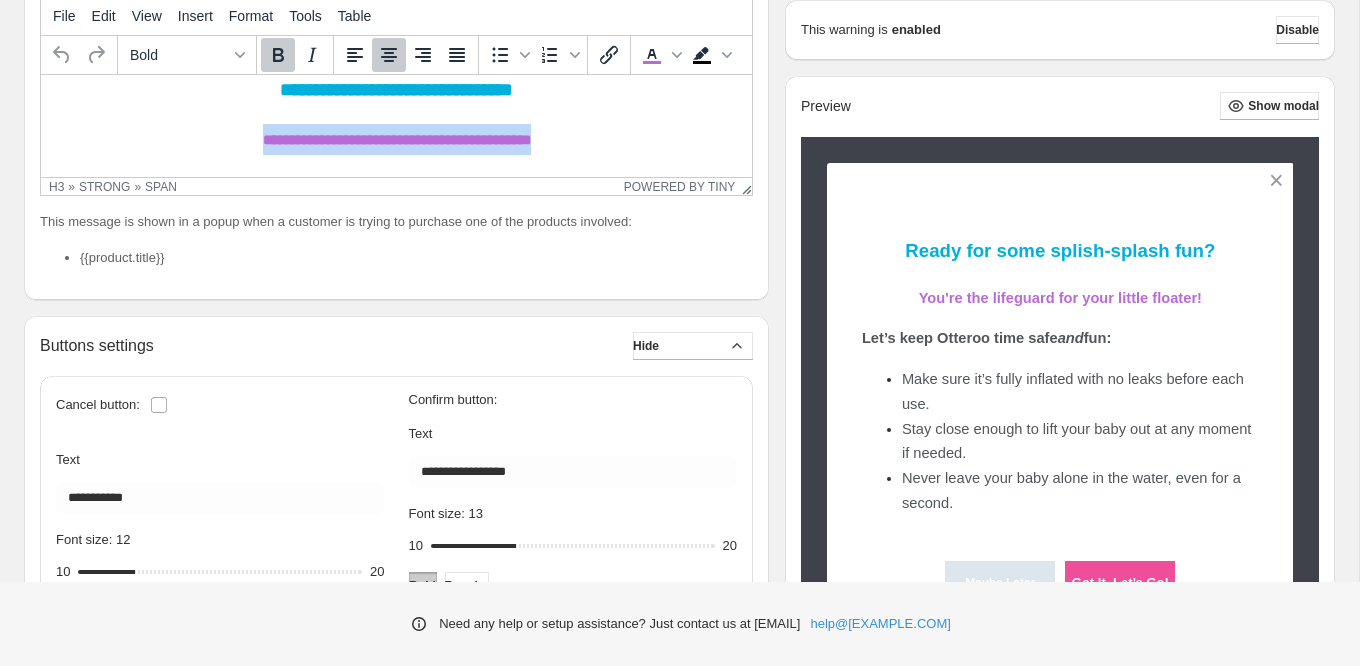 drag, startPoint x: 255, startPoint y: 155, endPoint x: 559, endPoint y: 167, distance: 304.23676 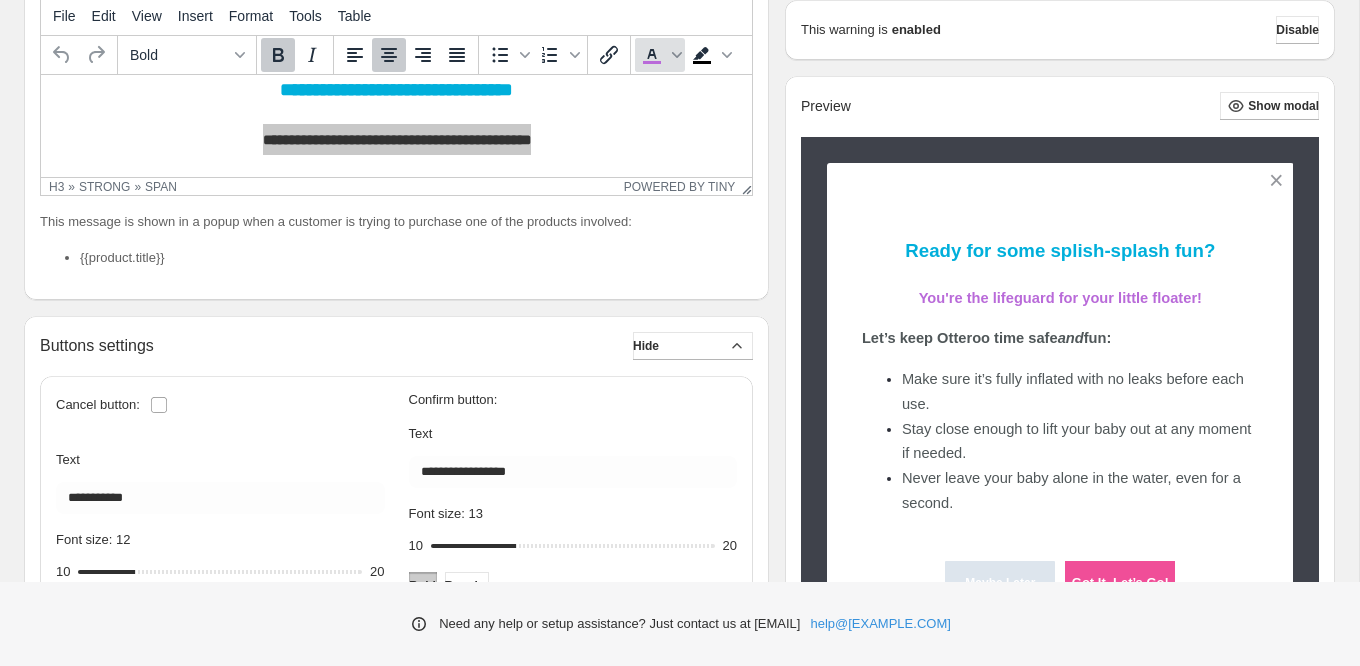 click 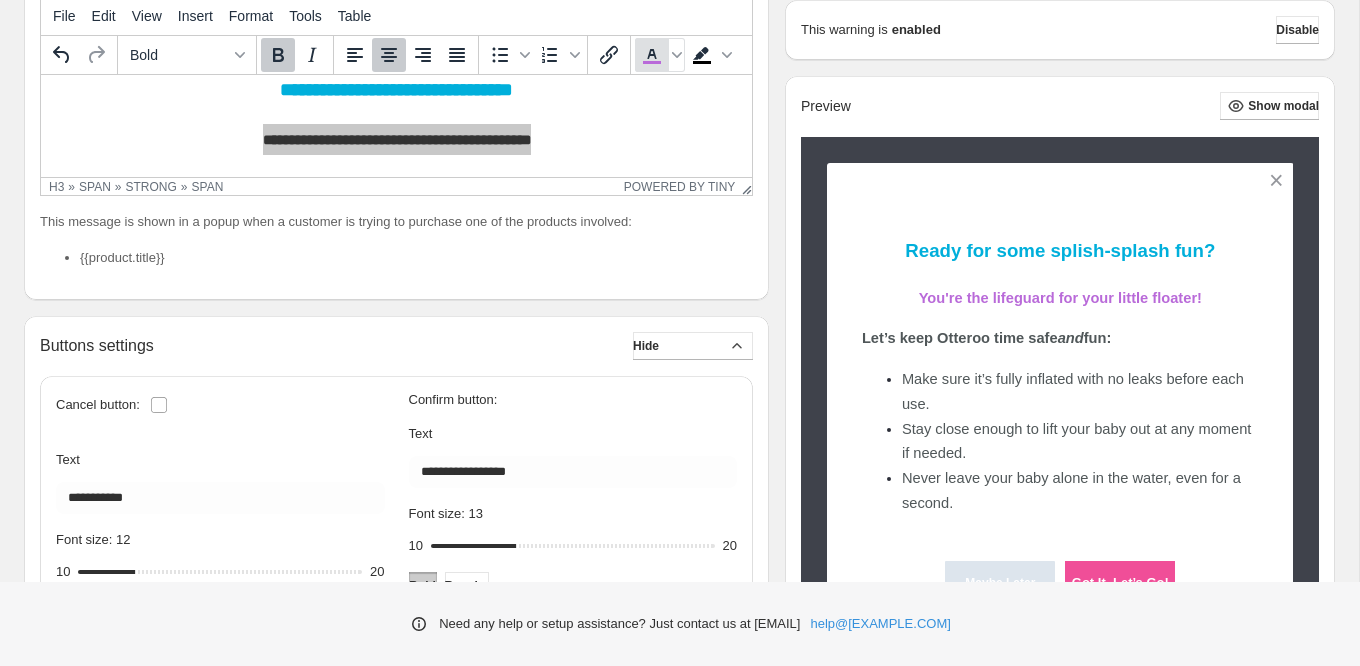 scroll, scrollTop: 0, scrollLeft: 0, axis: both 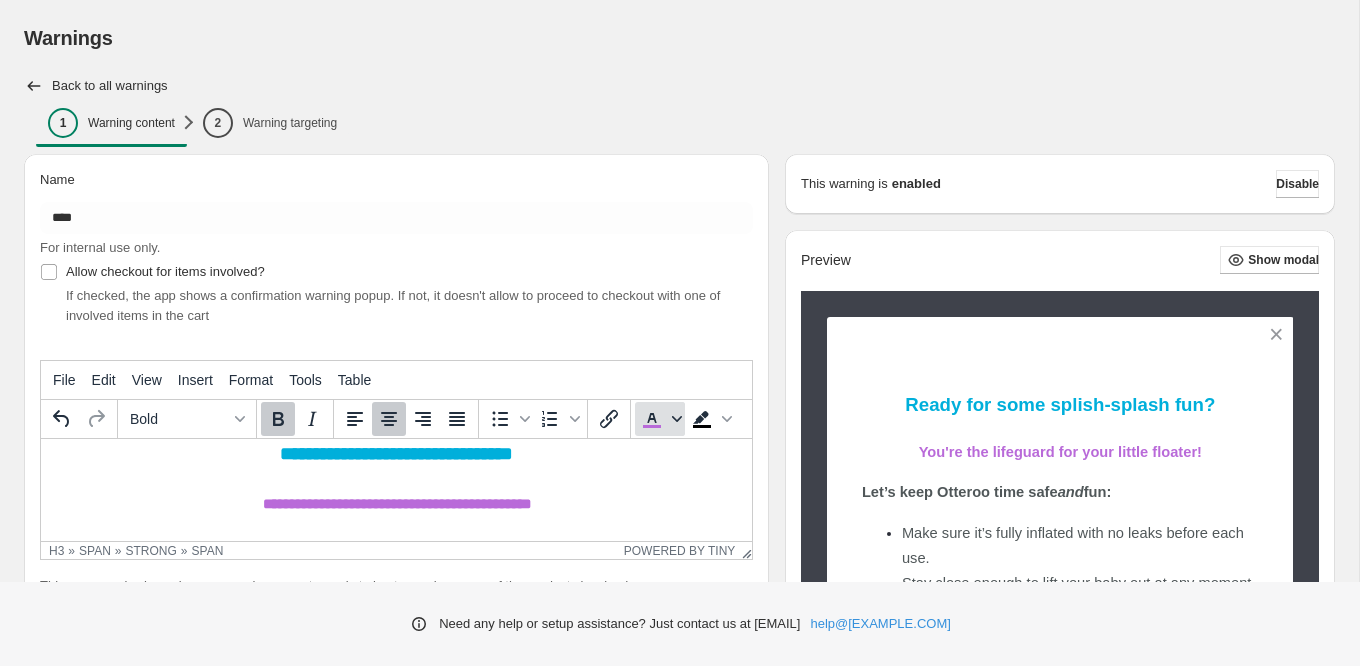 click 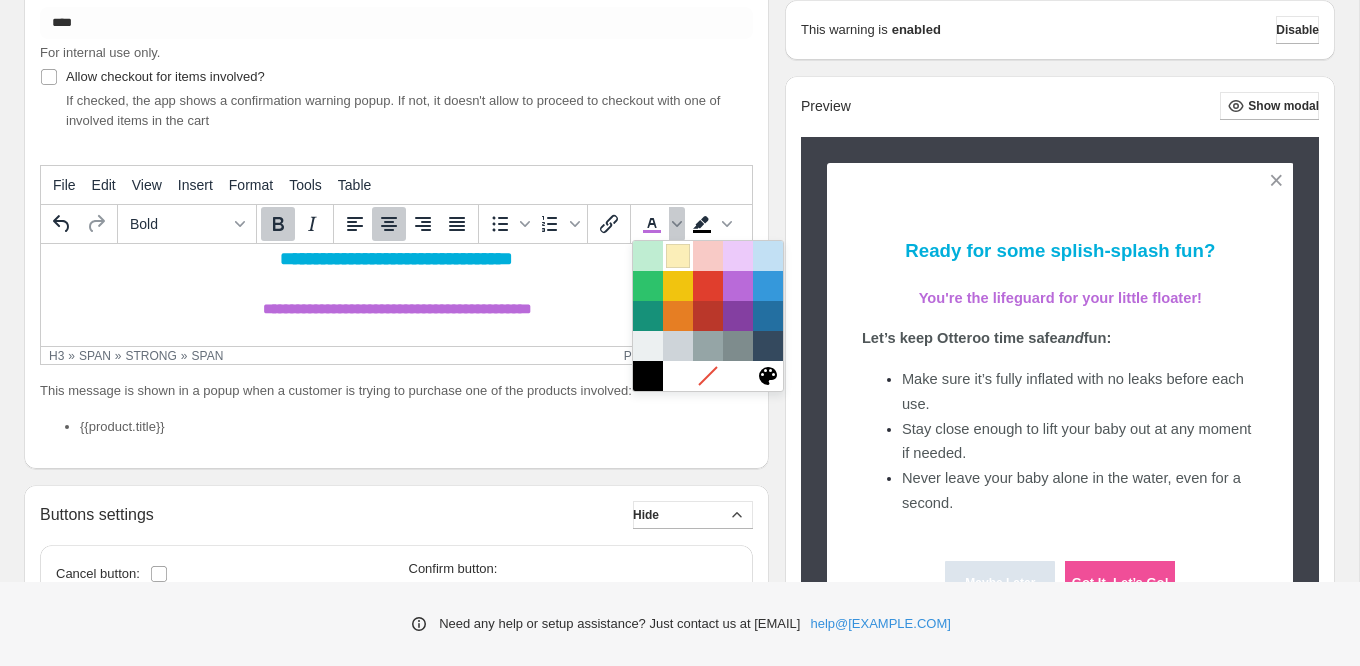 scroll, scrollTop: 224, scrollLeft: 0, axis: vertical 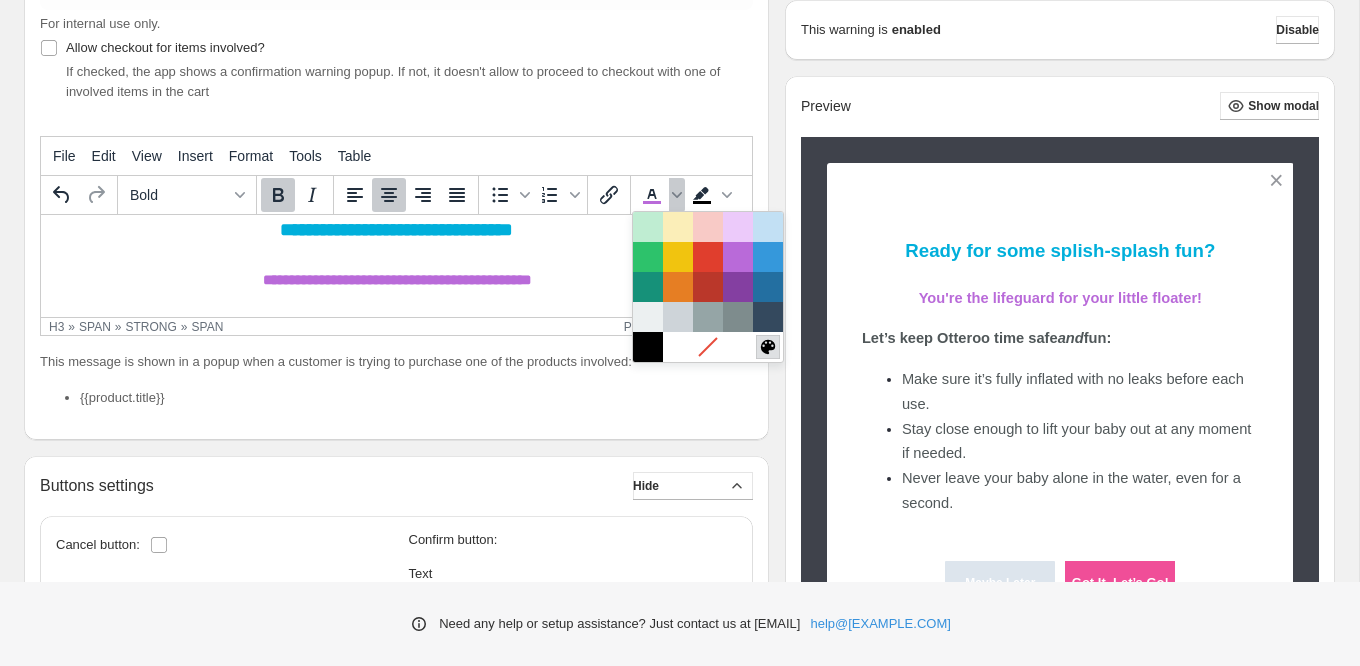 click 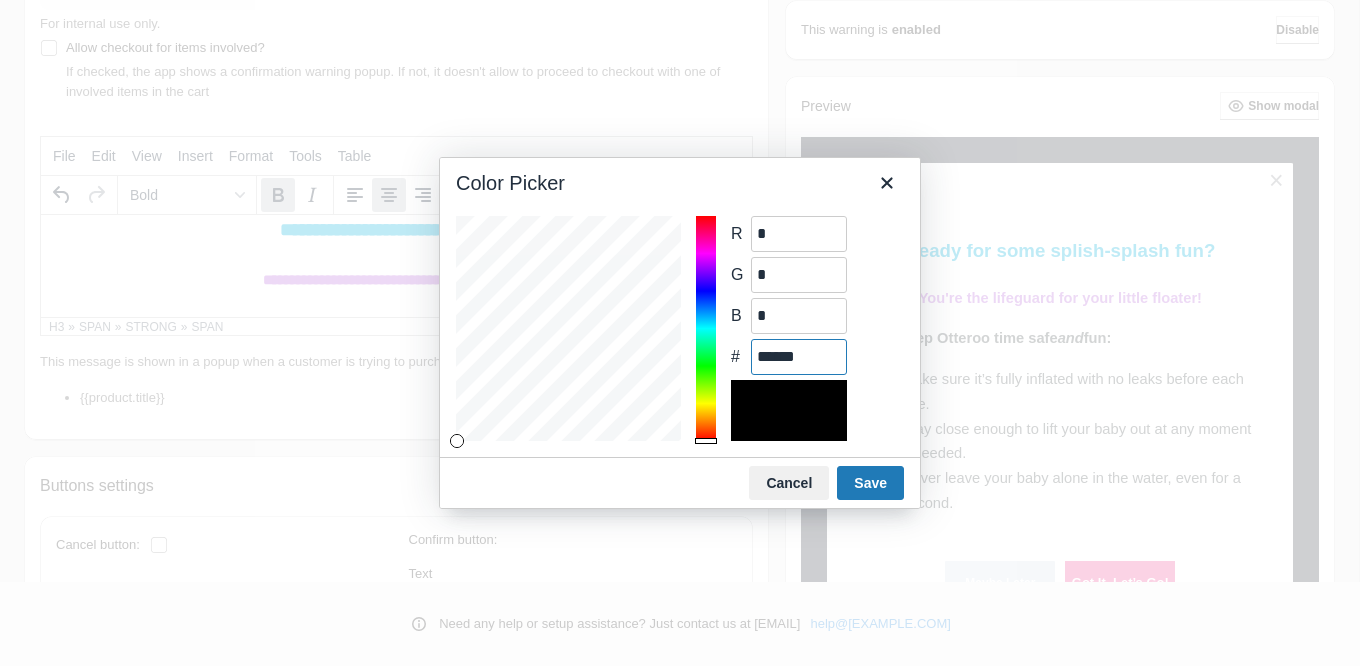click on "******" at bounding box center [799, 357] 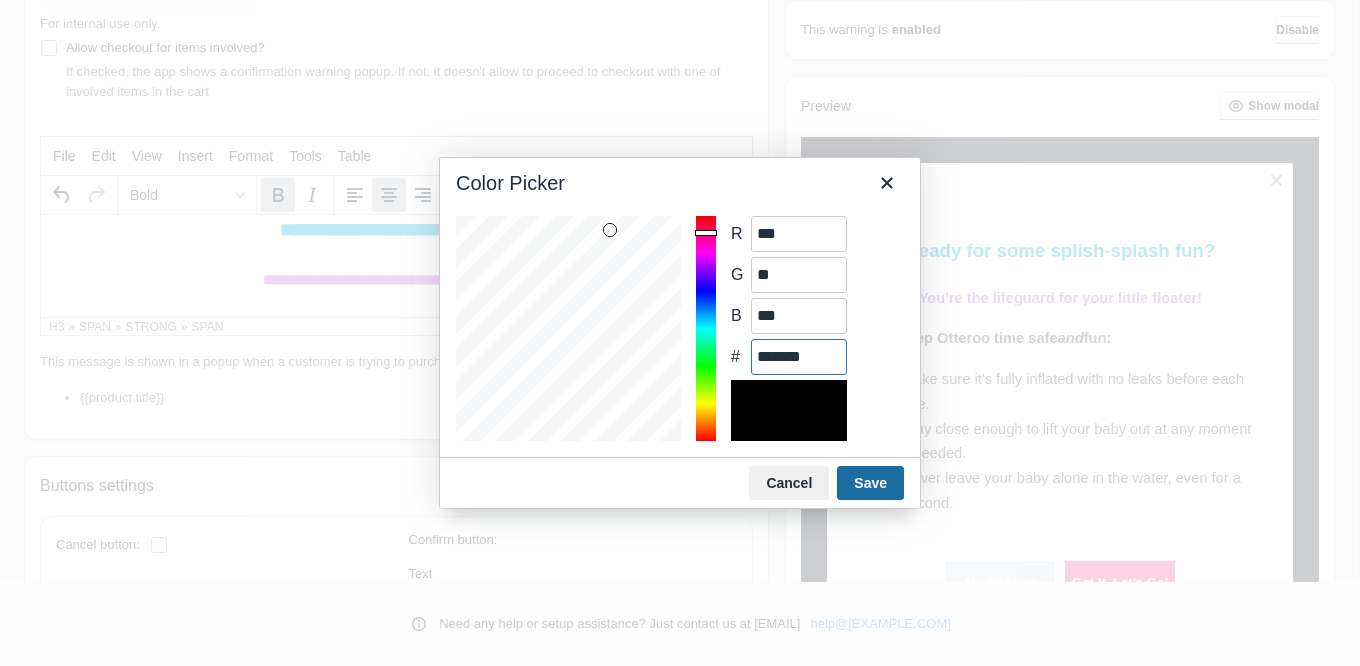 click on "Save" at bounding box center (870, 483) 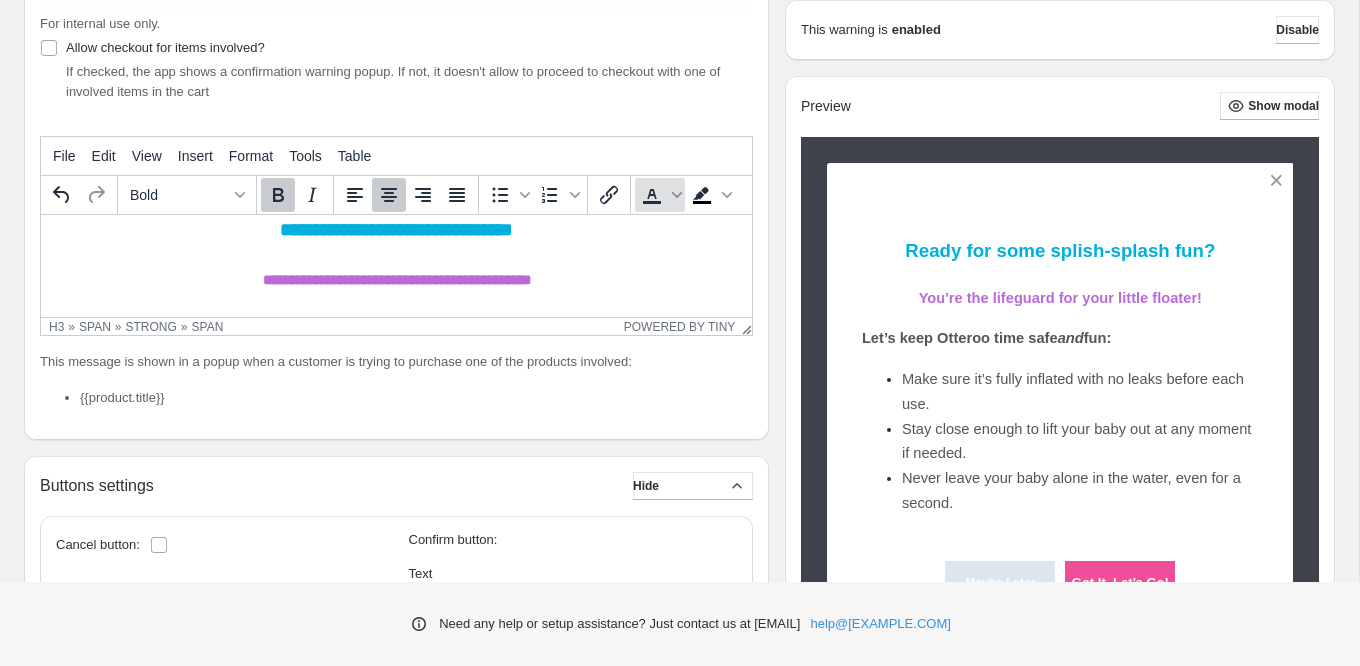 click at bounding box center [652, 195] 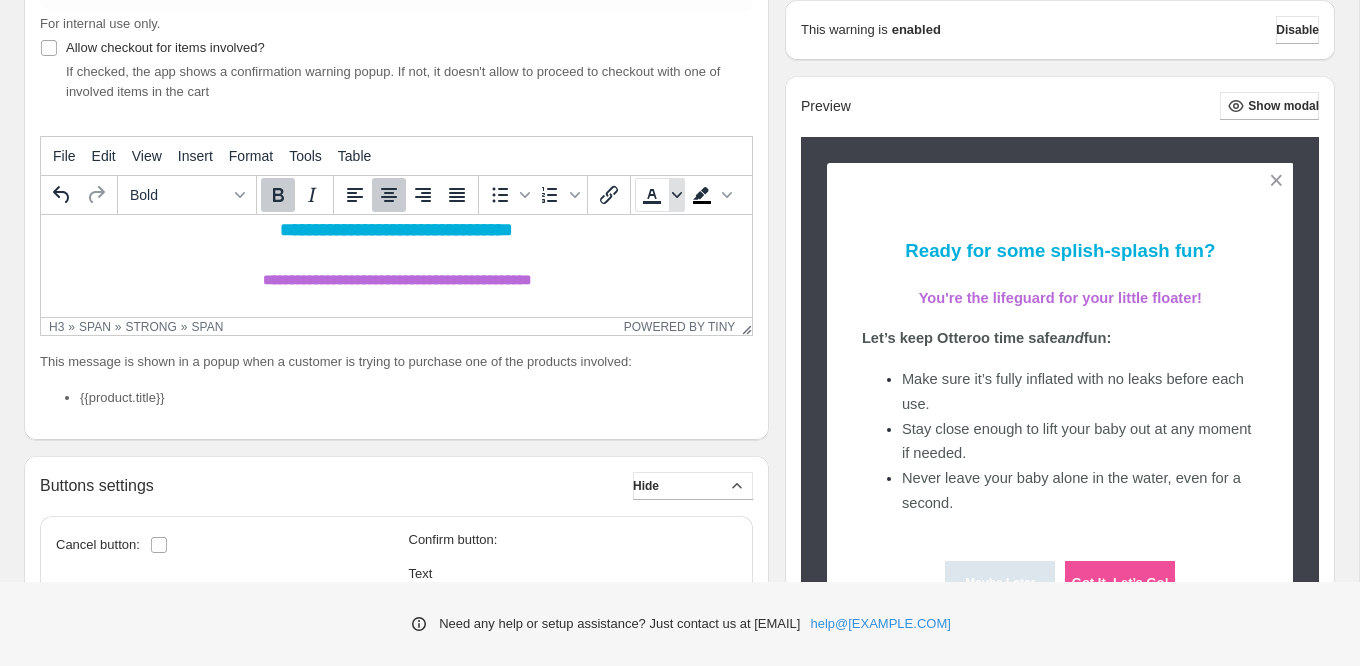 click at bounding box center [677, 195] 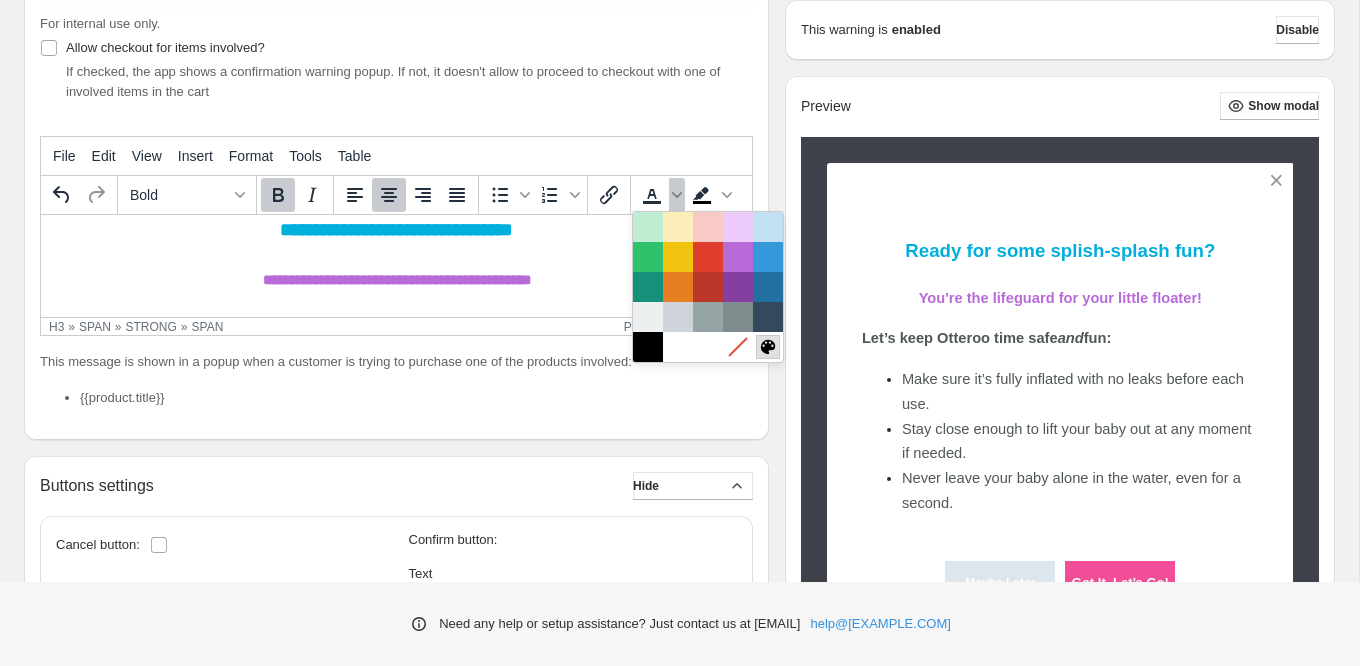 click 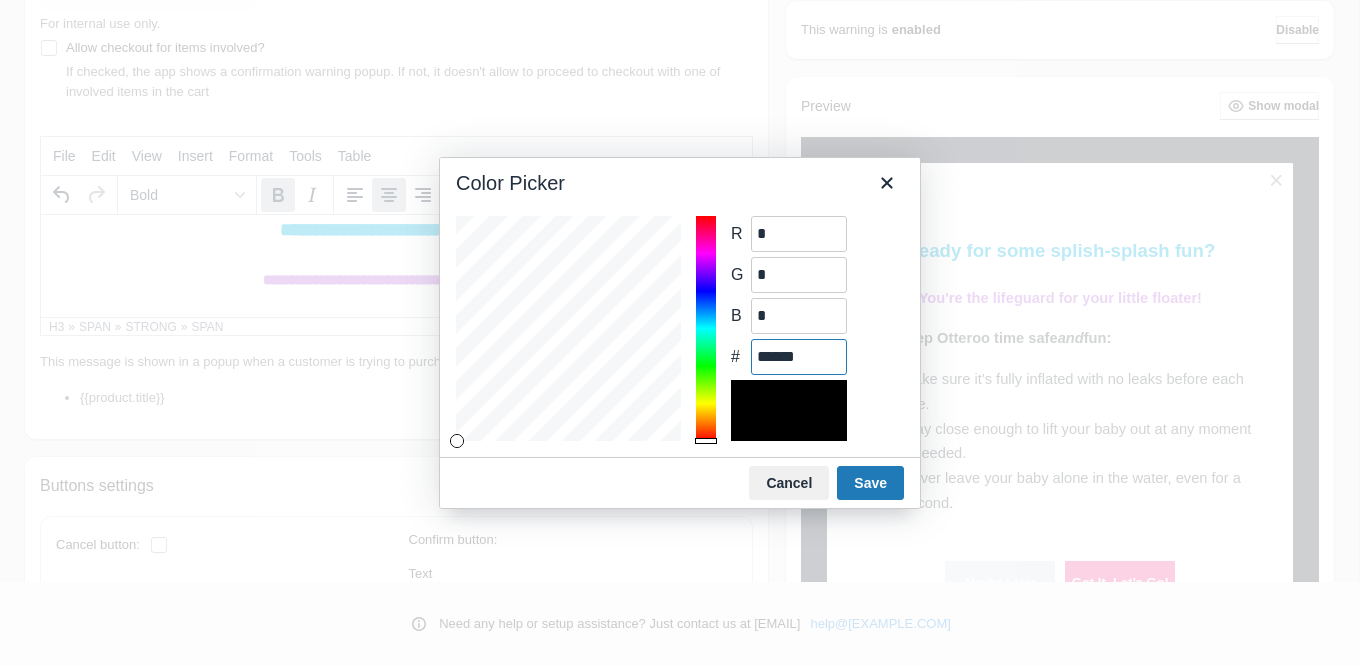 click on "******" at bounding box center (799, 357) 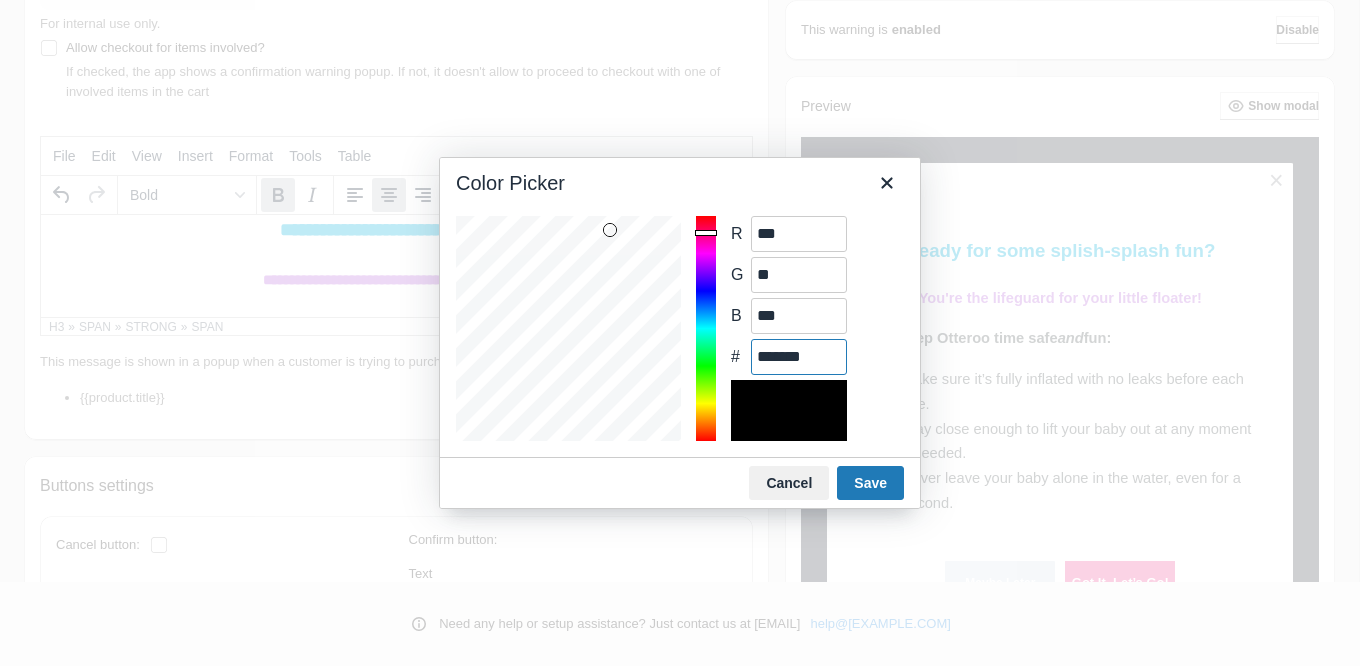 click on "*******" at bounding box center (799, 357) 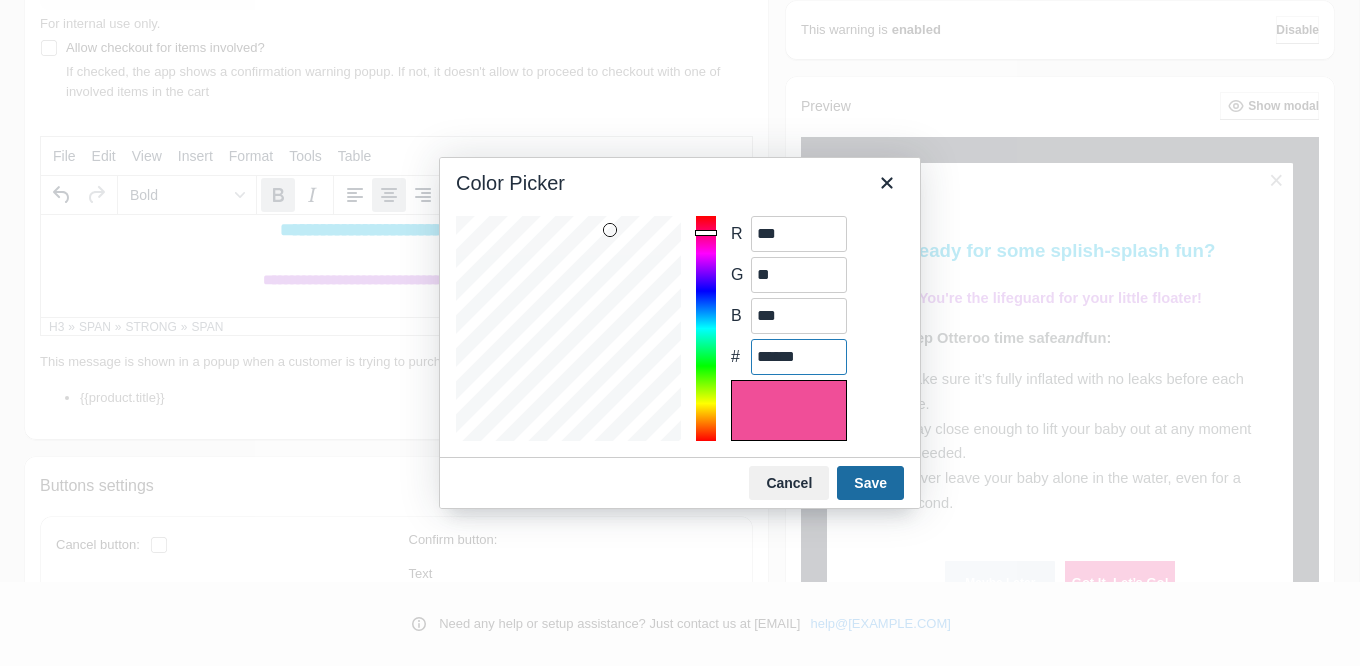 click on "Save" at bounding box center (870, 483) 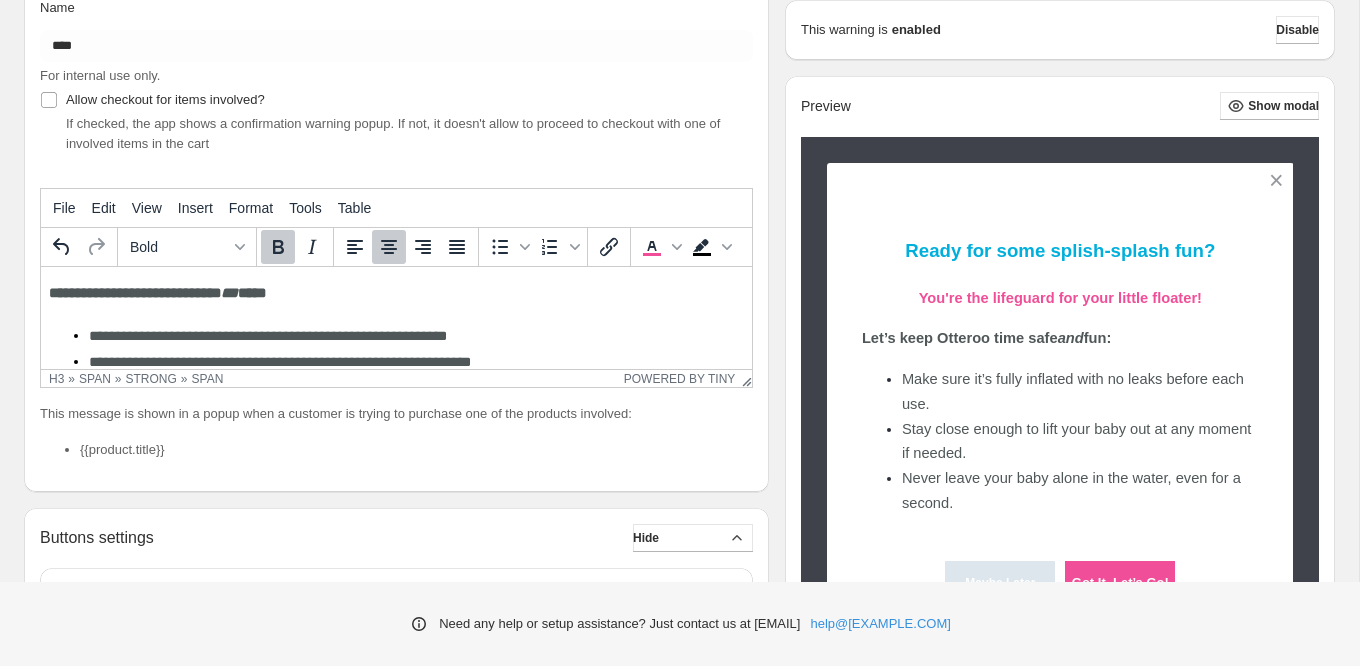 scroll, scrollTop: 97, scrollLeft: 0, axis: vertical 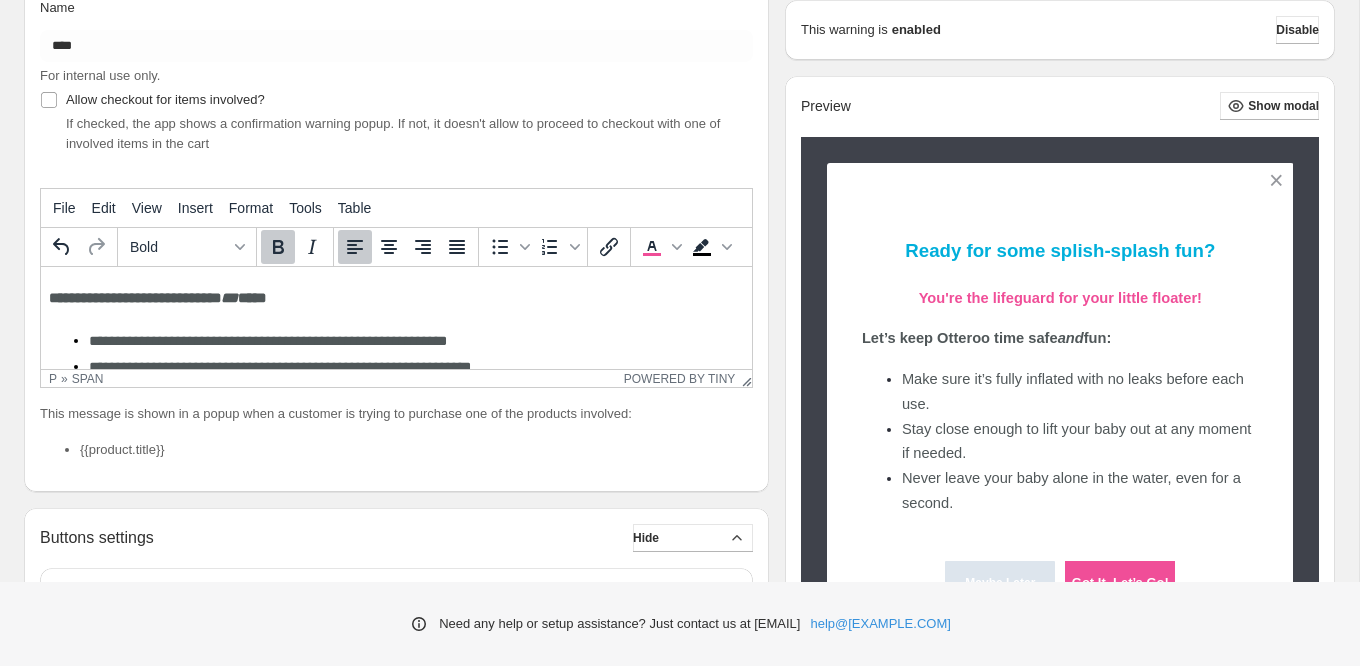 click on "***" at bounding box center [229, 298] 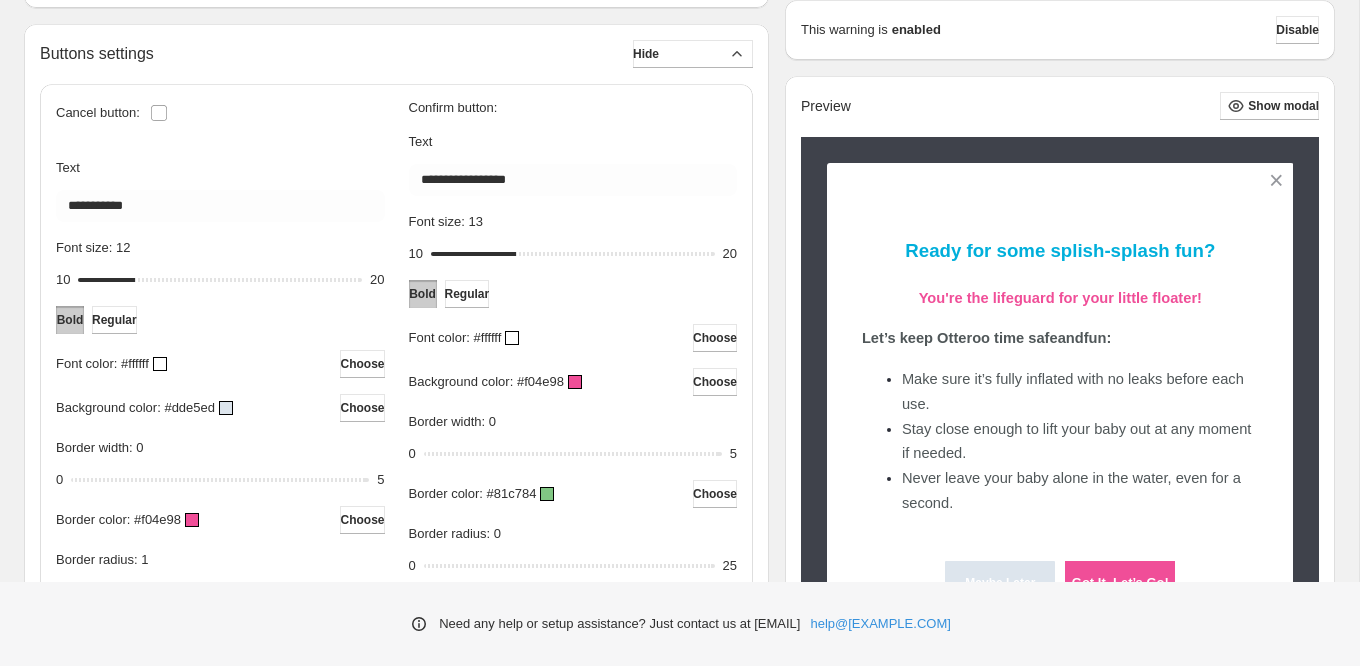 scroll, scrollTop: 963, scrollLeft: 0, axis: vertical 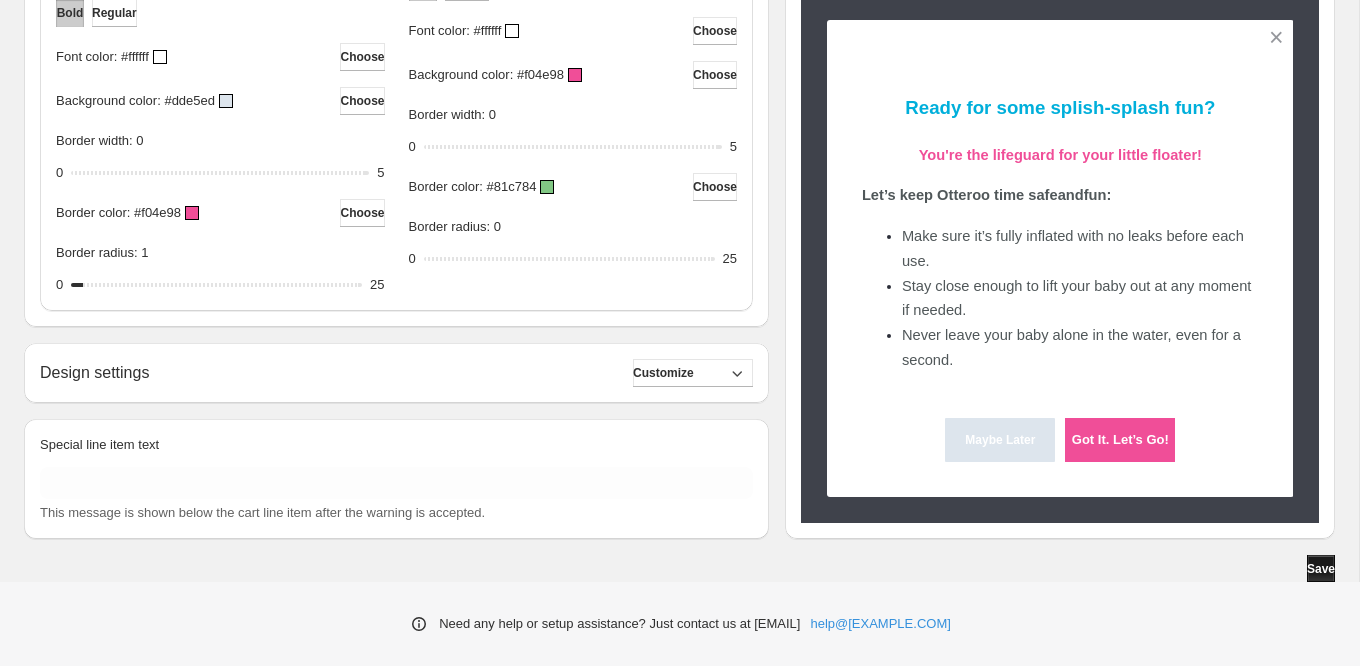 click on "Save" at bounding box center [1321, 569] 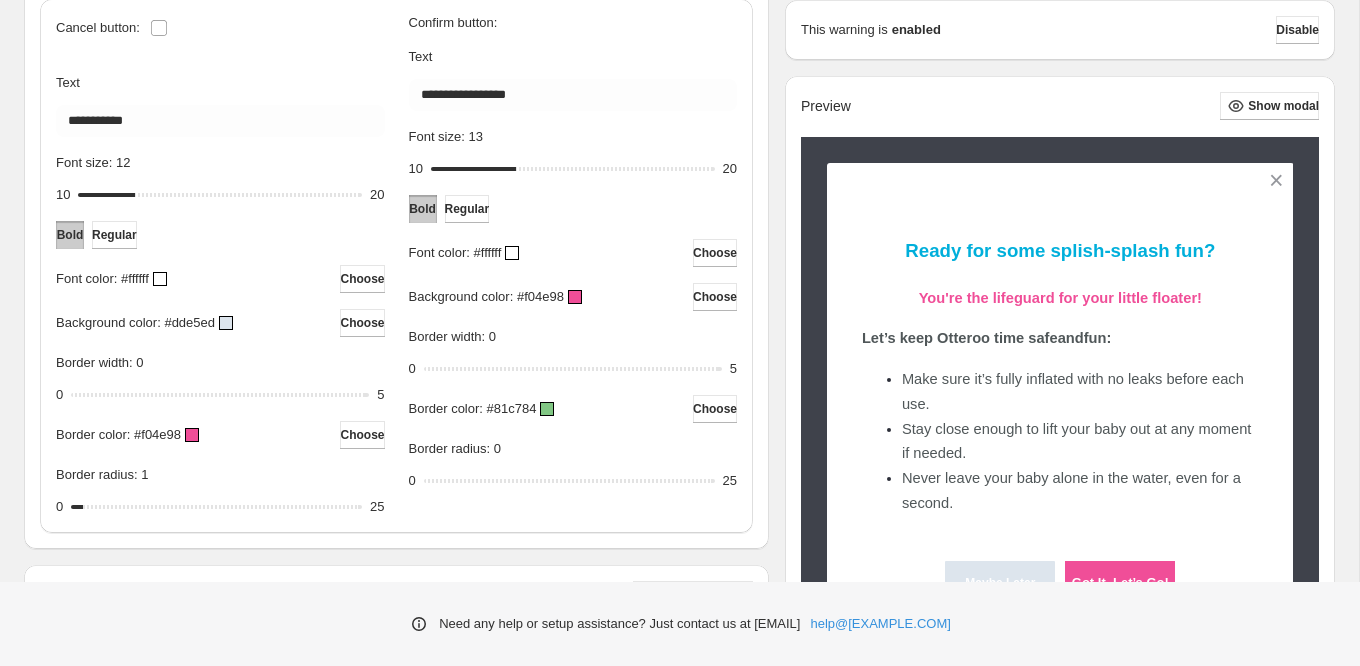 scroll, scrollTop: 682, scrollLeft: 0, axis: vertical 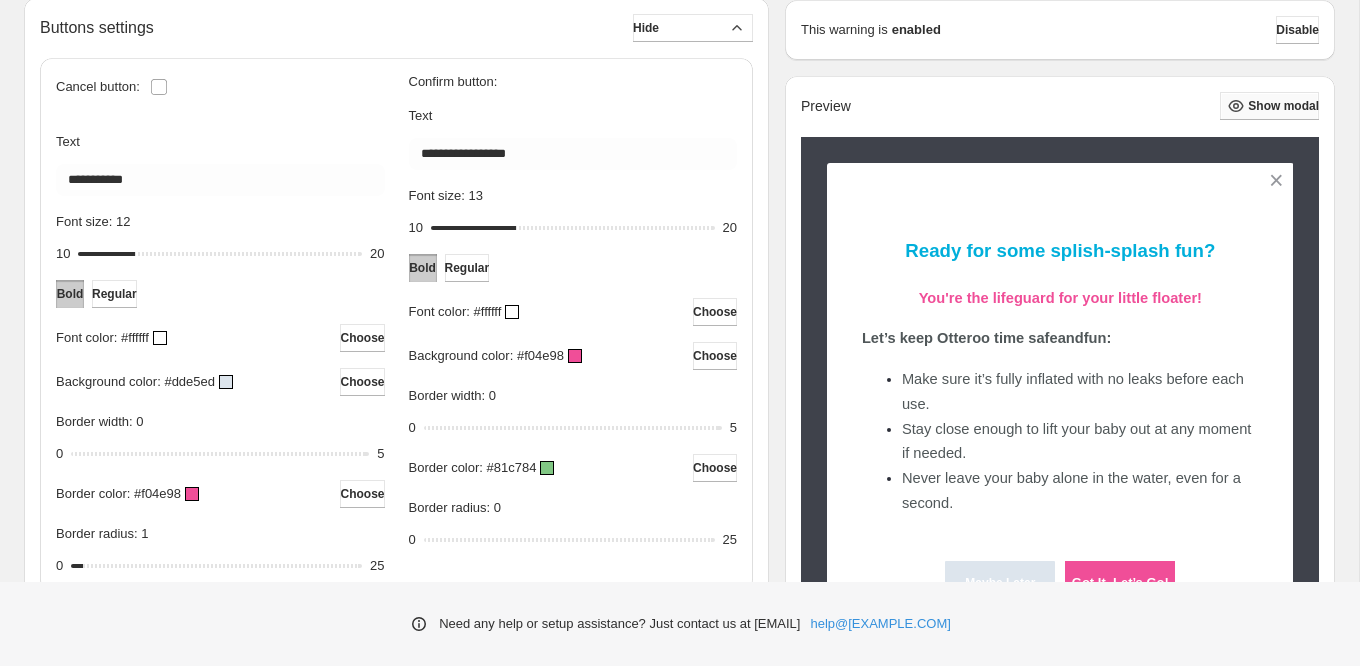 click on "Show modal" at bounding box center [1283, 106] 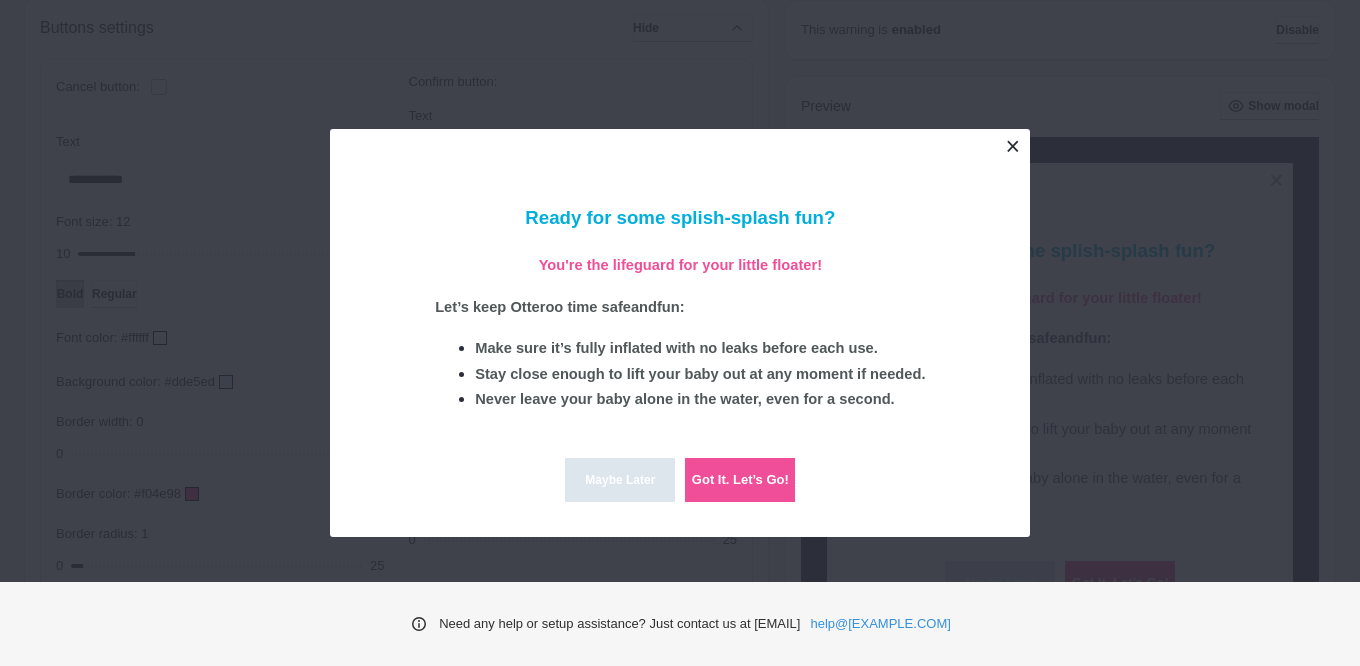 click at bounding box center (1012, 146) 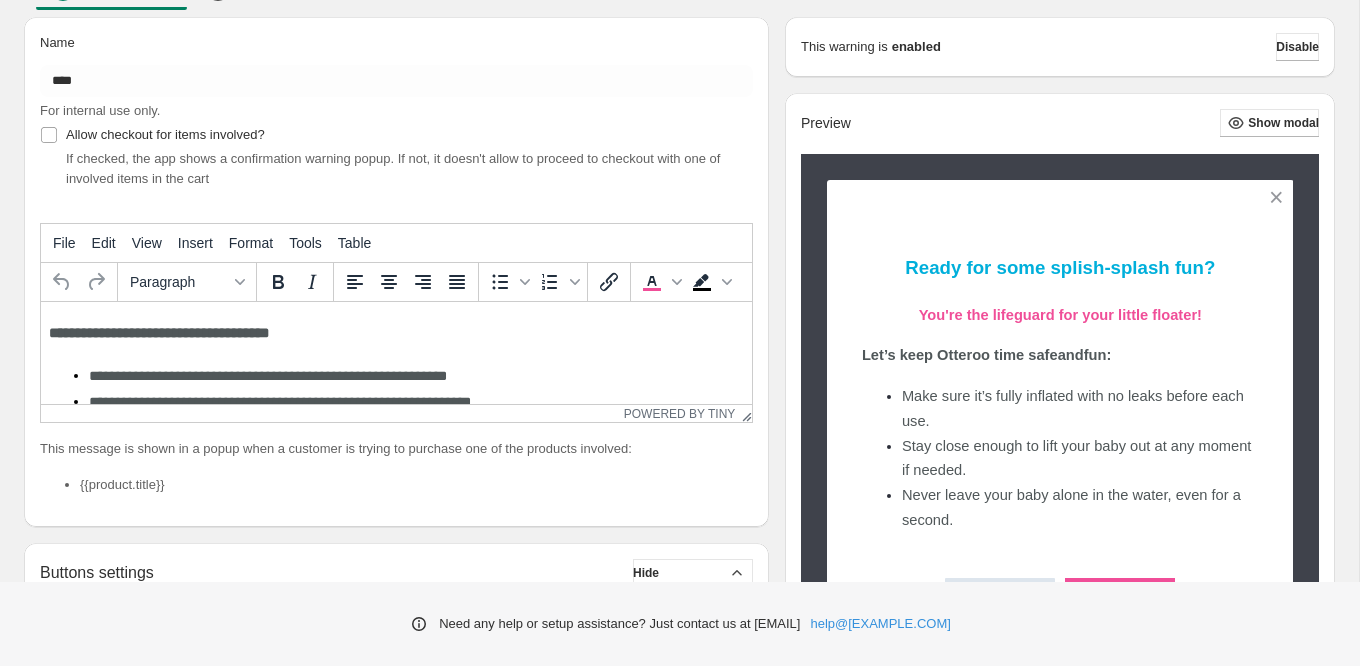 scroll, scrollTop: 91, scrollLeft: 0, axis: vertical 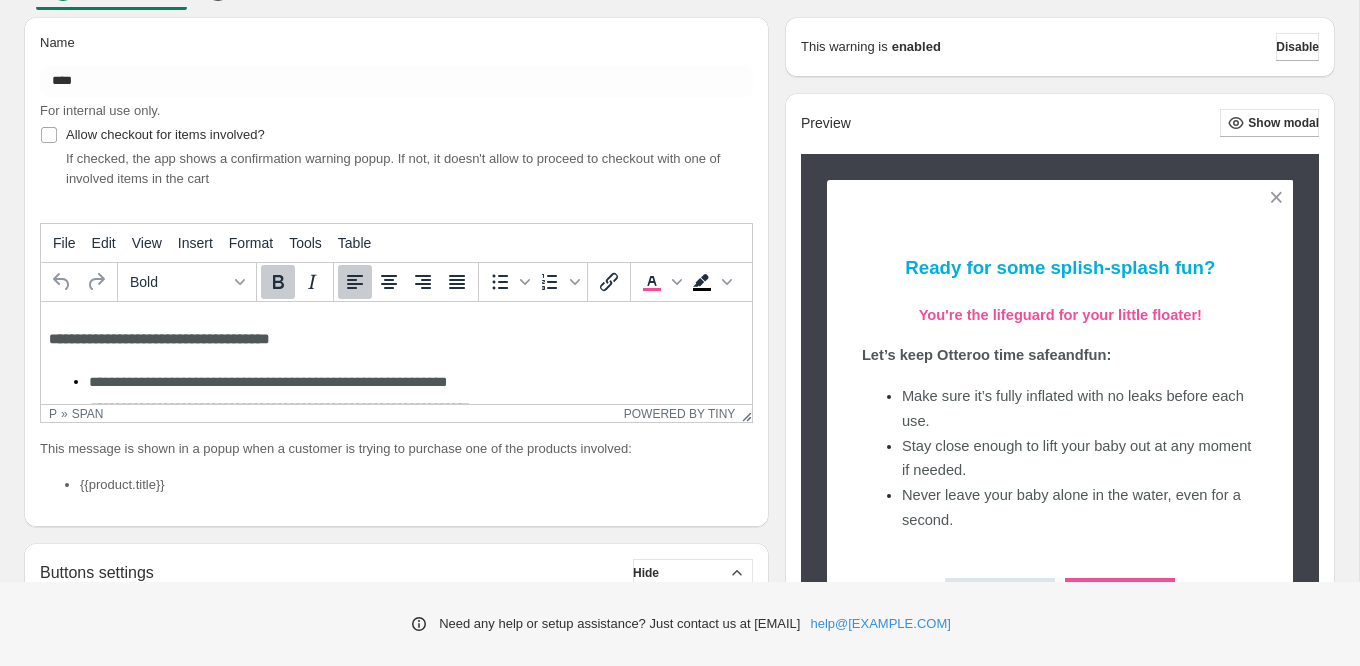 click on "**********" at bounding box center (396, 339) 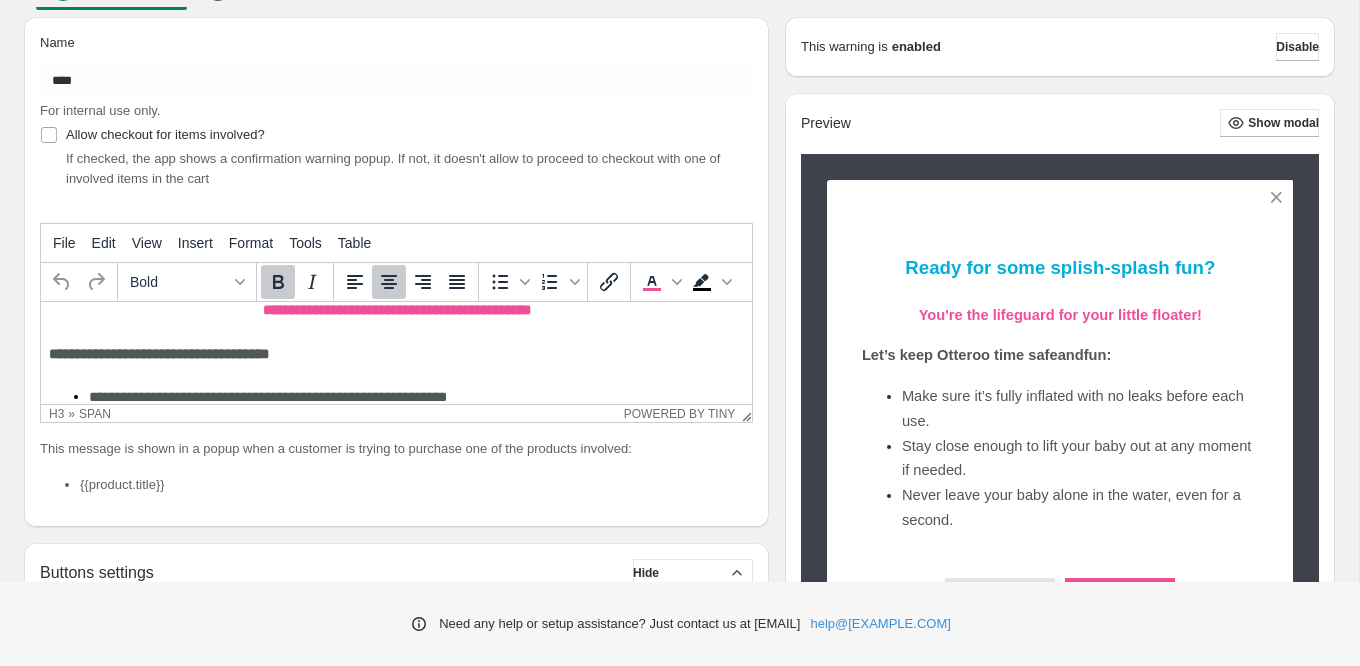 scroll, scrollTop: 0, scrollLeft: 0, axis: both 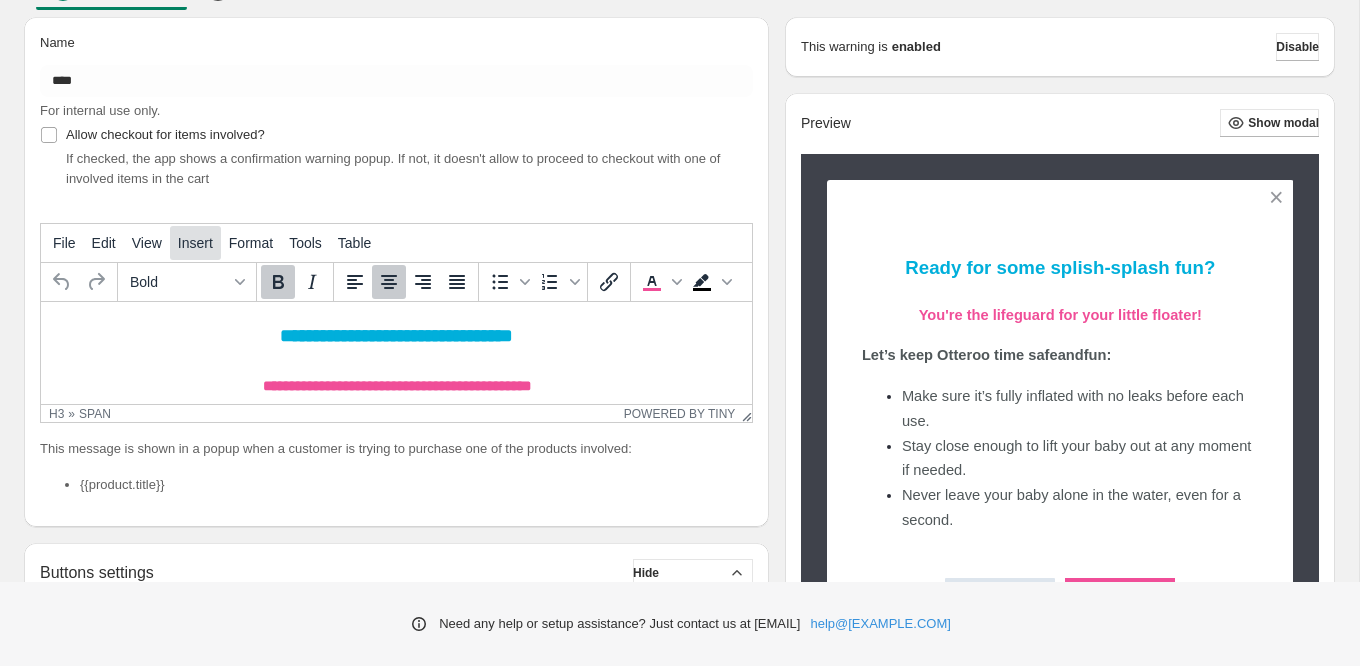 click on "Insert" at bounding box center [195, 243] 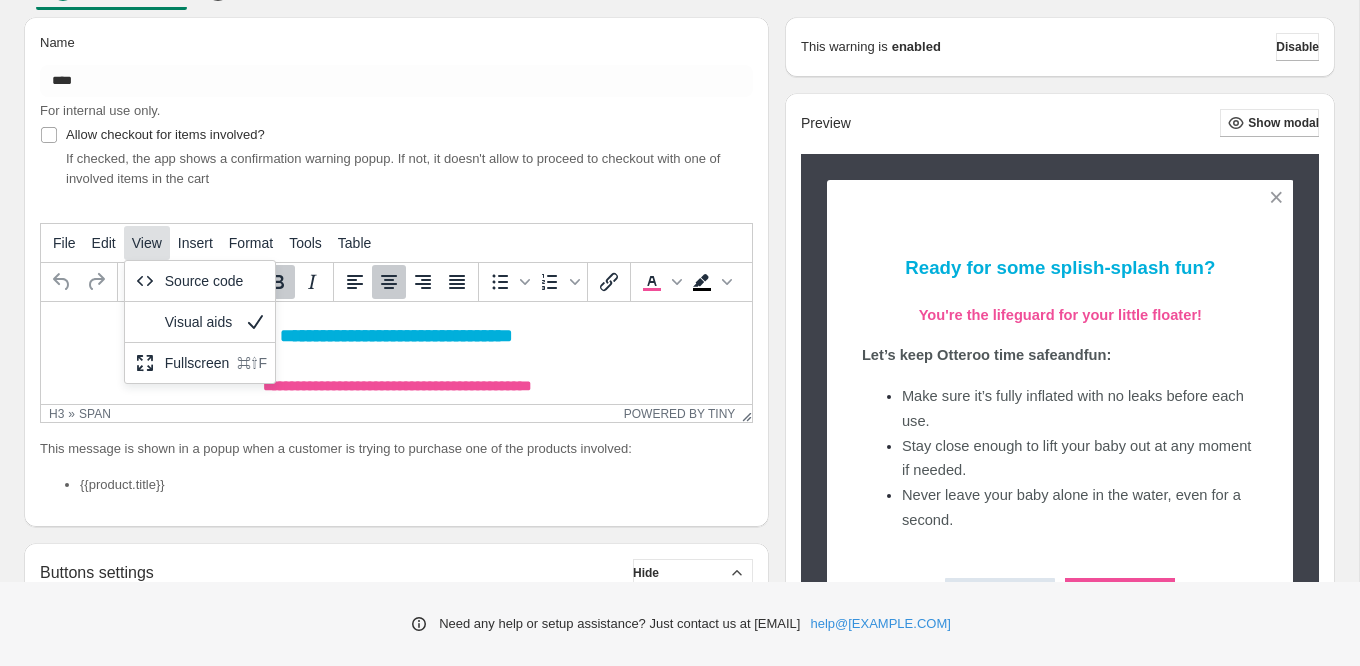 scroll, scrollTop: 133, scrollLeft: 0, axis: vertical 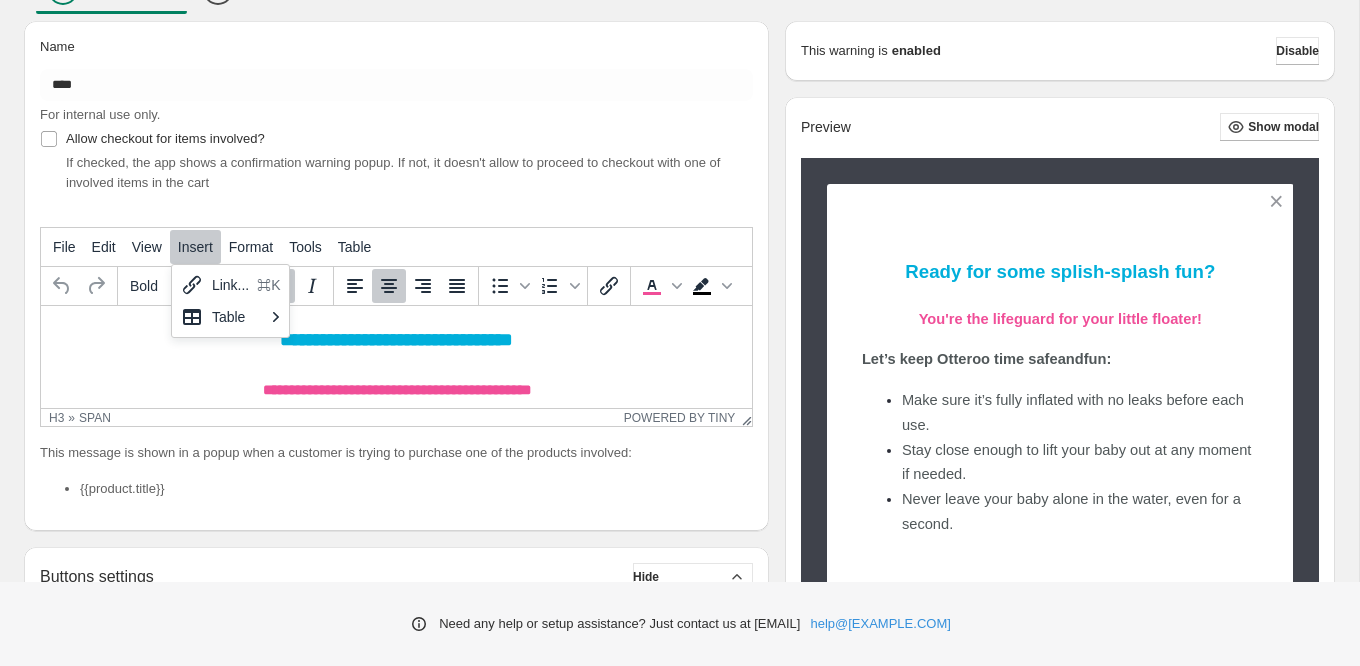 click on "**********" at bounding box center [396, 340] 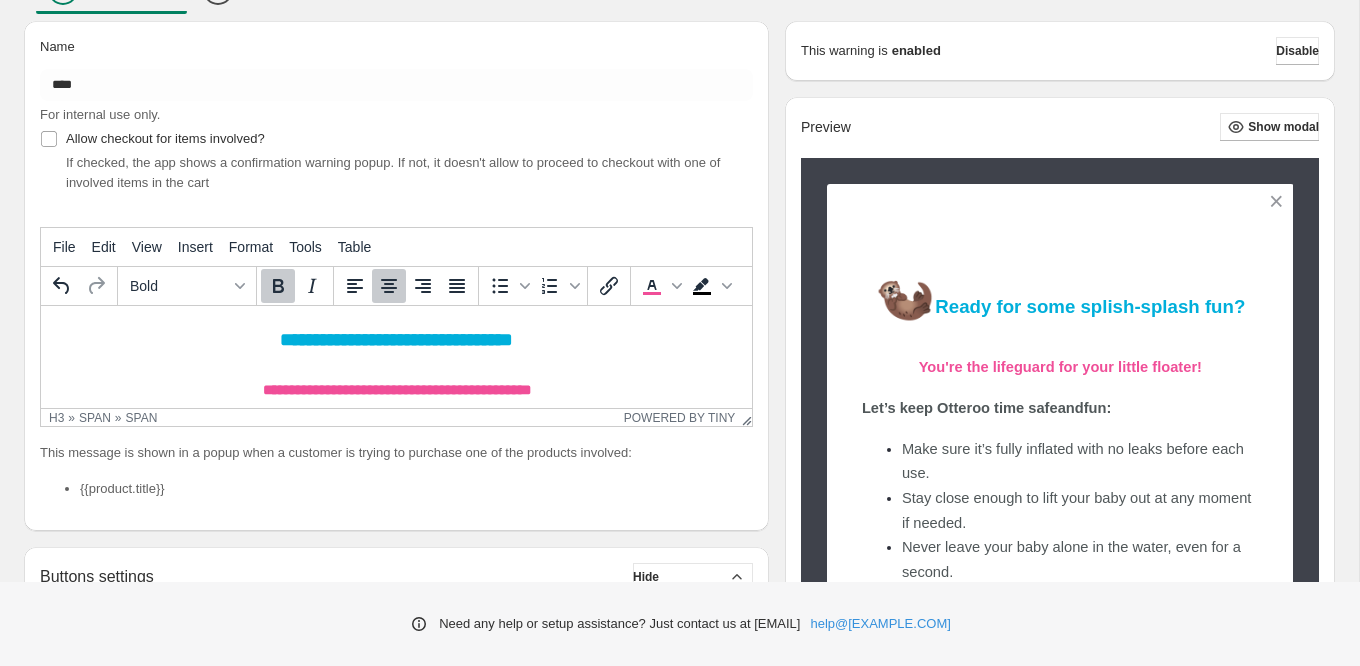 scroll, scrollTop: 108, scrollLeft: 0, axis: vertical 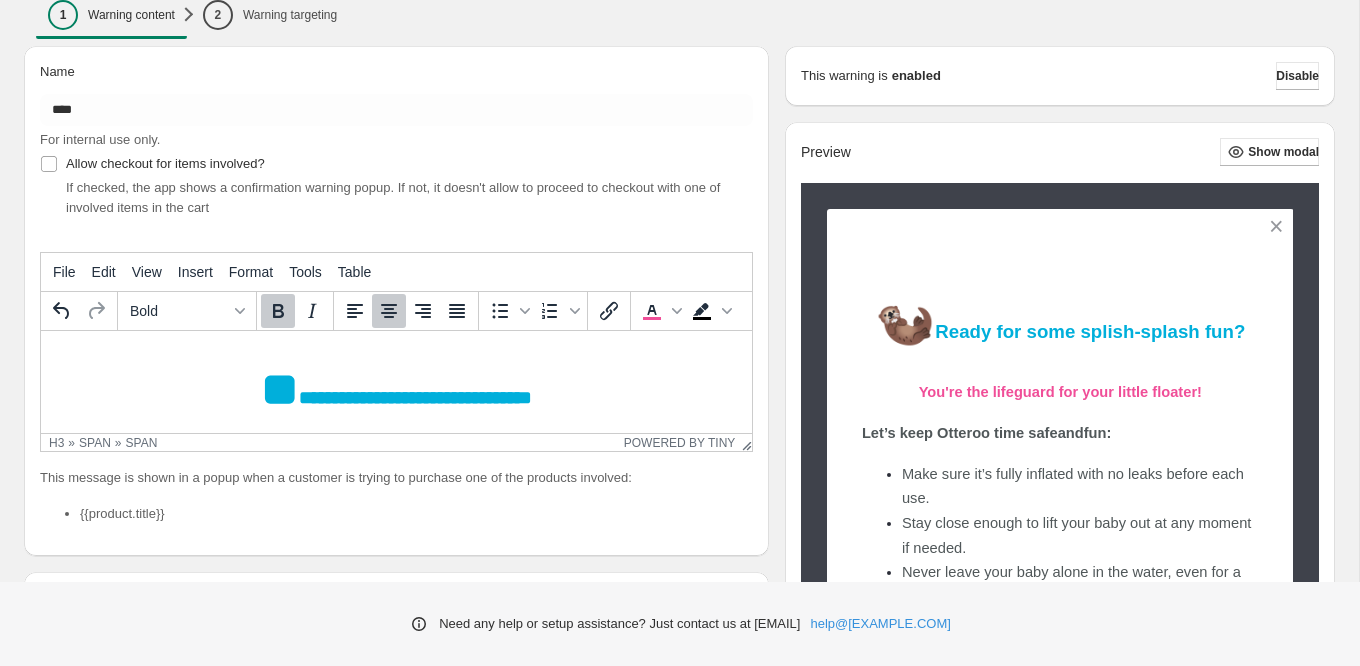 click on "**********" at bounding box center [396, 397] 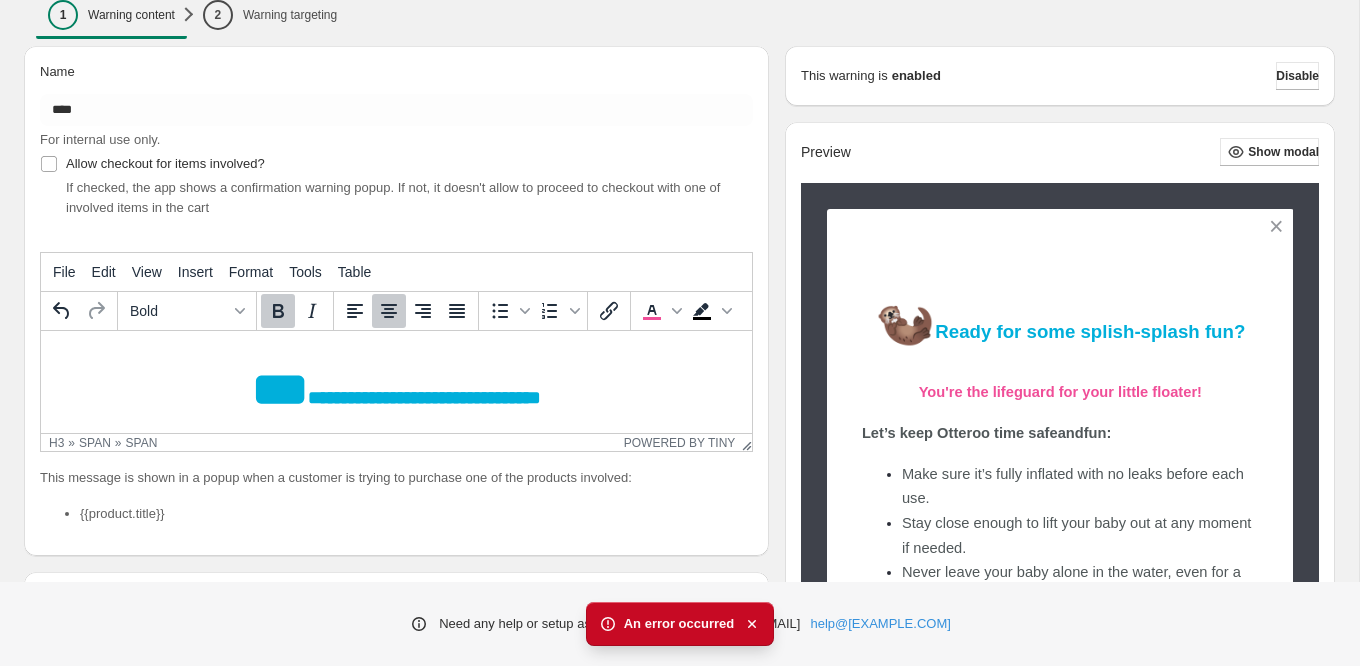 click on "**" at bounding box center (280, 389) 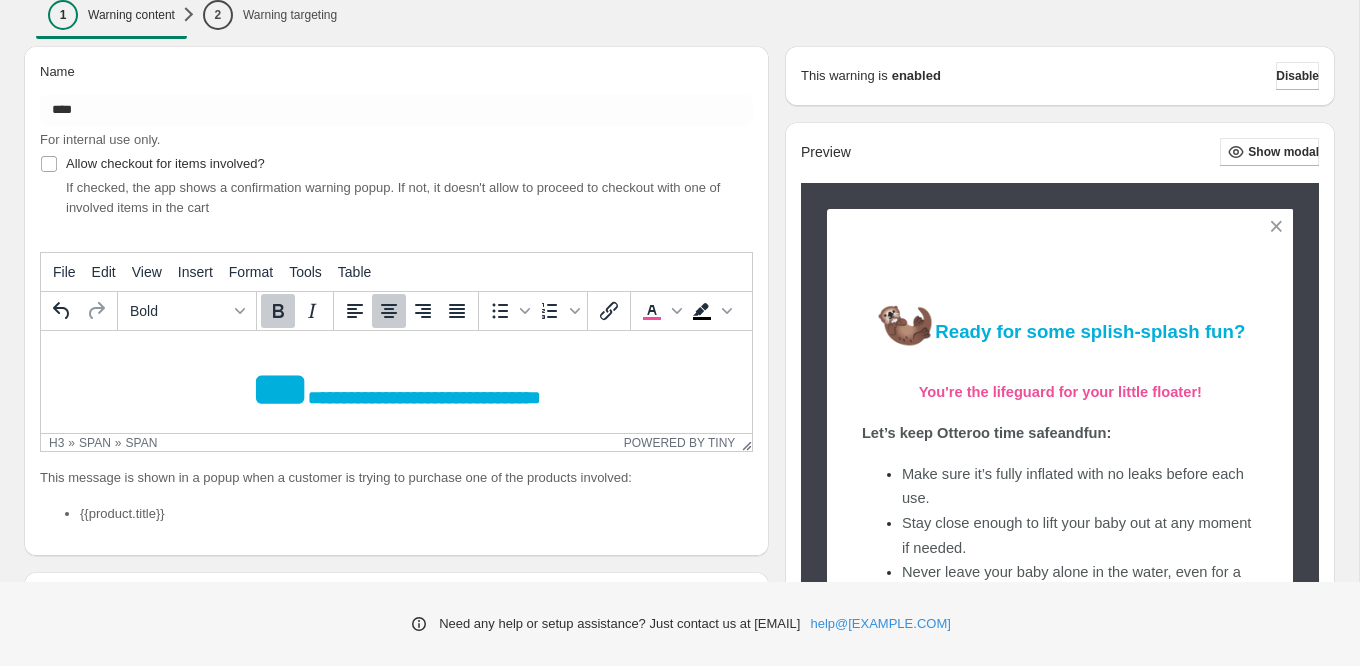 click on "**" at bounding box center [280, 389] 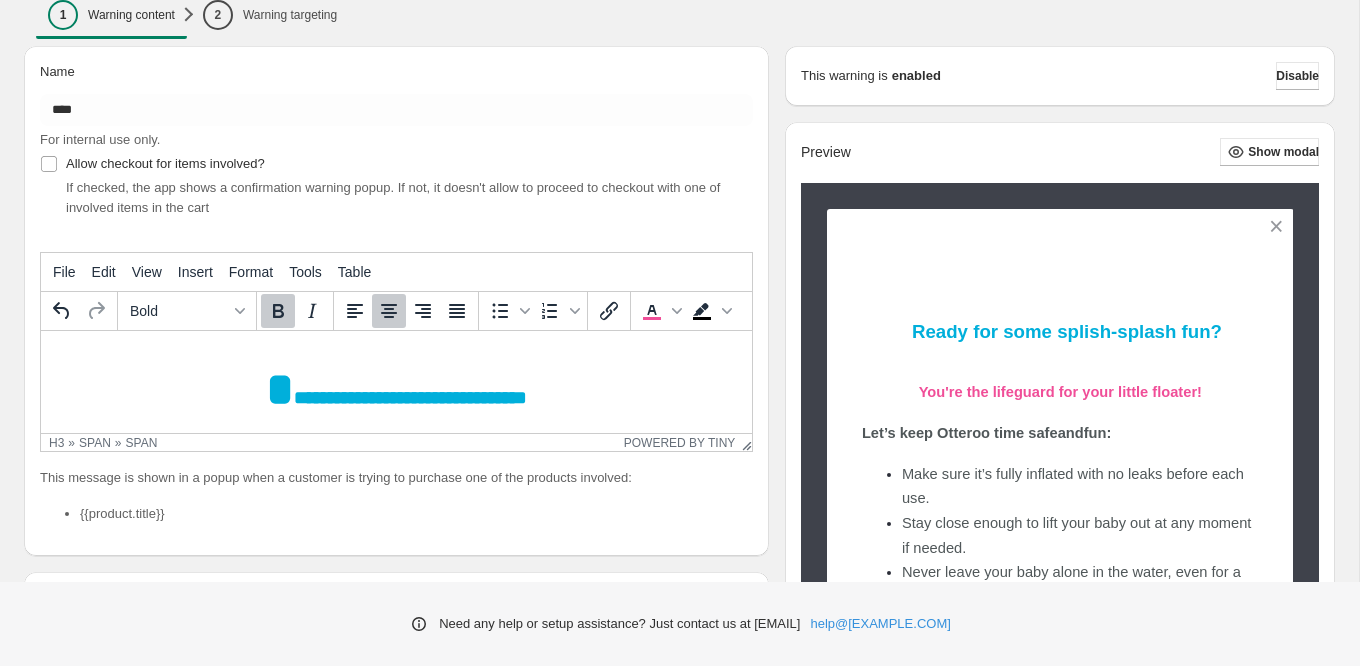 click at bounding box center (280, 389) 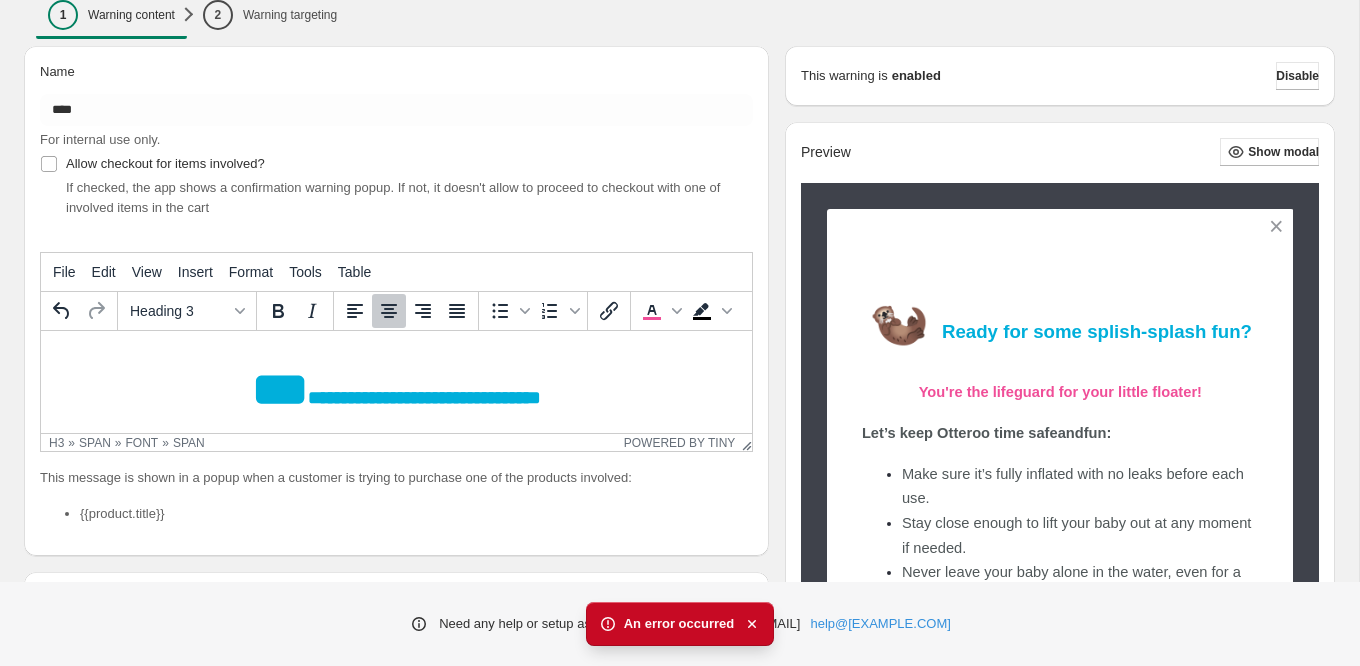click at bounding box center [308, 389] 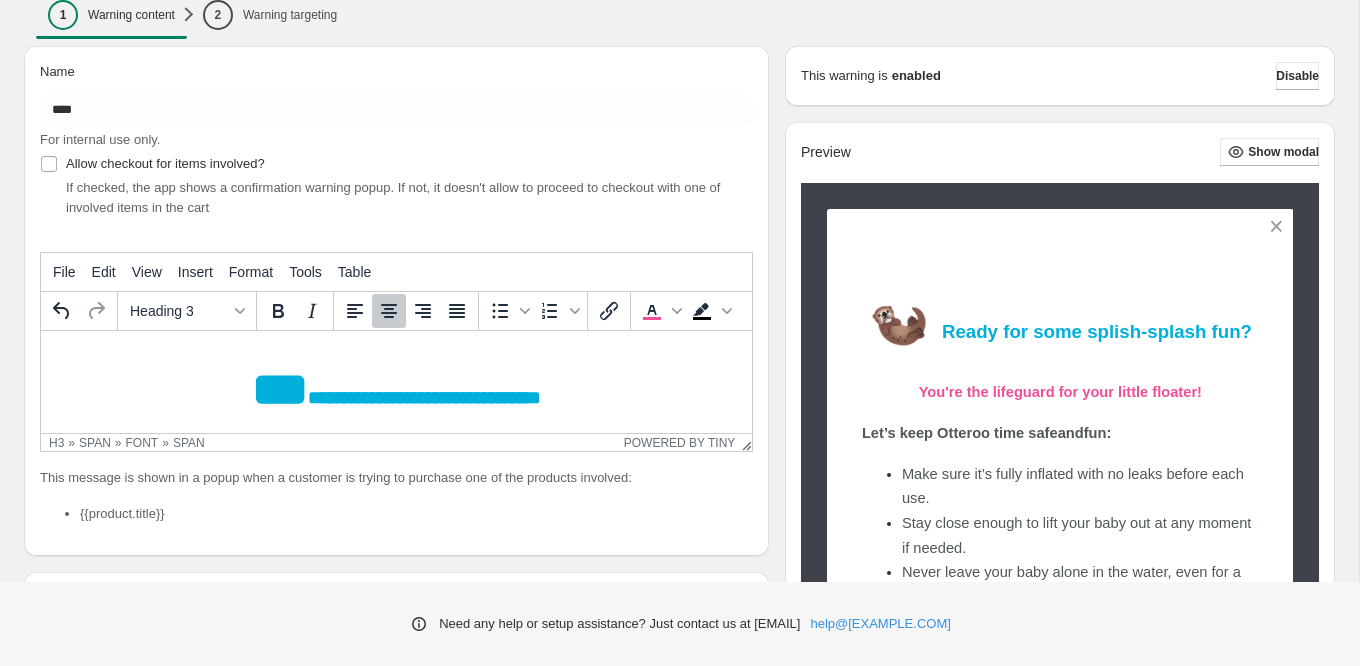 click at bounding box center [308, 389] 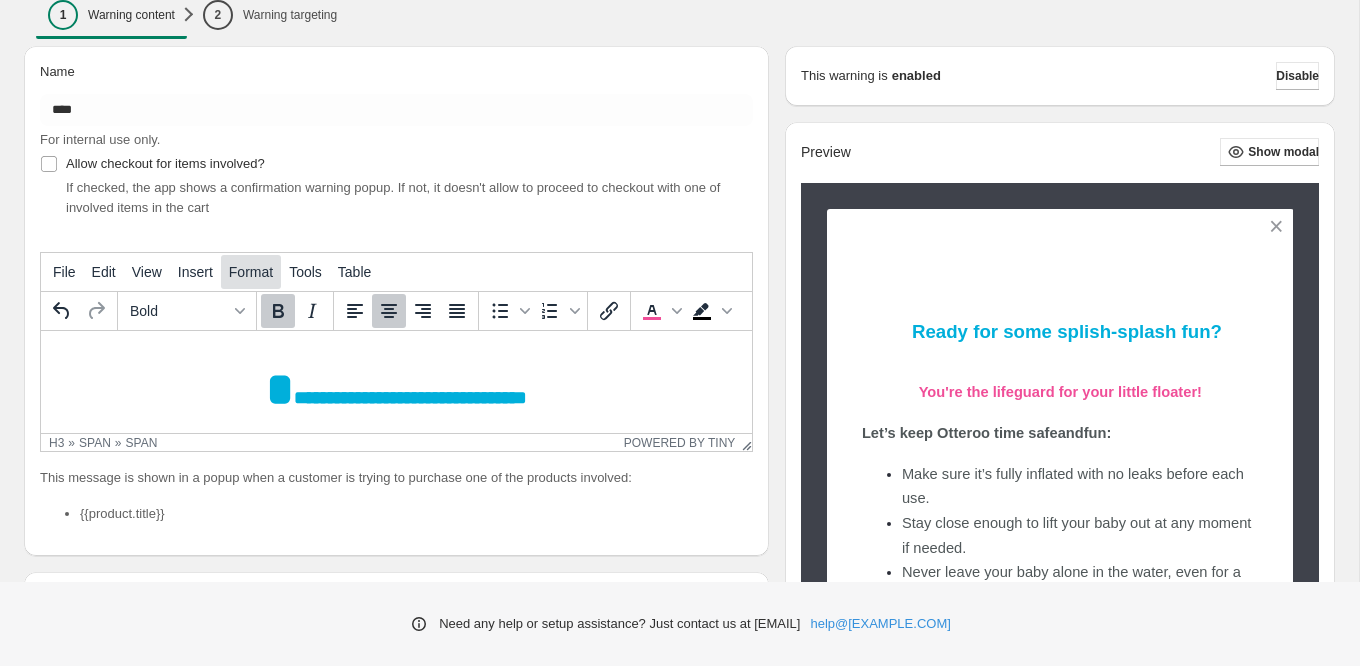 click on "Format" at bounding box center (251, 272) 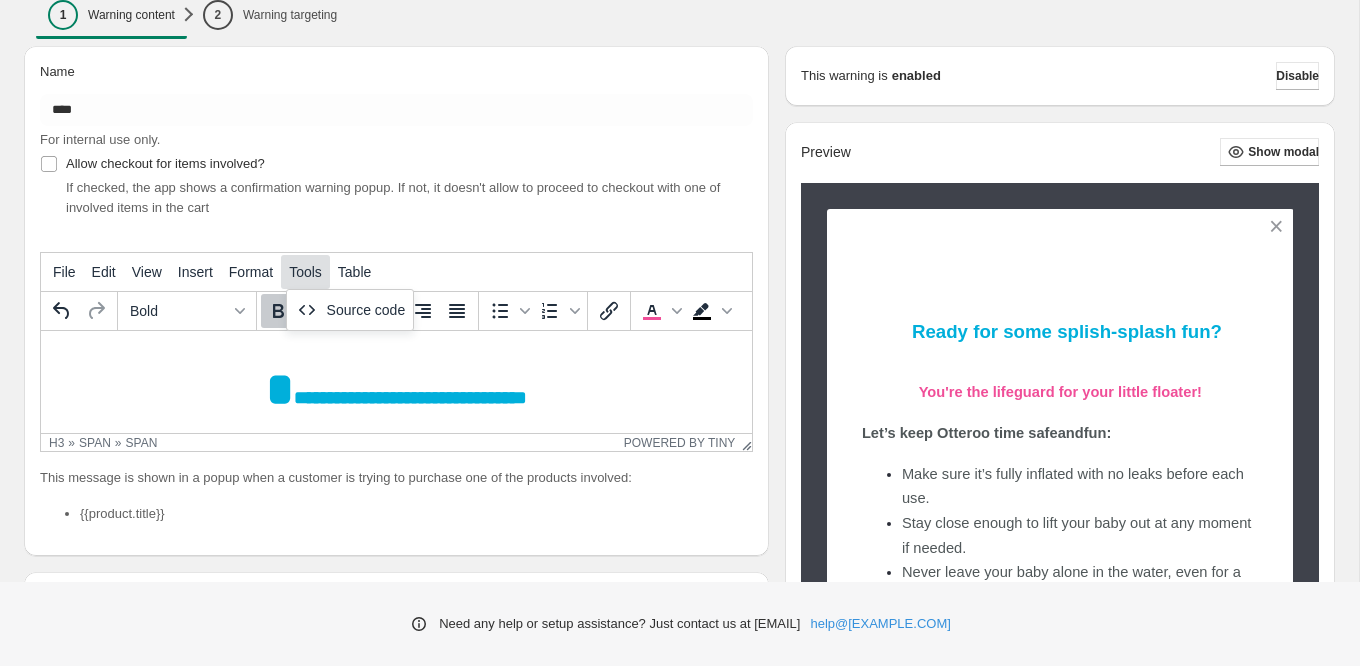 click on "Tools" at bounding box center (305, 272) 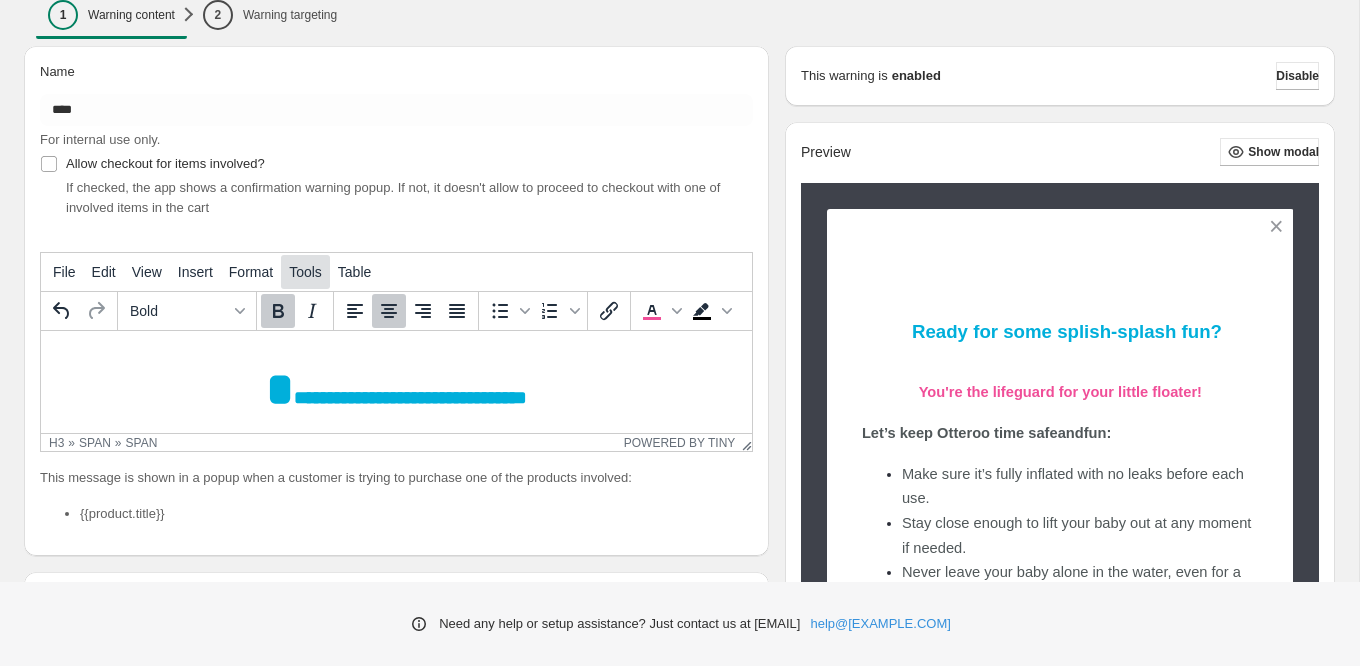 click on "Tools" at bounding box center [305, 272] 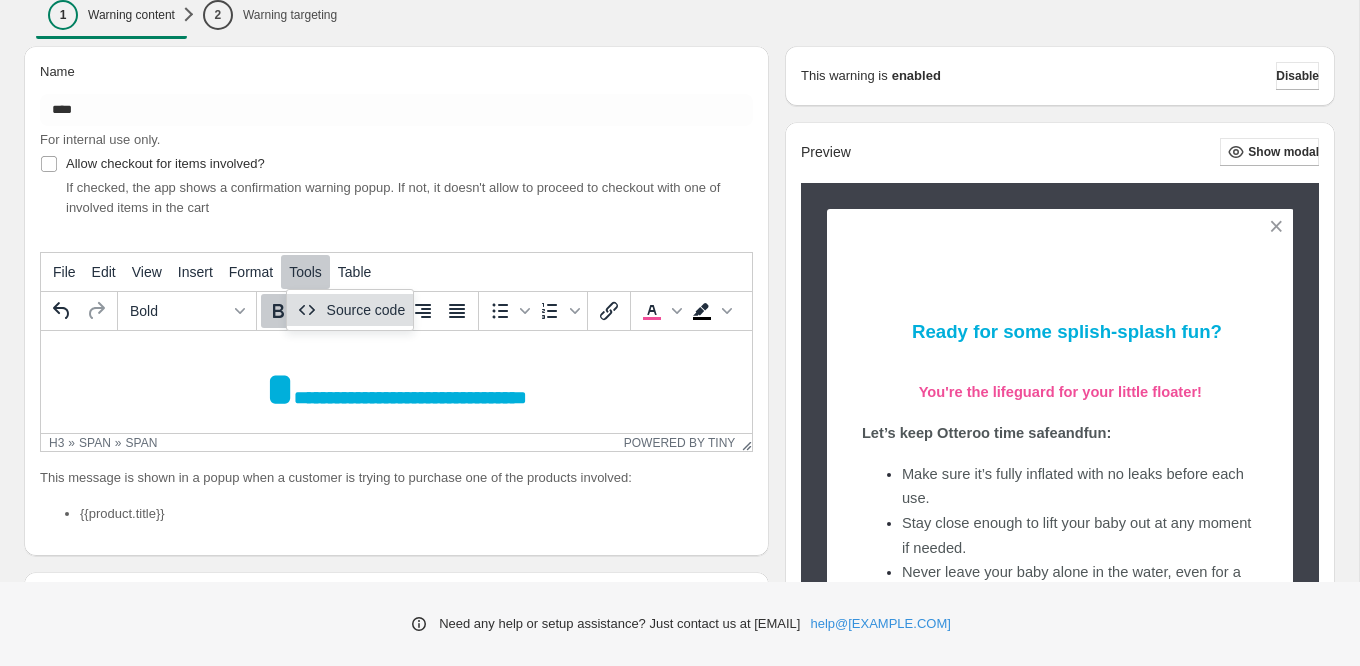 click 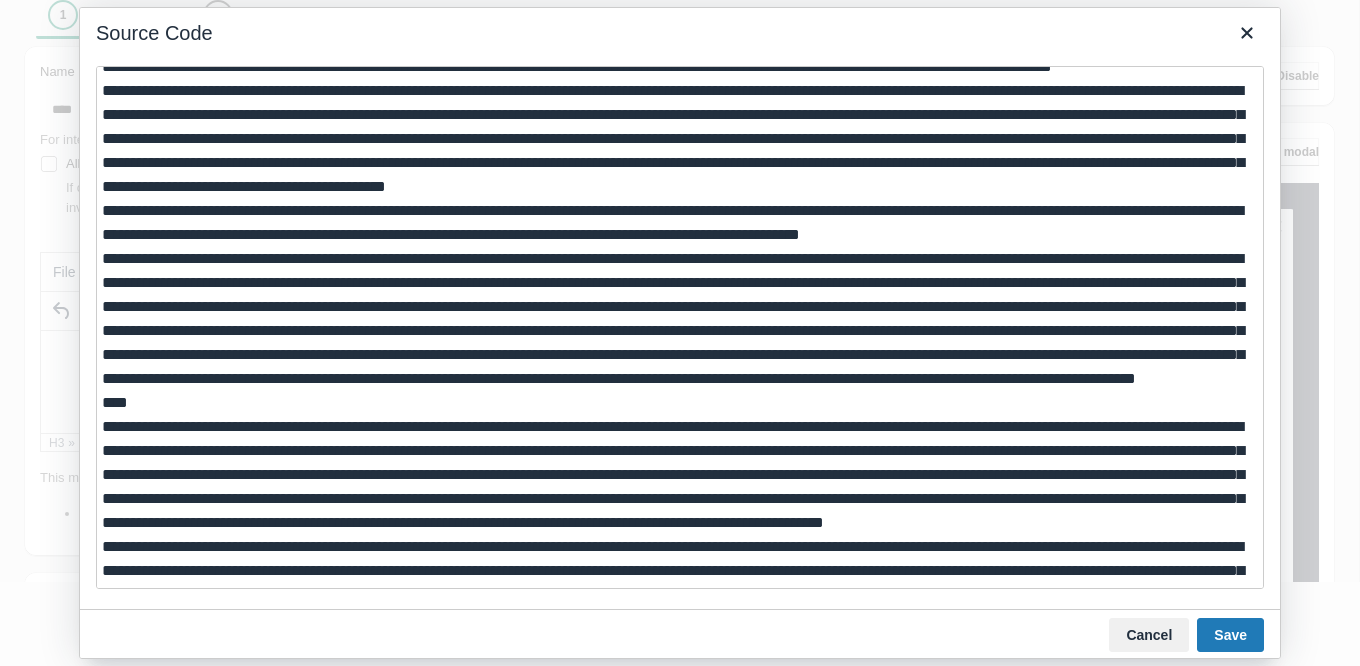 scroll, scrollTop: 0, scrollLeft: 0, axis: both 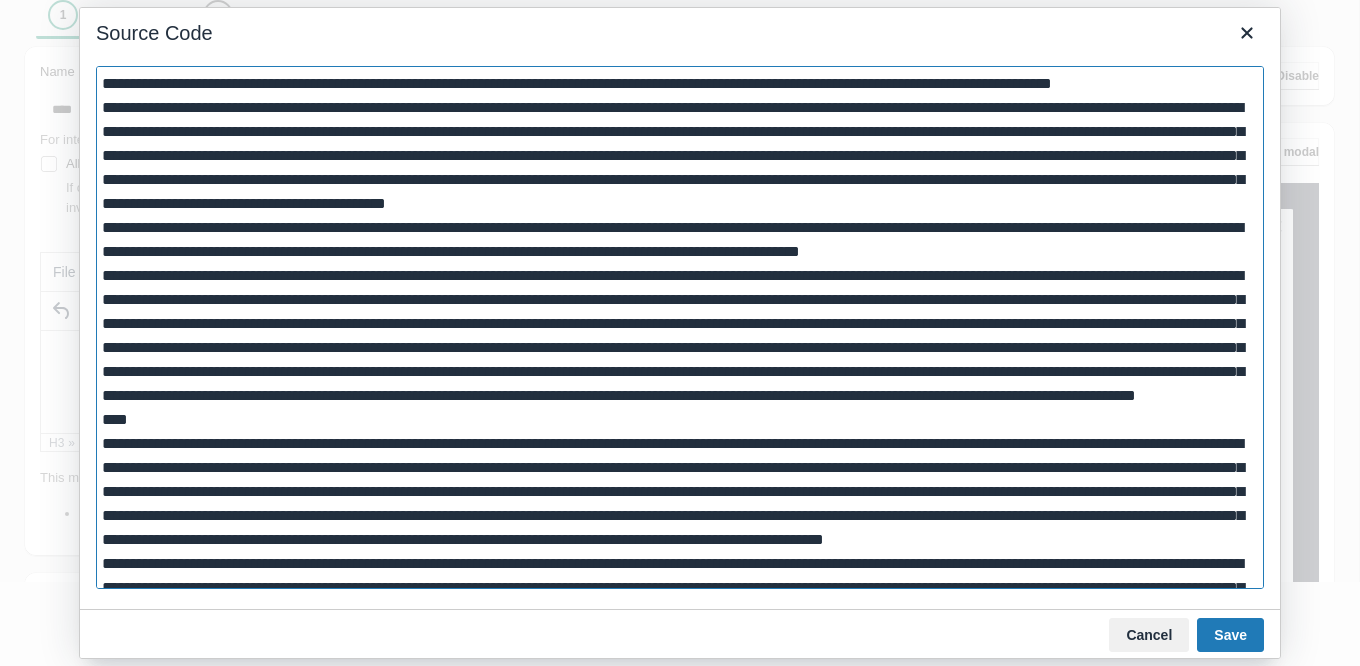 click at bounding box center (680, 327) 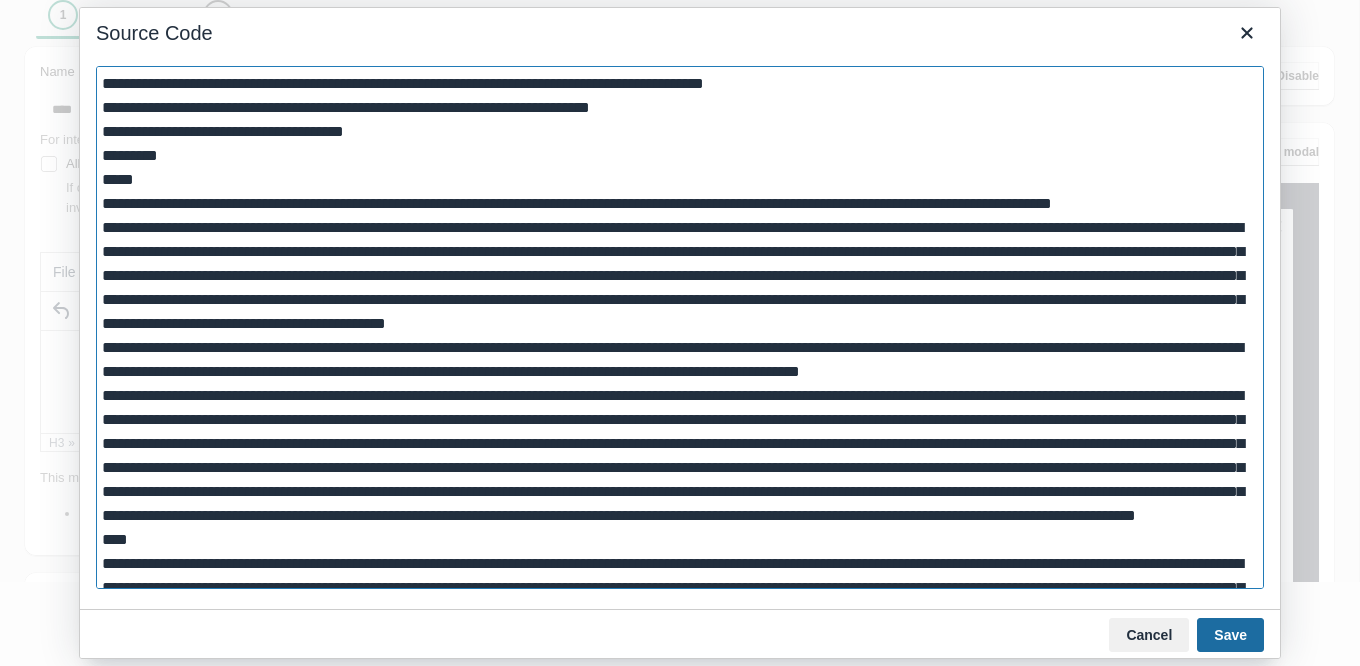 click on "Save" at bounding box center (1230, 635) 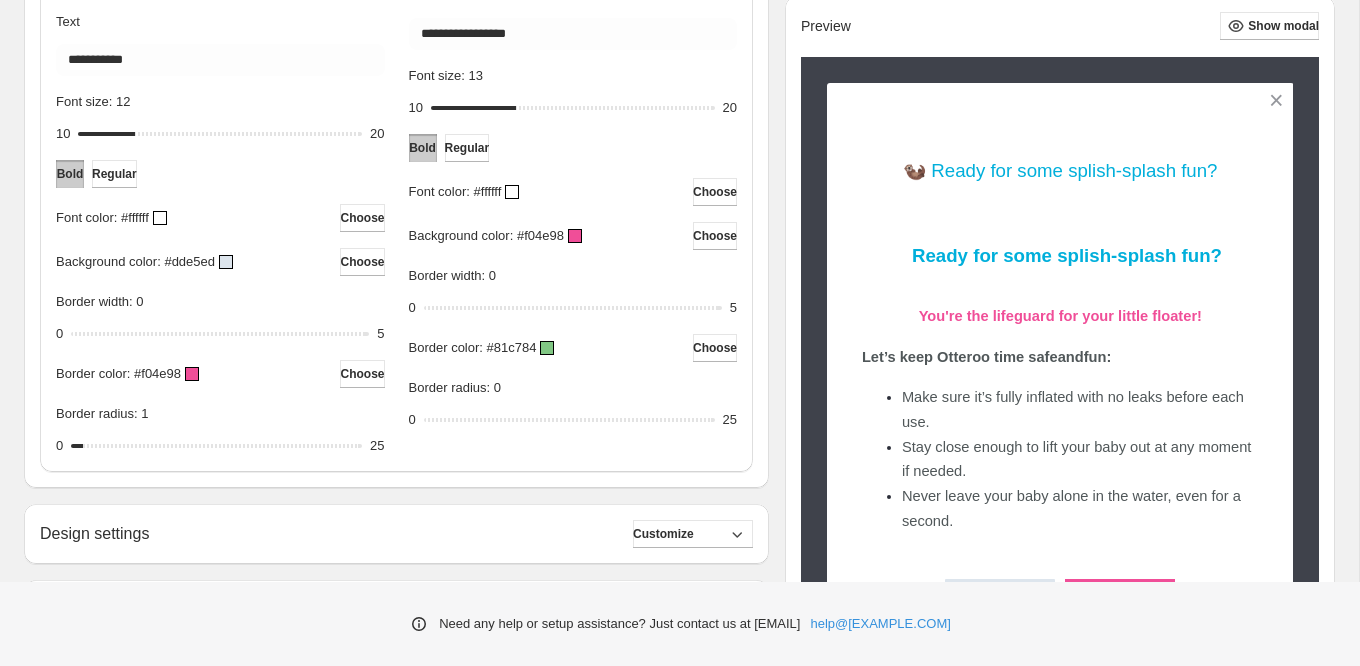 scroll, scrollTop: 963, scrollLeft: 0, axis: vertical 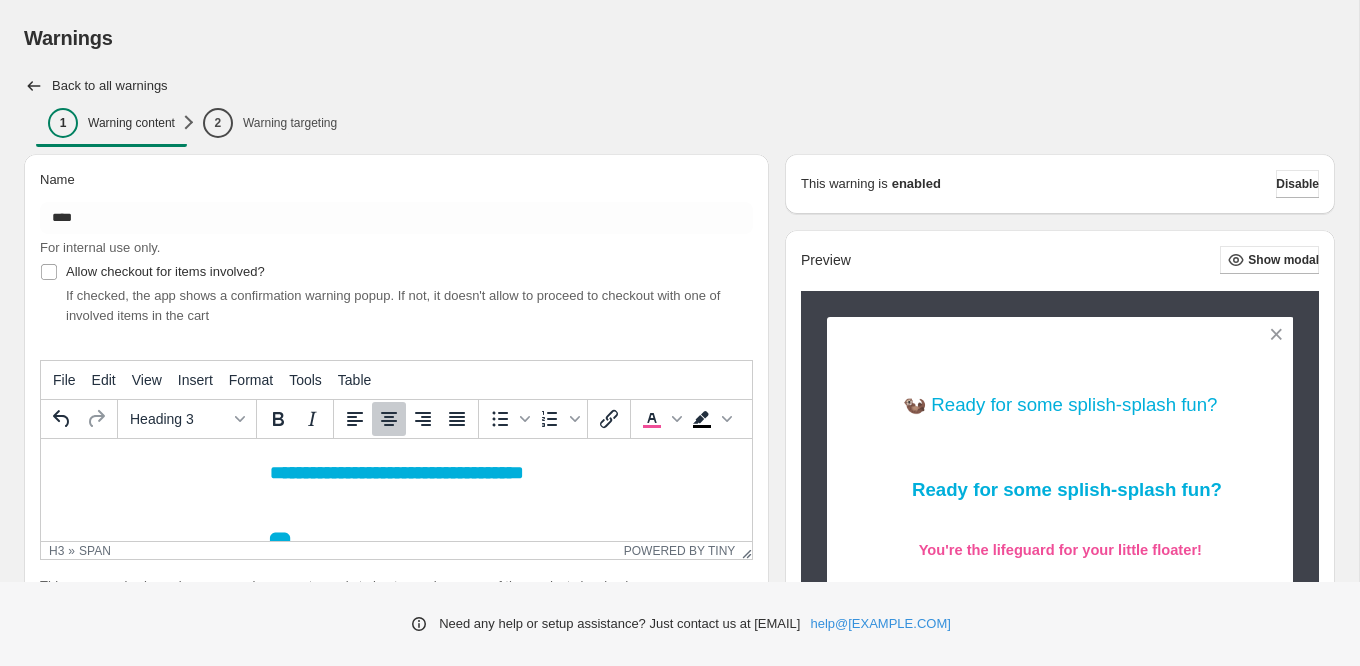 click on "**********" at bounding box center [397, 472] 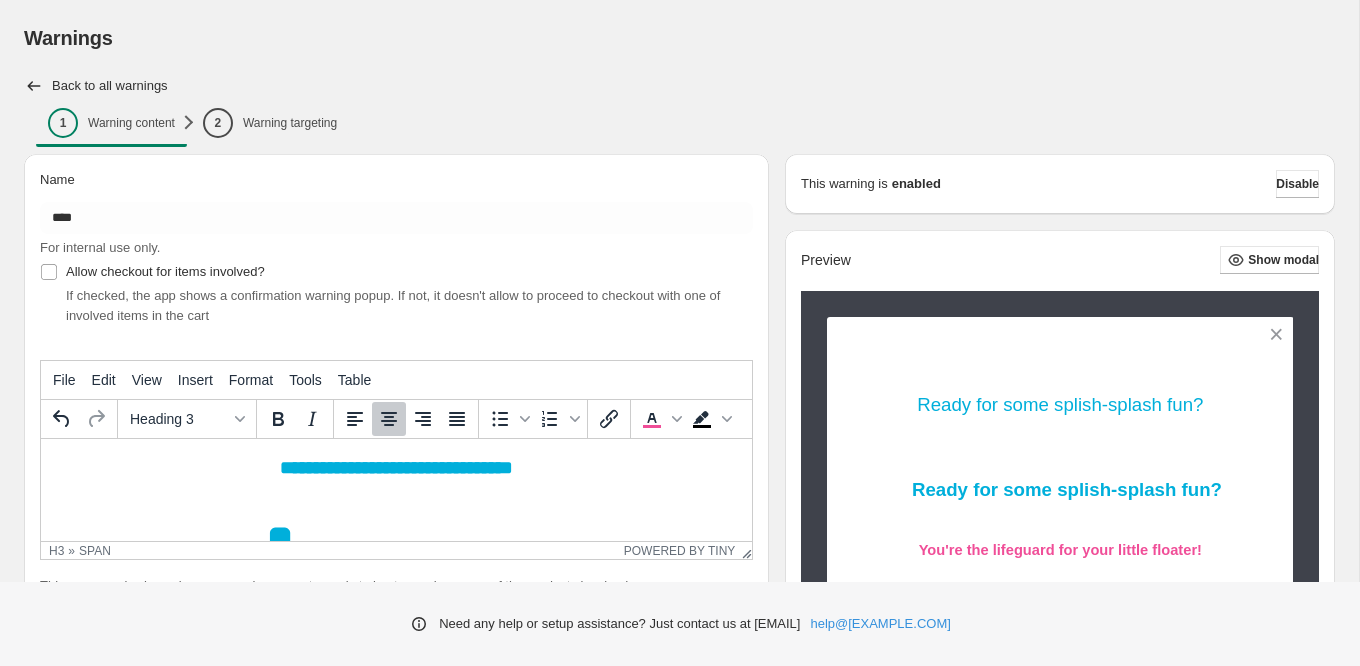 scroll, scrollTop: 0, scrollLeft: 0, axis: both 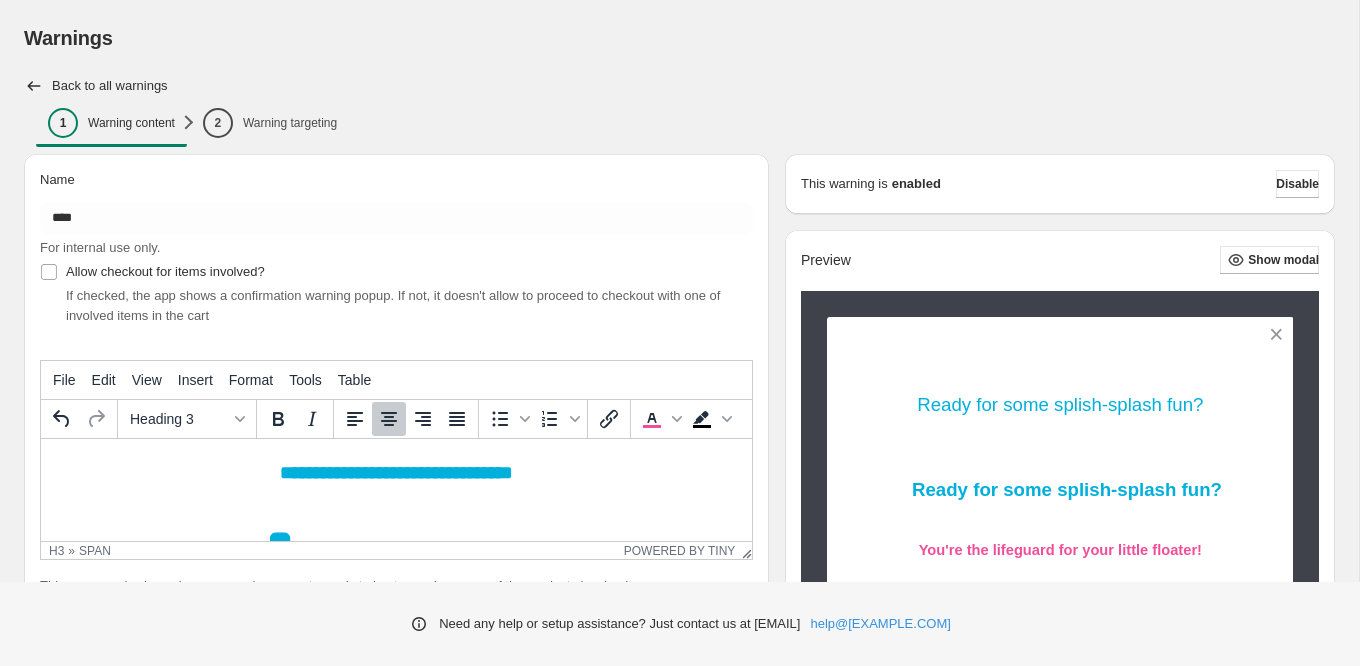 click on "**********" at bounding box center [396, 472] 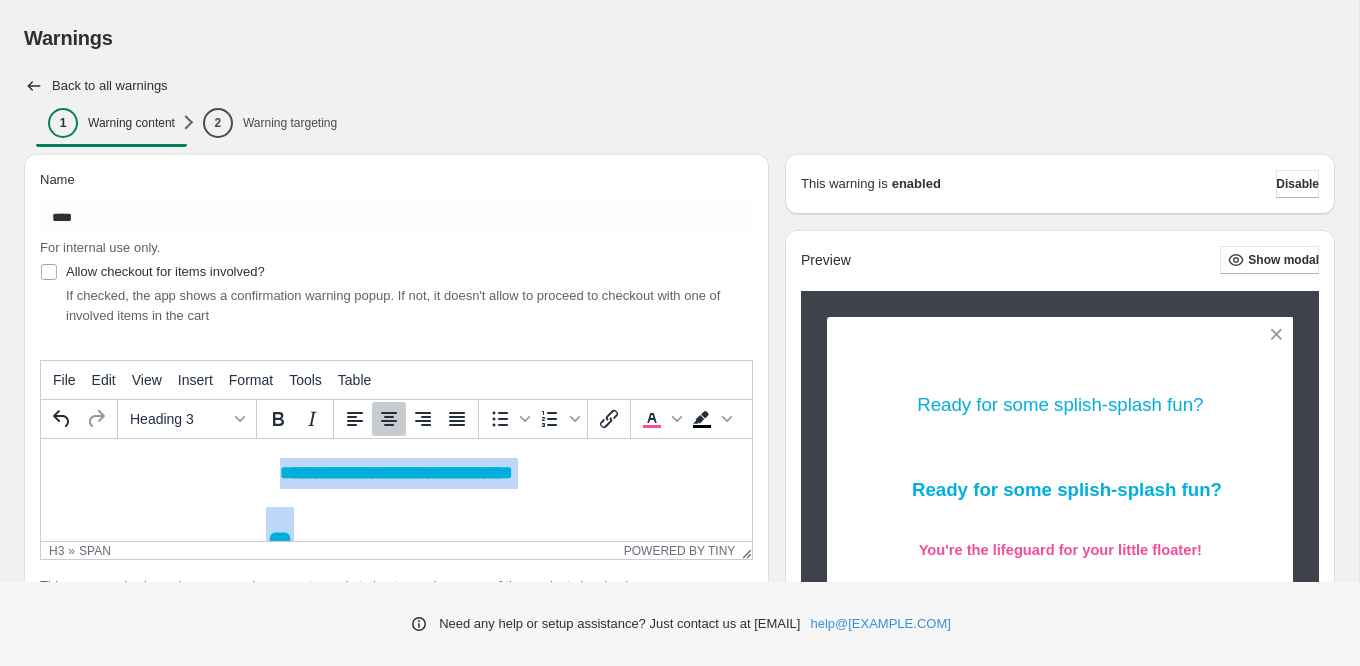 scroll, scrollTop: 34, scrollLeft: 0, axis: vertical 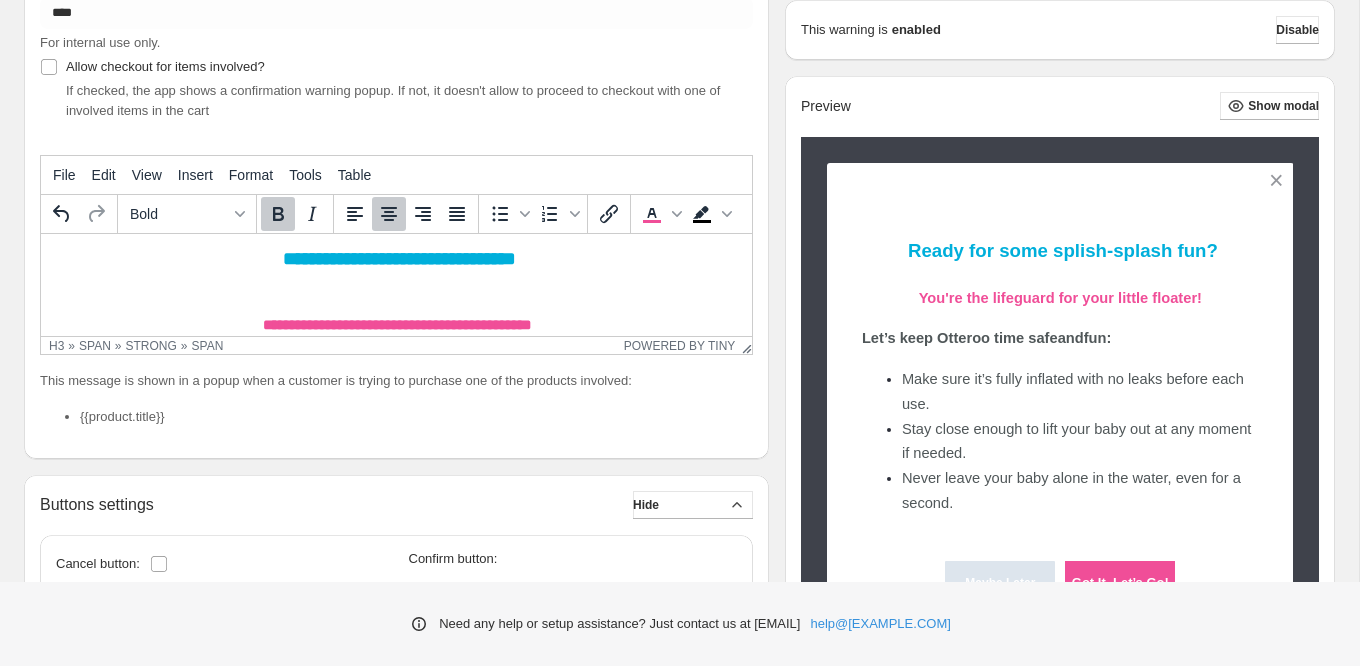 click on "**********" at bounding box center [397, 325] 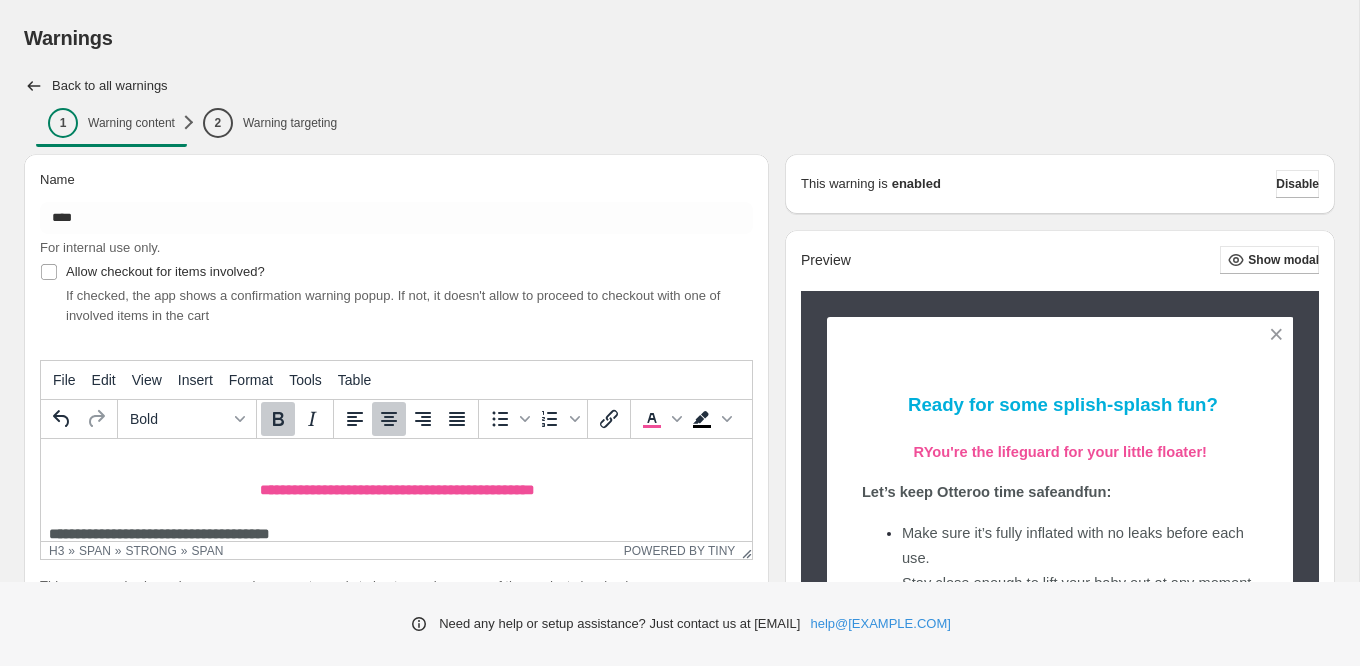 scroll, scrollTop: 75, scrollLeft: 0, axis: vertical 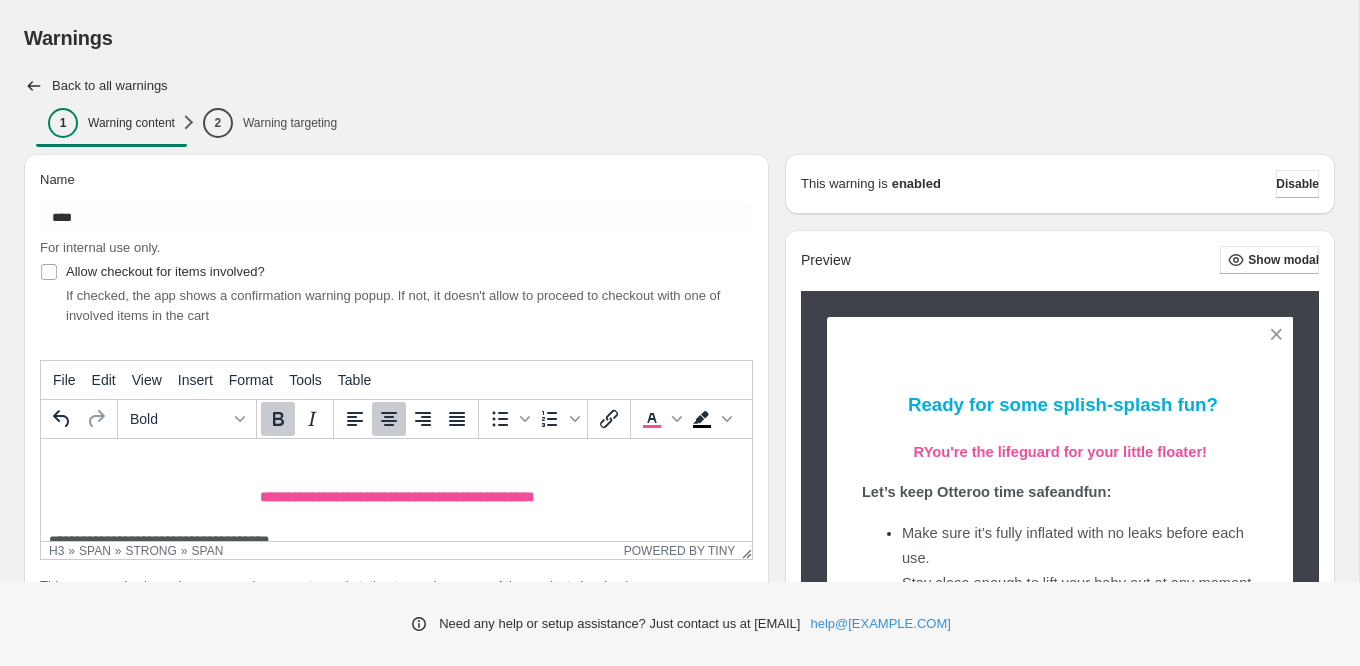click on "**********" at bounding box center [397, 497] 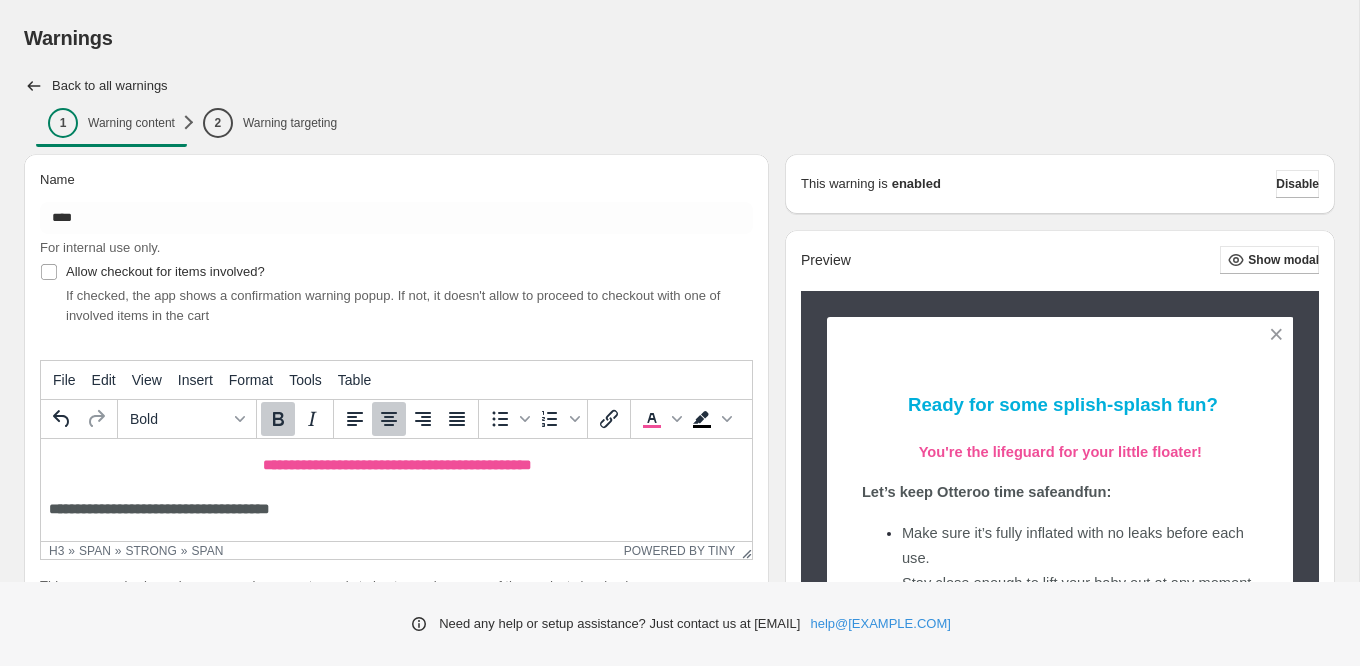 scroll, scrollTop: 84, scrollLeft: 0, axis: vertical 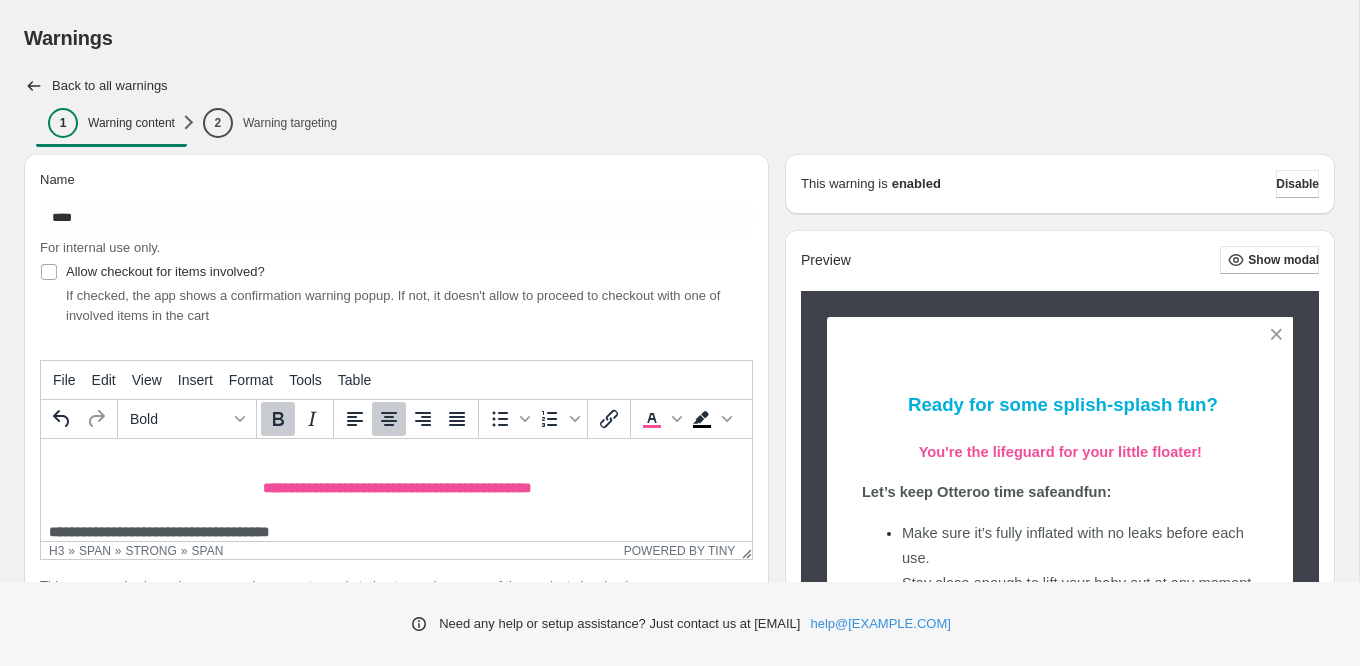 click on "**********" at bounding box center [397, 488] 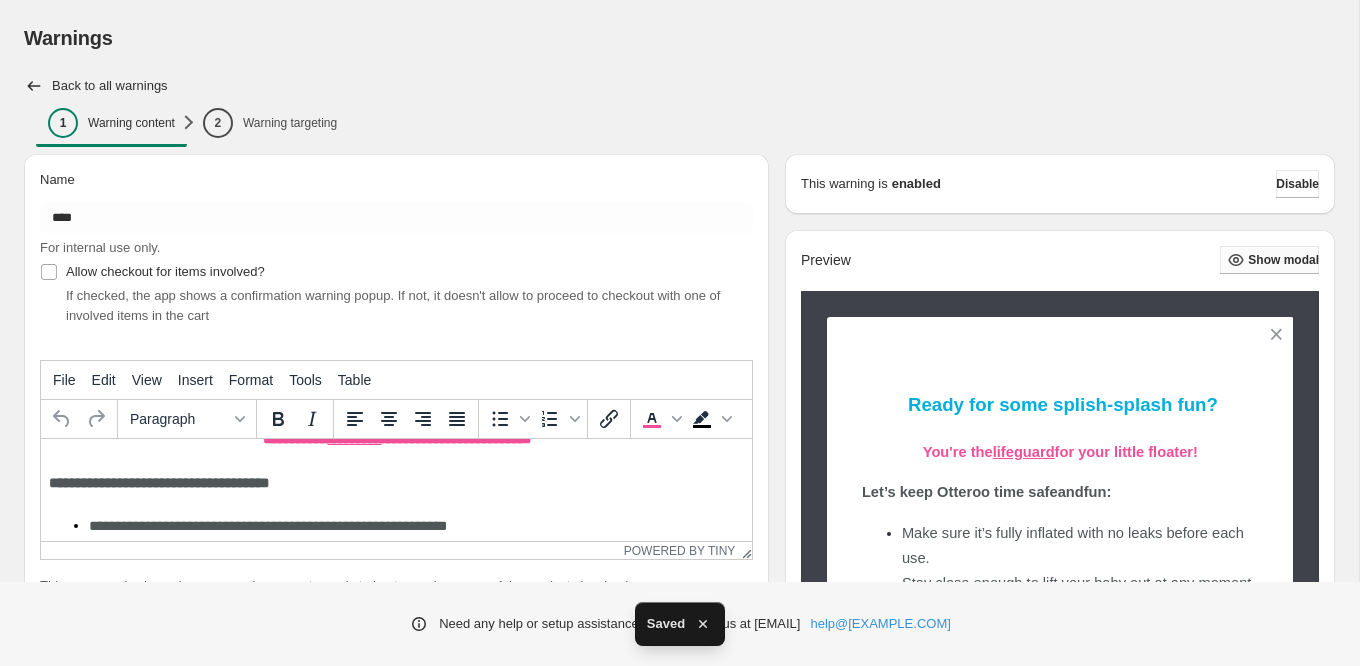 click on "Show modal" at bounding box center [1283, 260] 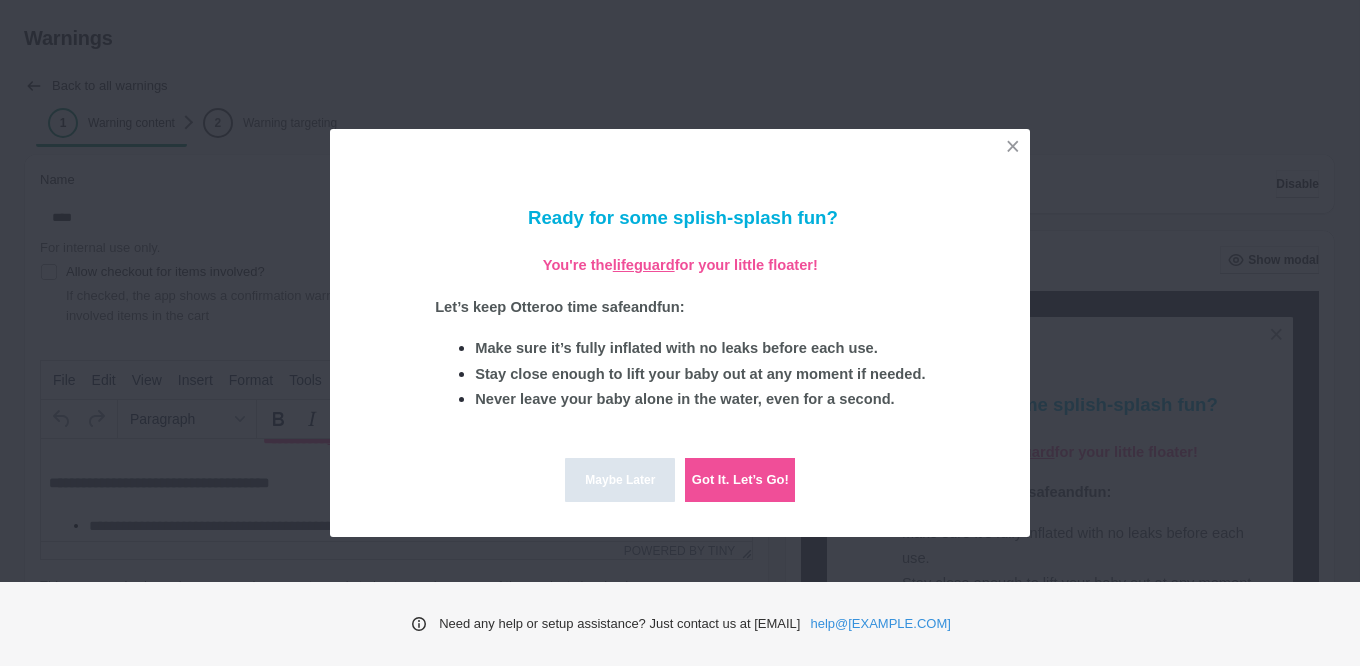 scroll, scrollTop: 2, scrollLeft: 0, axis: vertical 